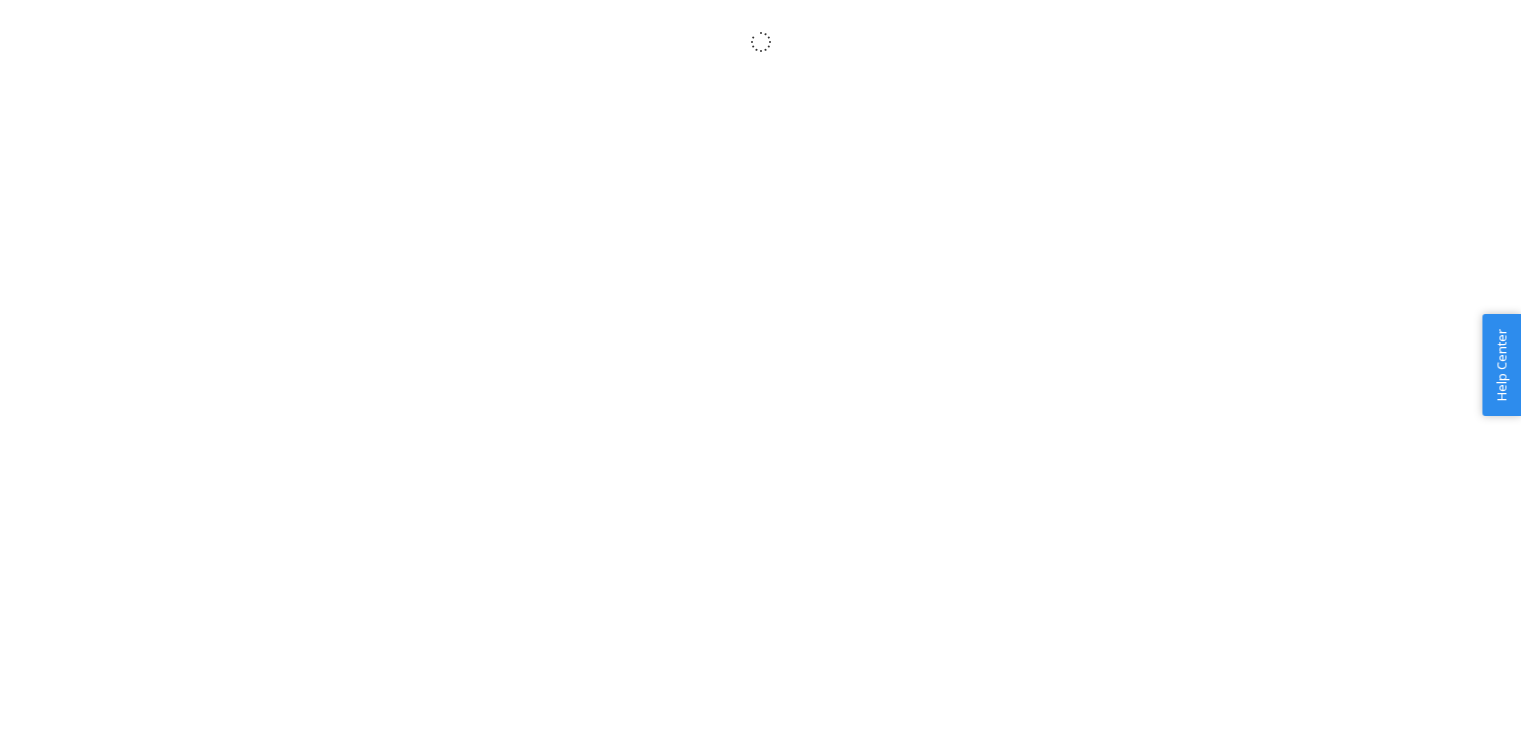 scroll, scrollTop: 0, scrollLeft: 0, axis: both 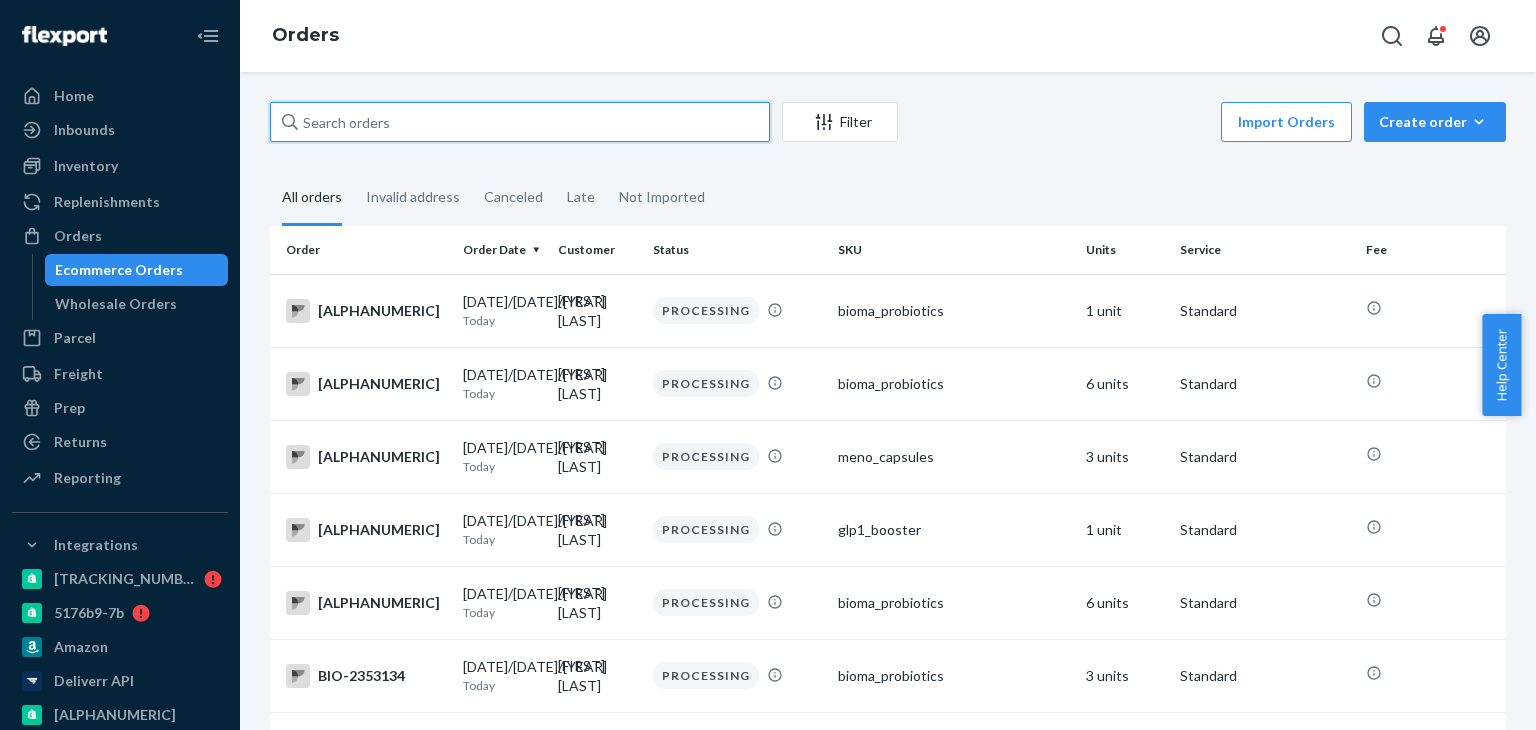 click at bounding box center (520, 122) 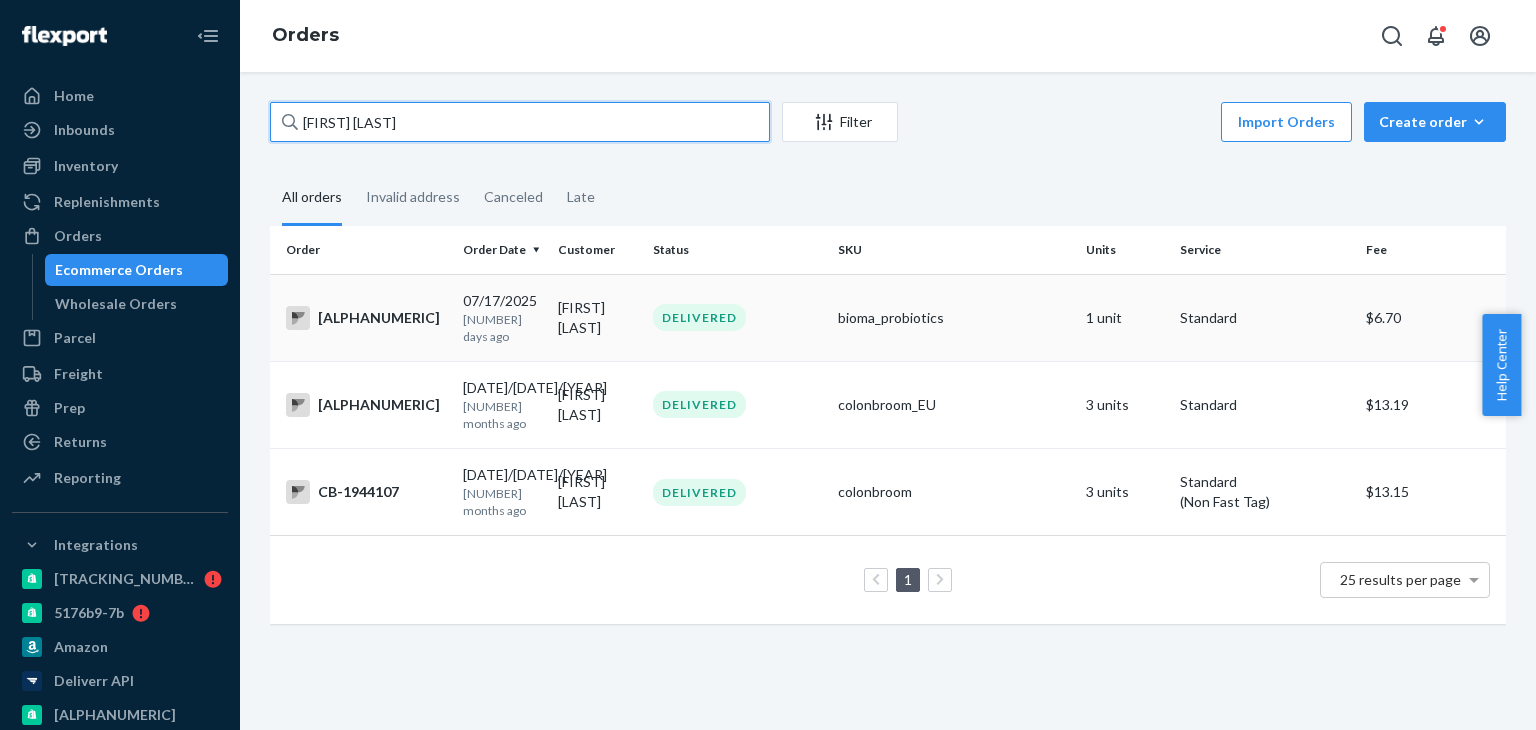 type on "Ashley Hunter" 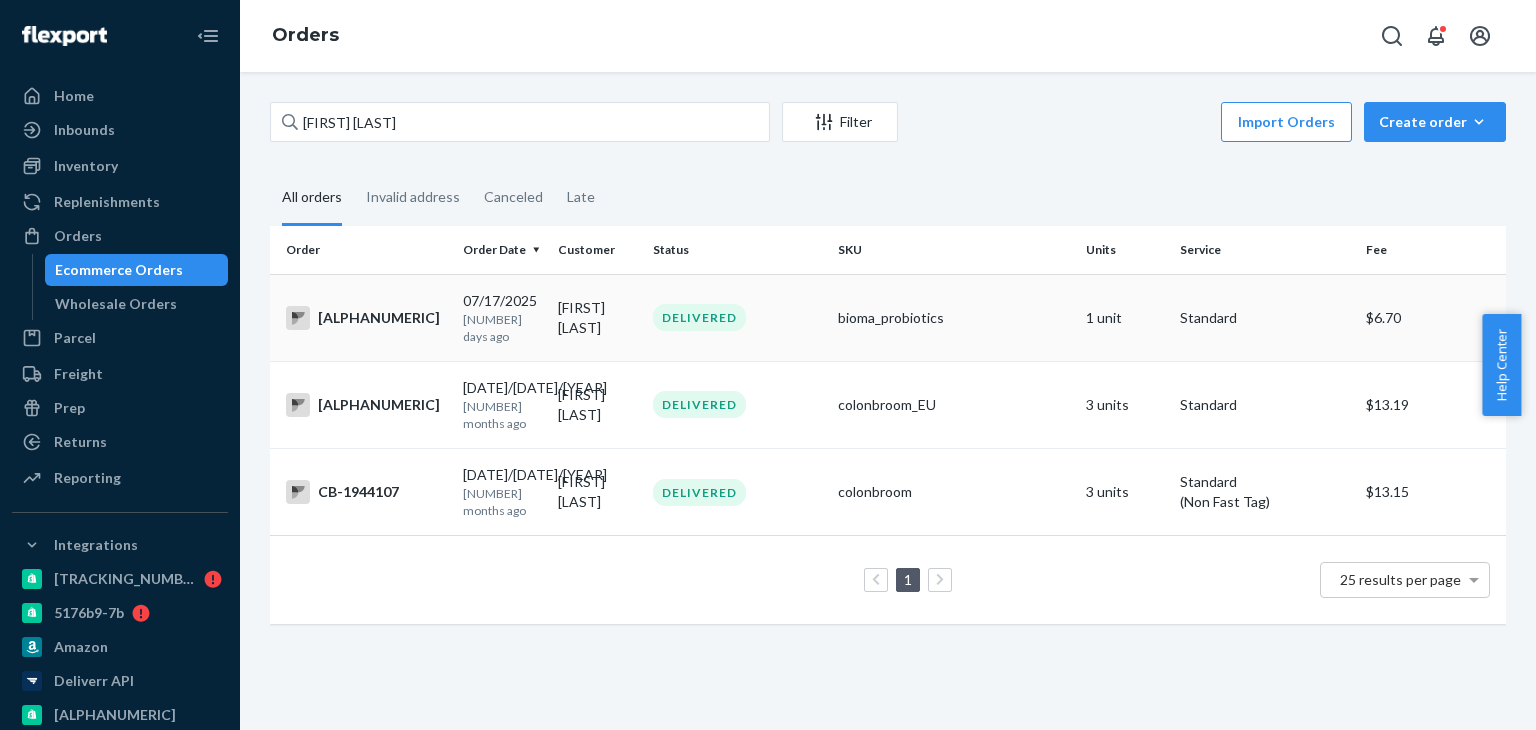 click on "BIO-2200902" at bounding box center [366, 318] 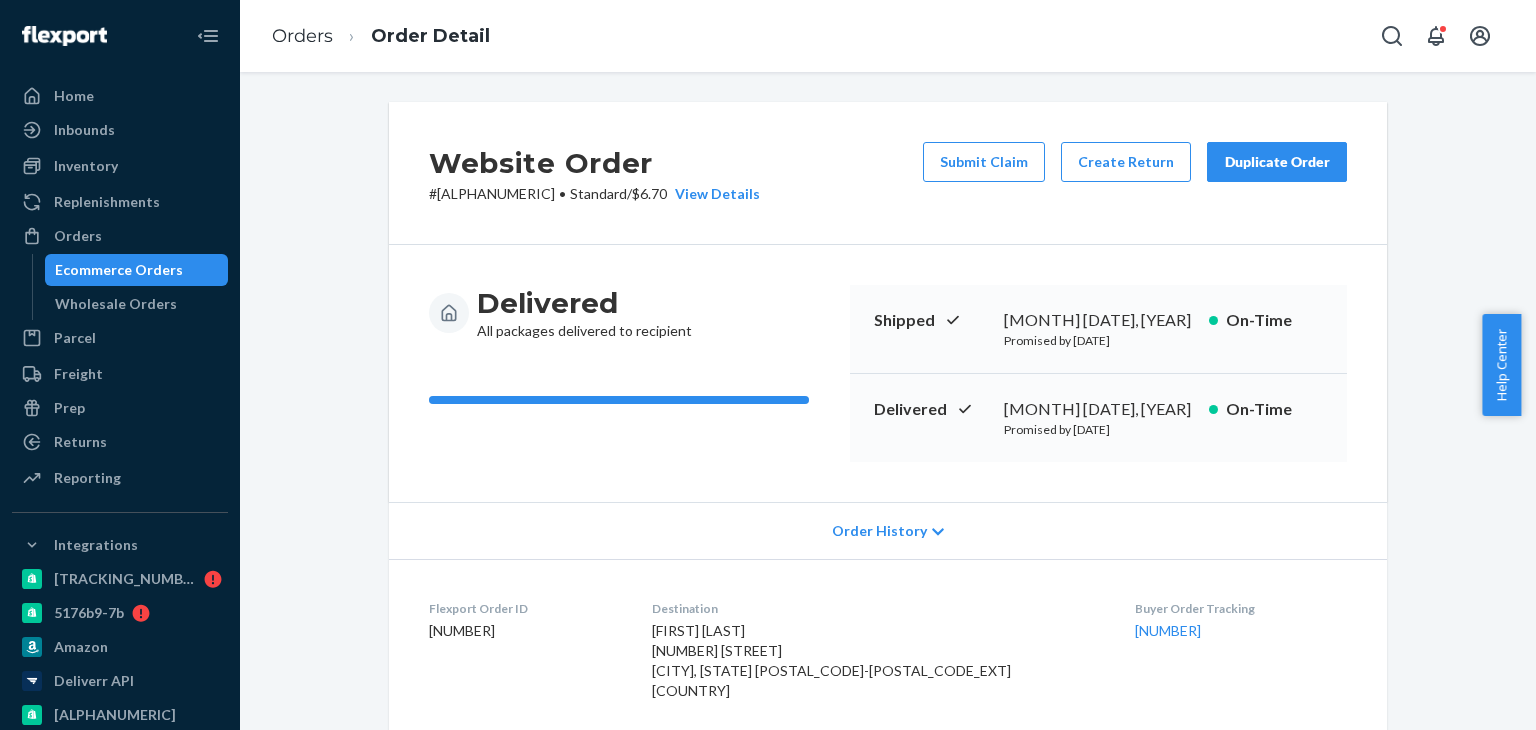 click on "# BIO-2200902 • Standard  /  $6.70 View Details" at bounding box center (594, 194) 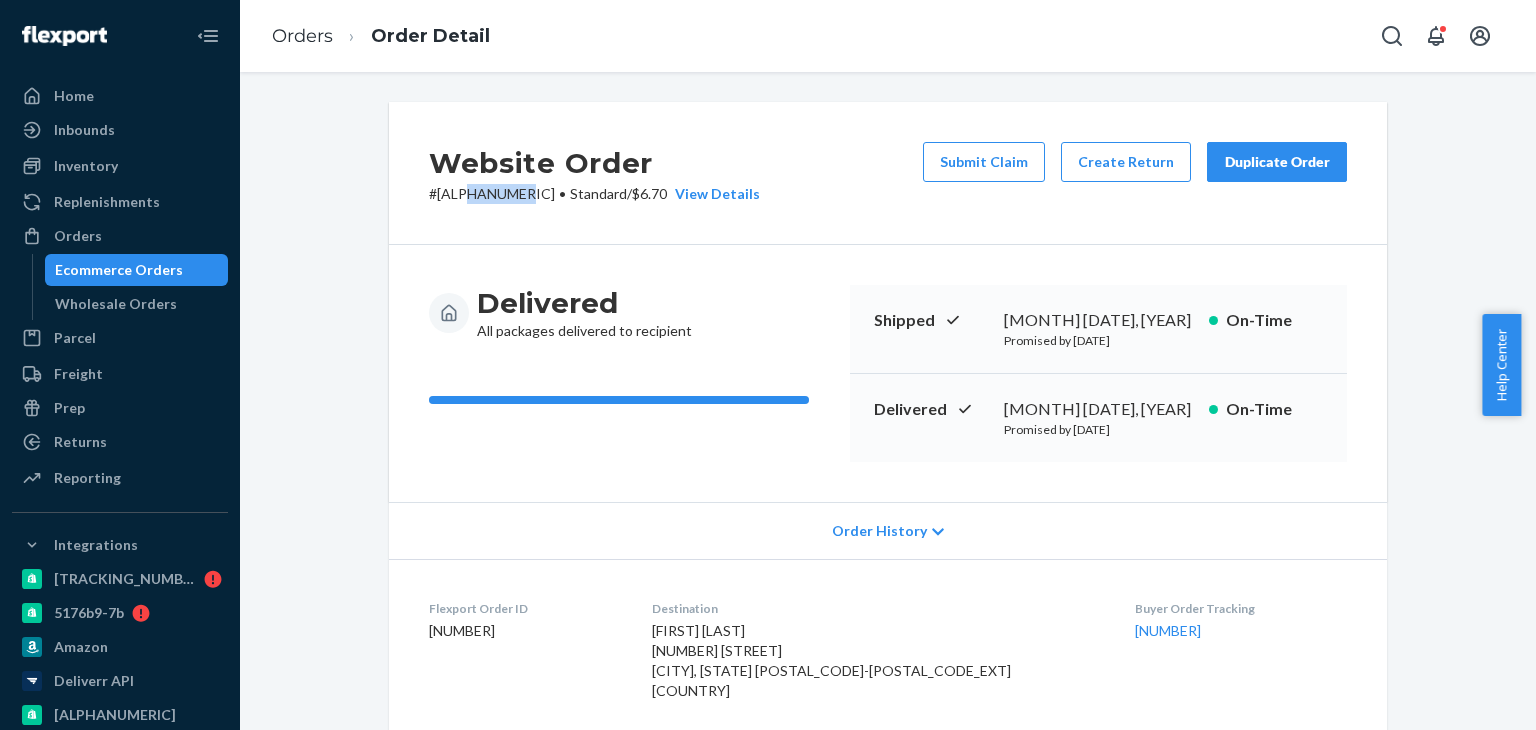 click on "# BIO-2200902 • Standard  /  $6.70 View Details" at bounding box center [594, 194] 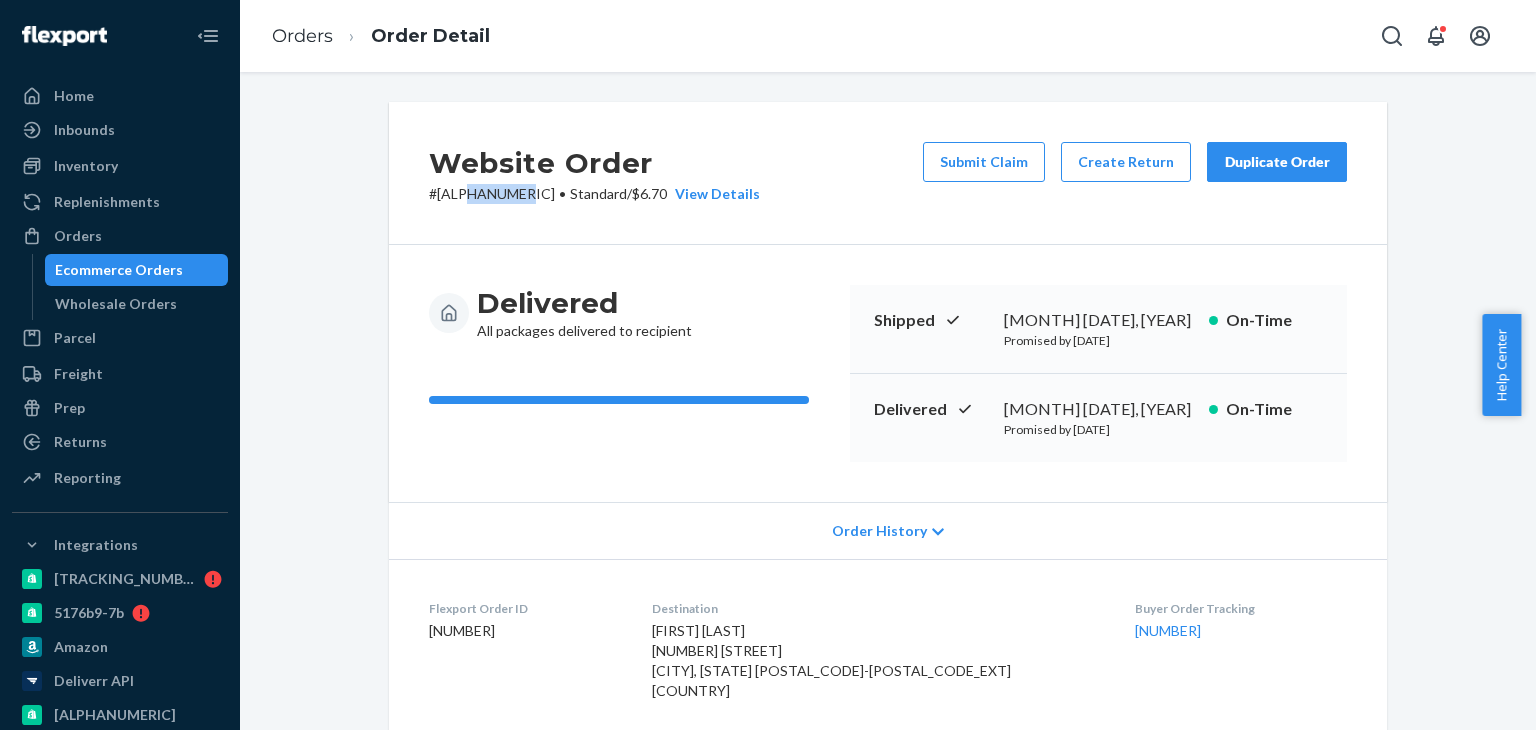copy on "2200902" 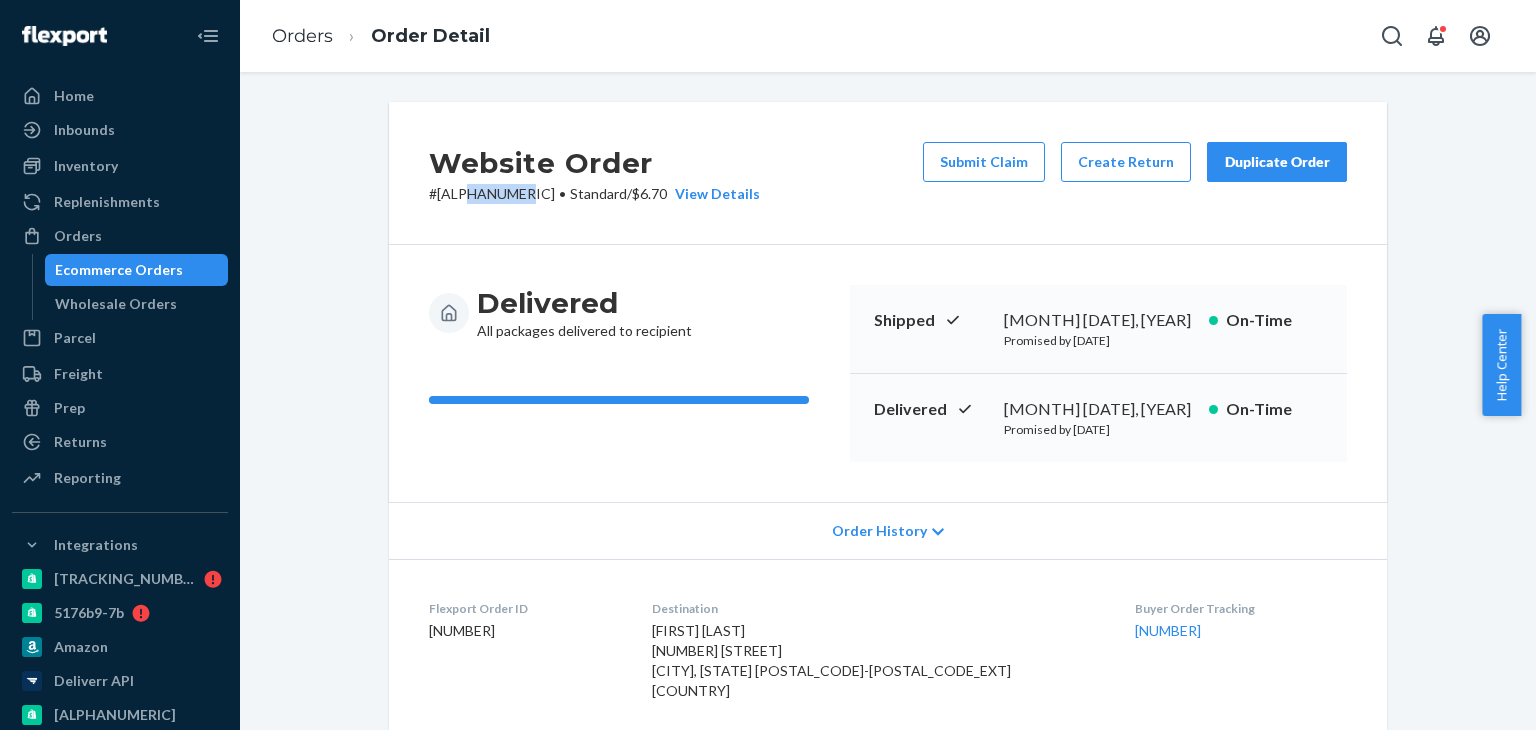 click on "Ecommerce Orders" at bounding box center [119, 270] 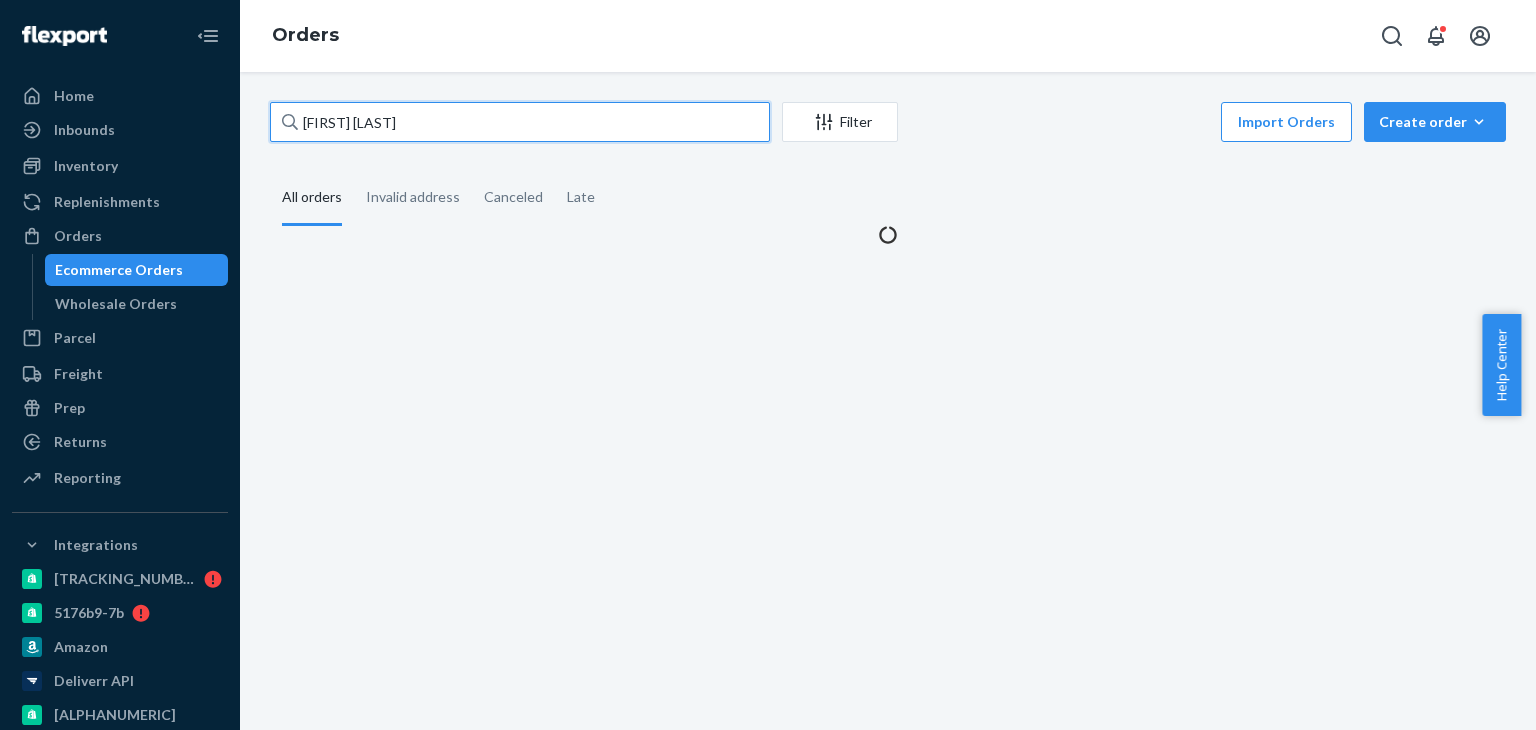 click on "Ashley Hunter" at bounding box center [520, 122] 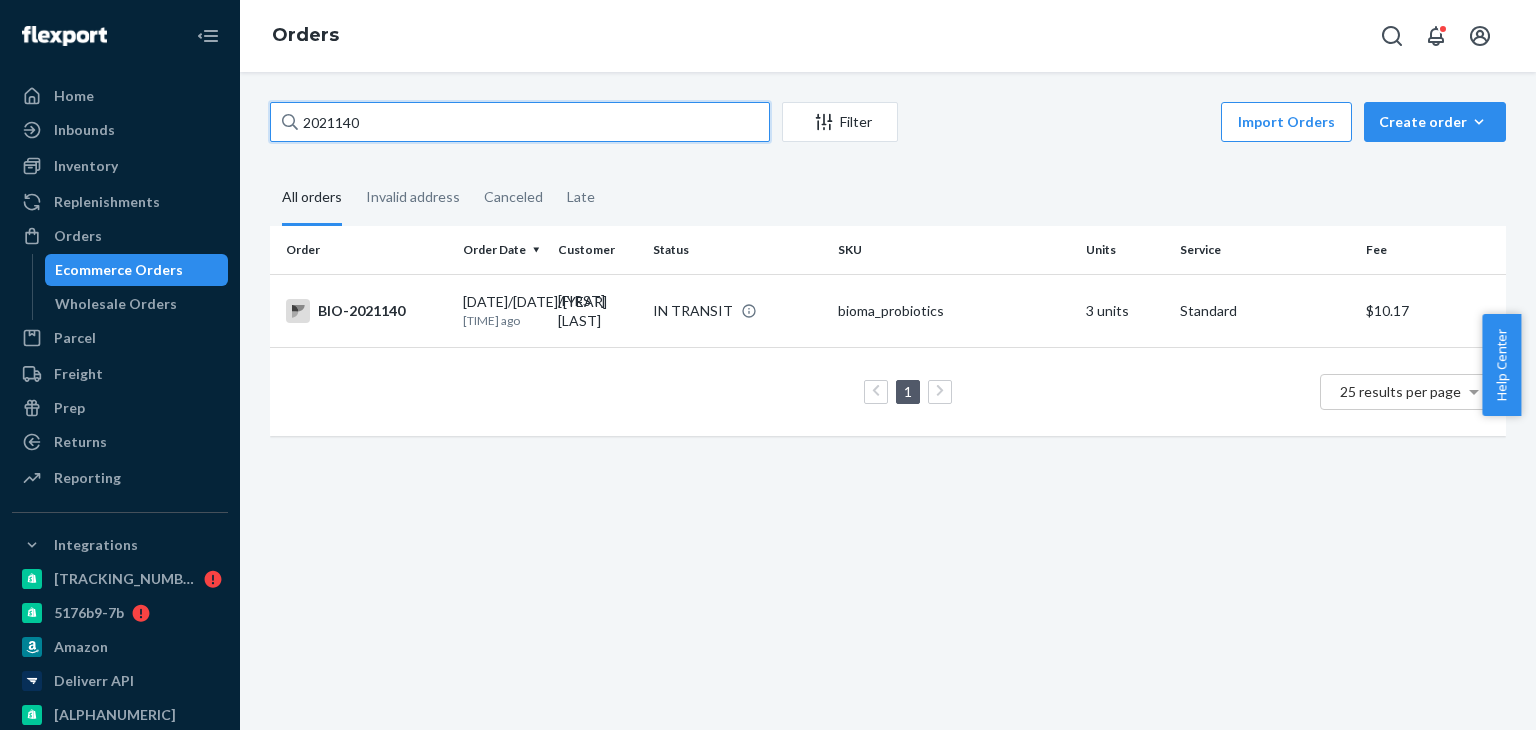 type on "2021140" 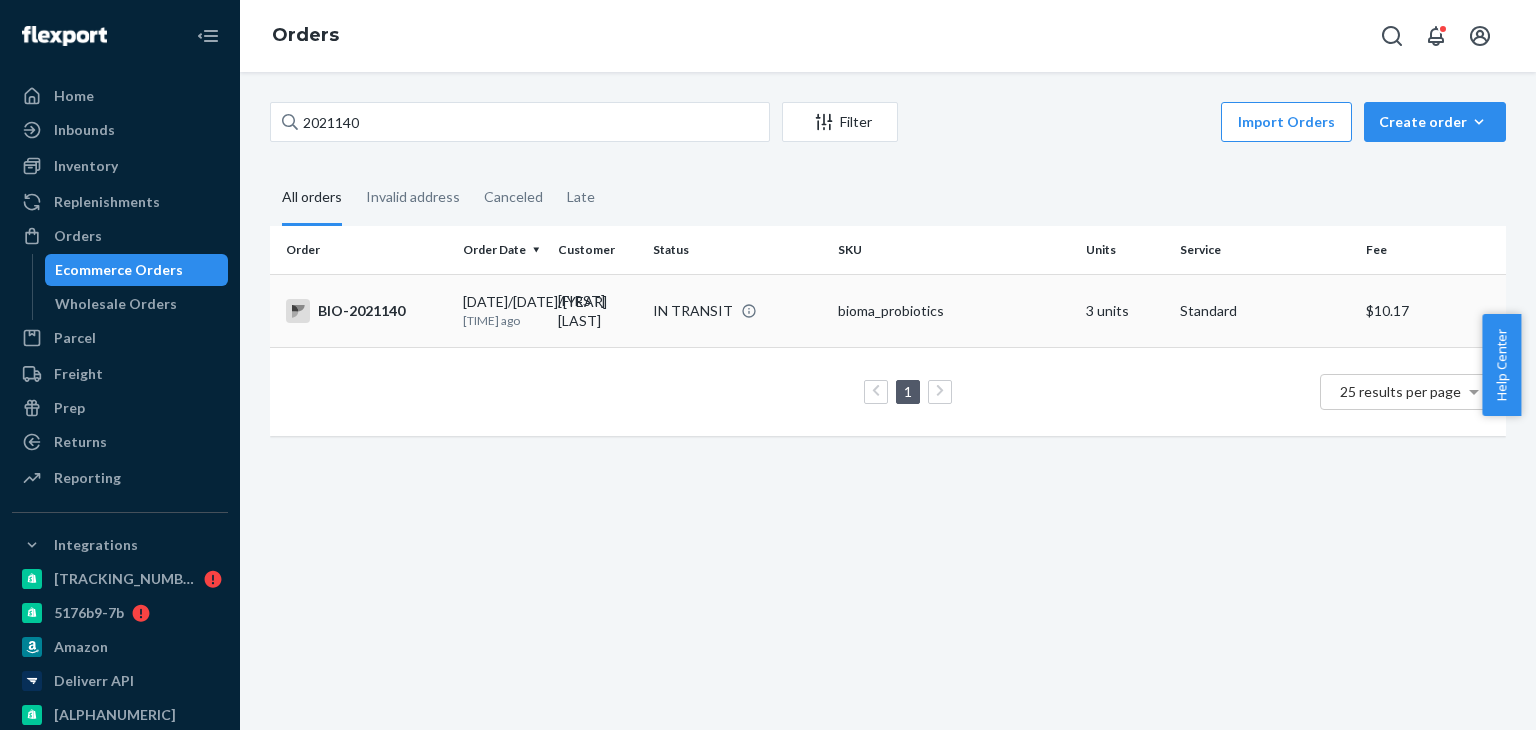 click on "BIO-2021140" at bounding box center [366, 311] 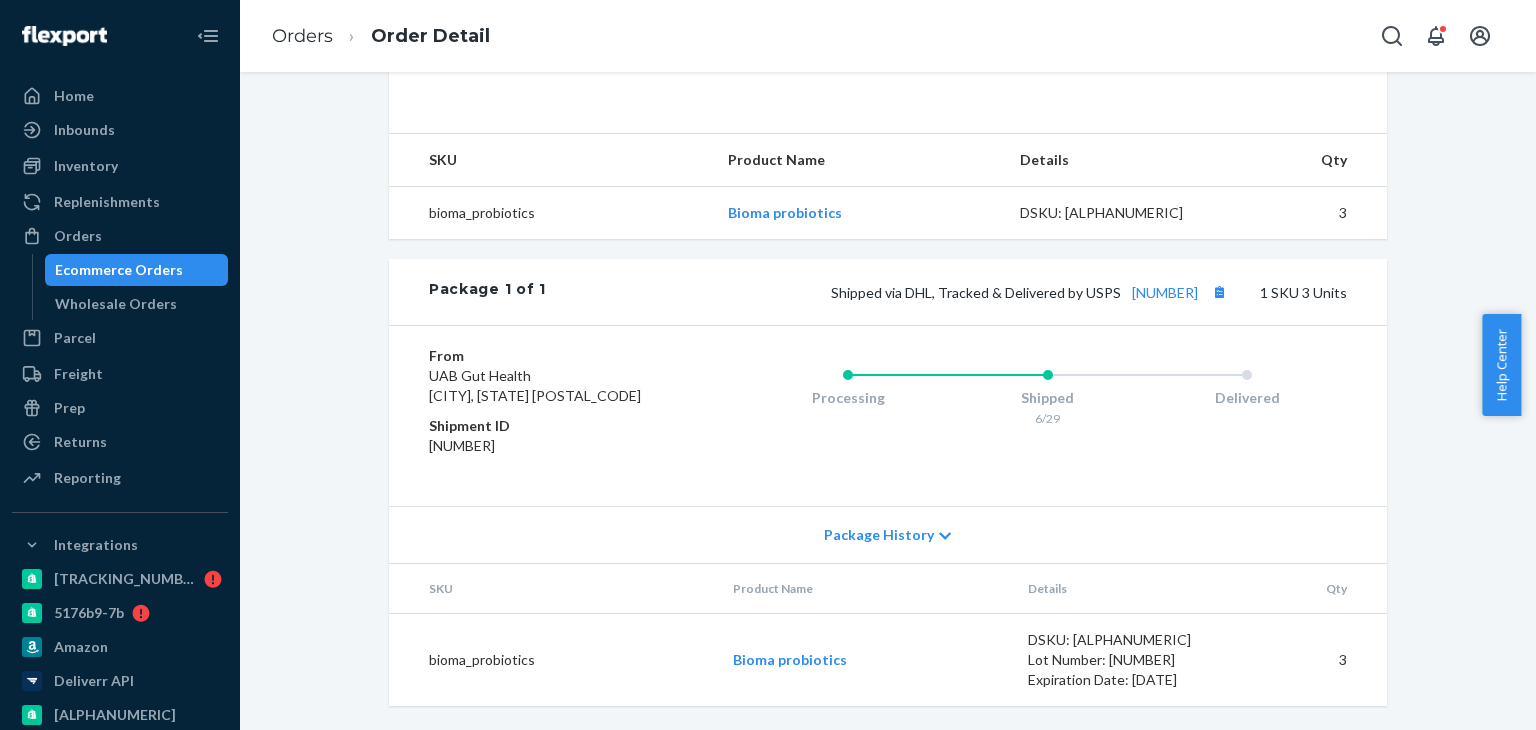 scroll, scrollTop: 600, scrollLeft: 0, axis: vertical 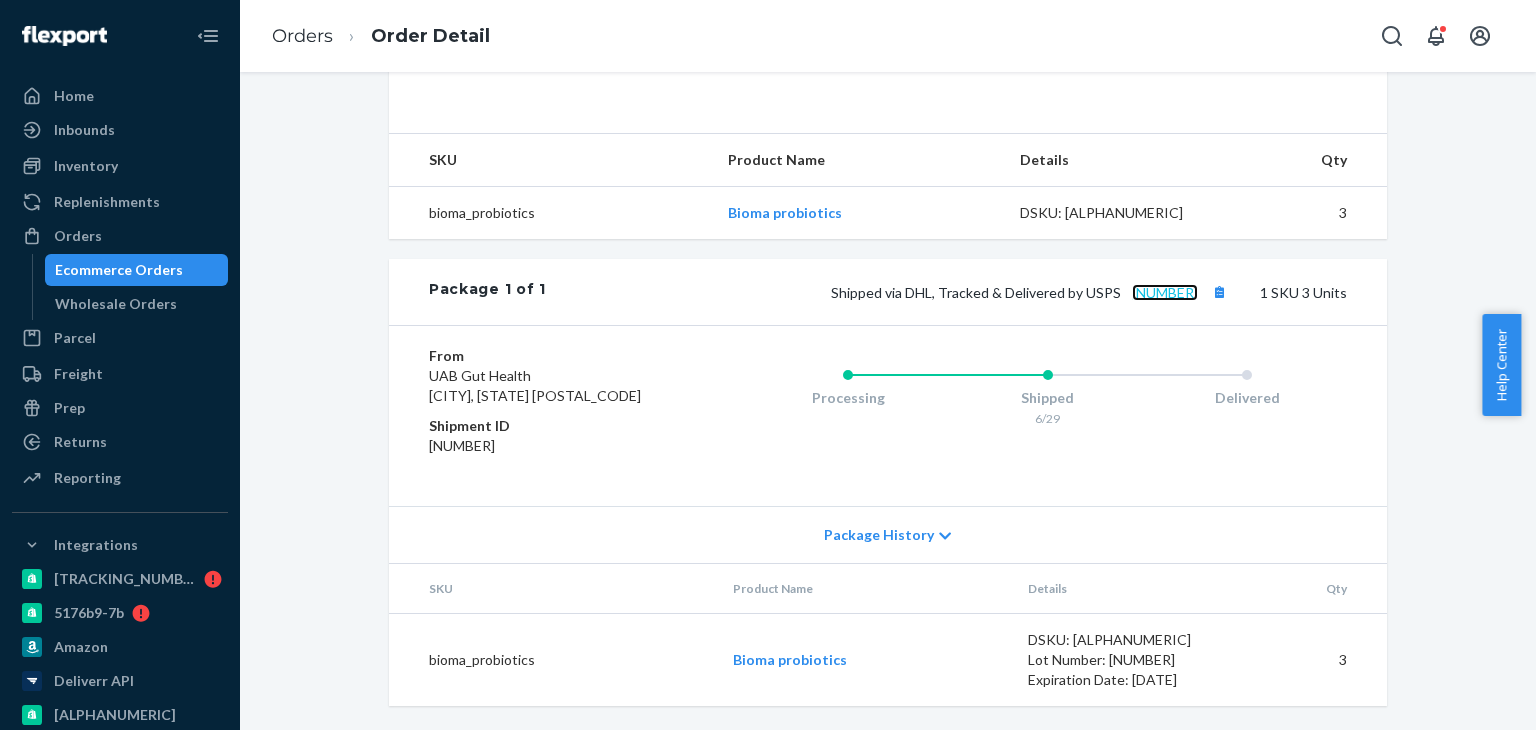 click on "9261290357482613519582" at bounding box center (1165, 292) 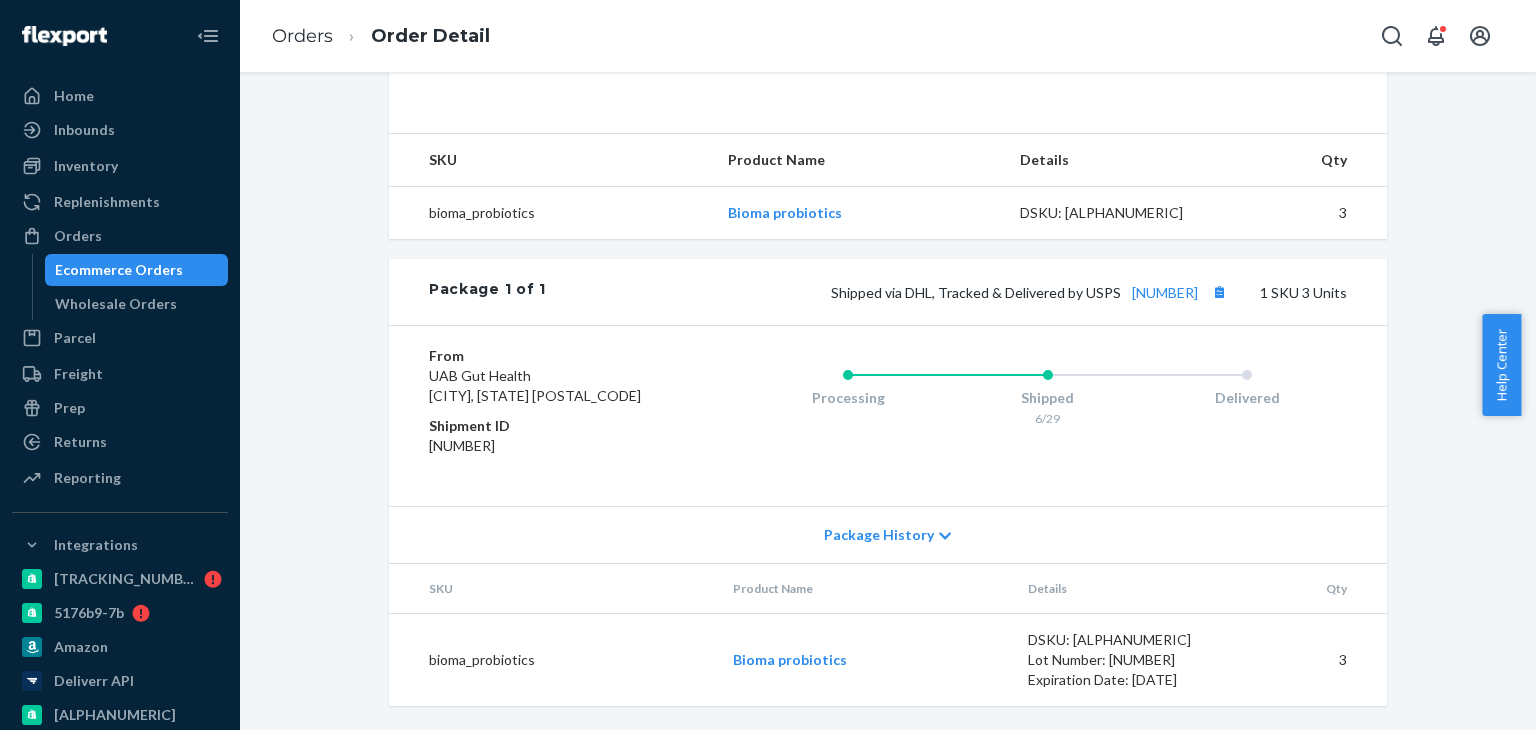 drag, startPoint x: 364, startPoint y: 147, endPoint x: 412, endPoint y: 153, distance: 48.373547 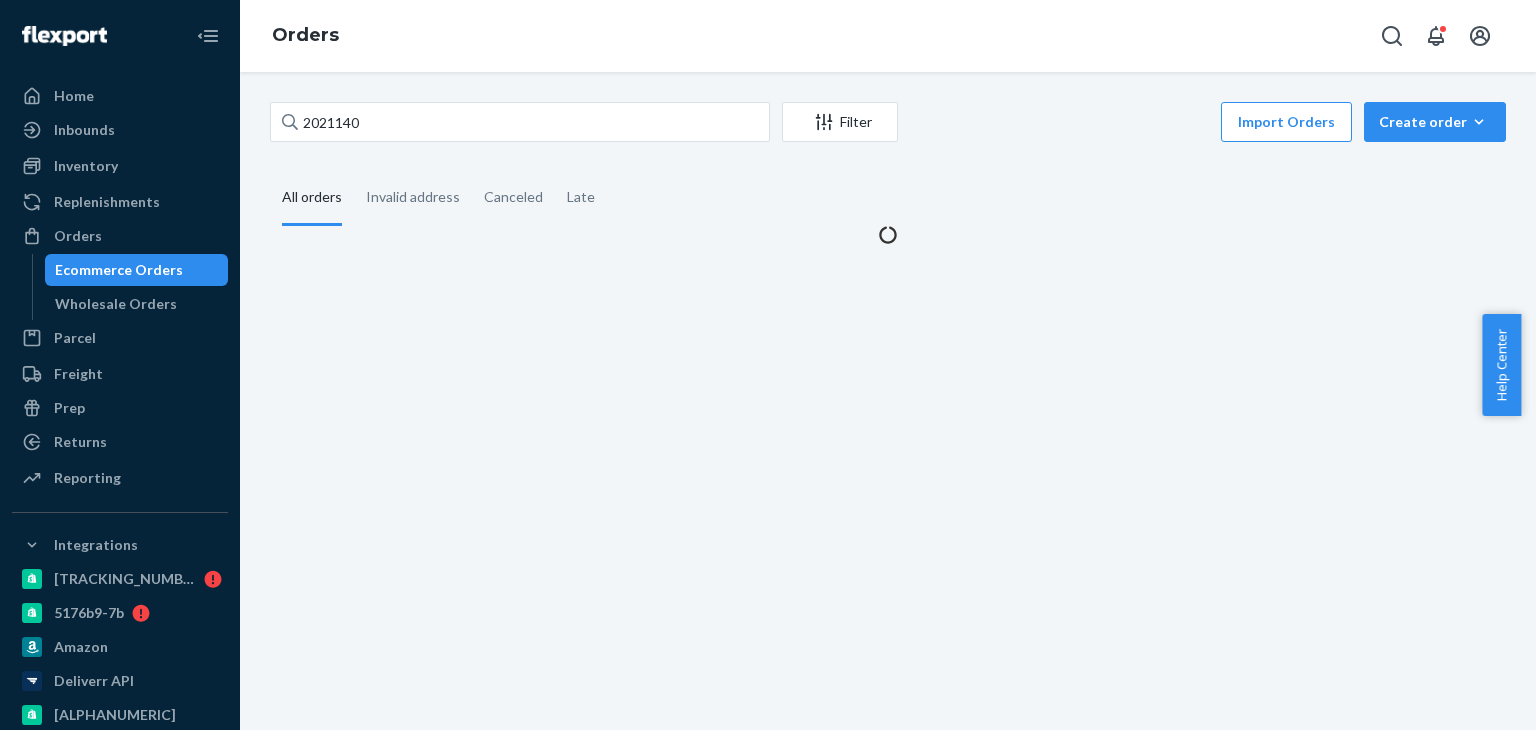 scroll, scrollTop: 0, scrollLeft: 0, axis: both 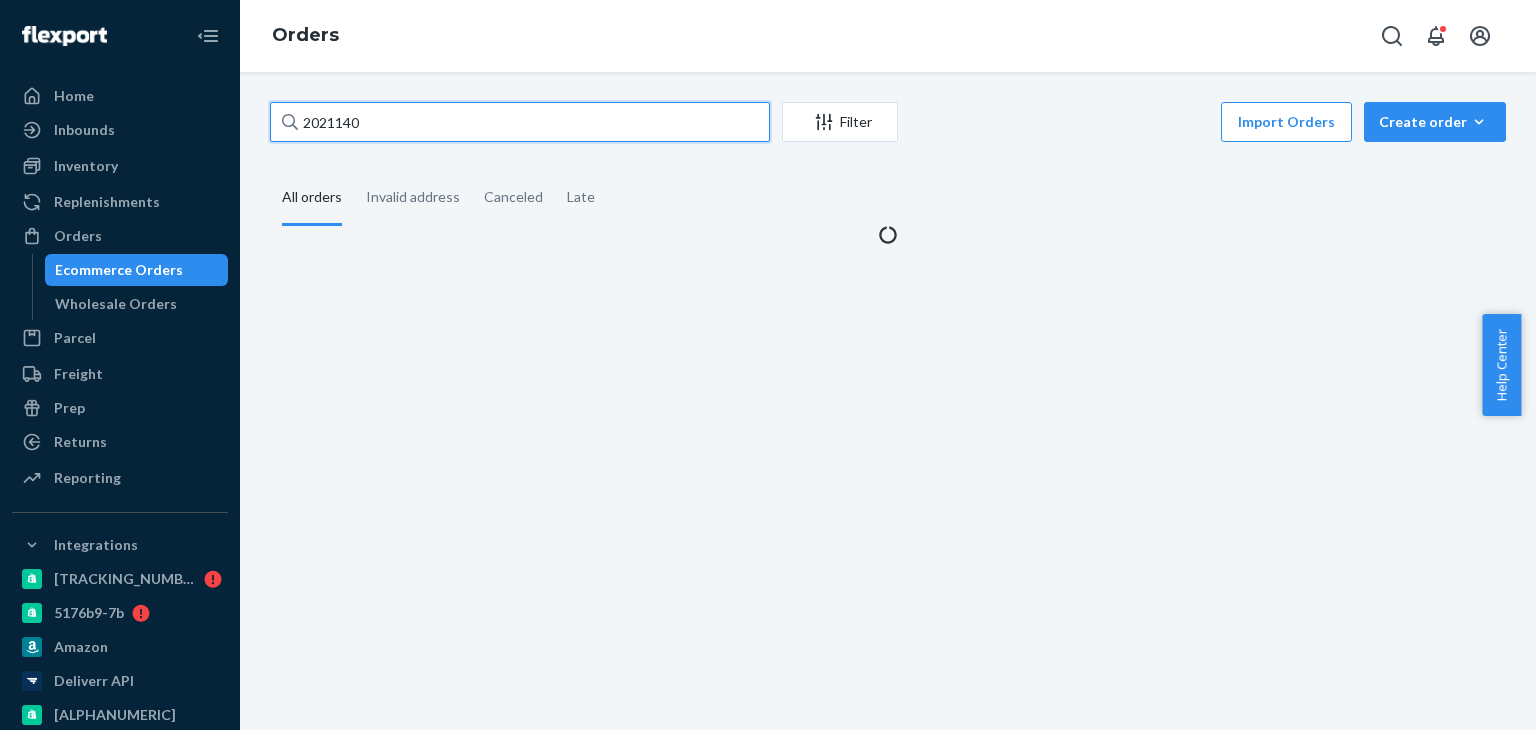 click on "2021140" at bounding box center (520, 122) 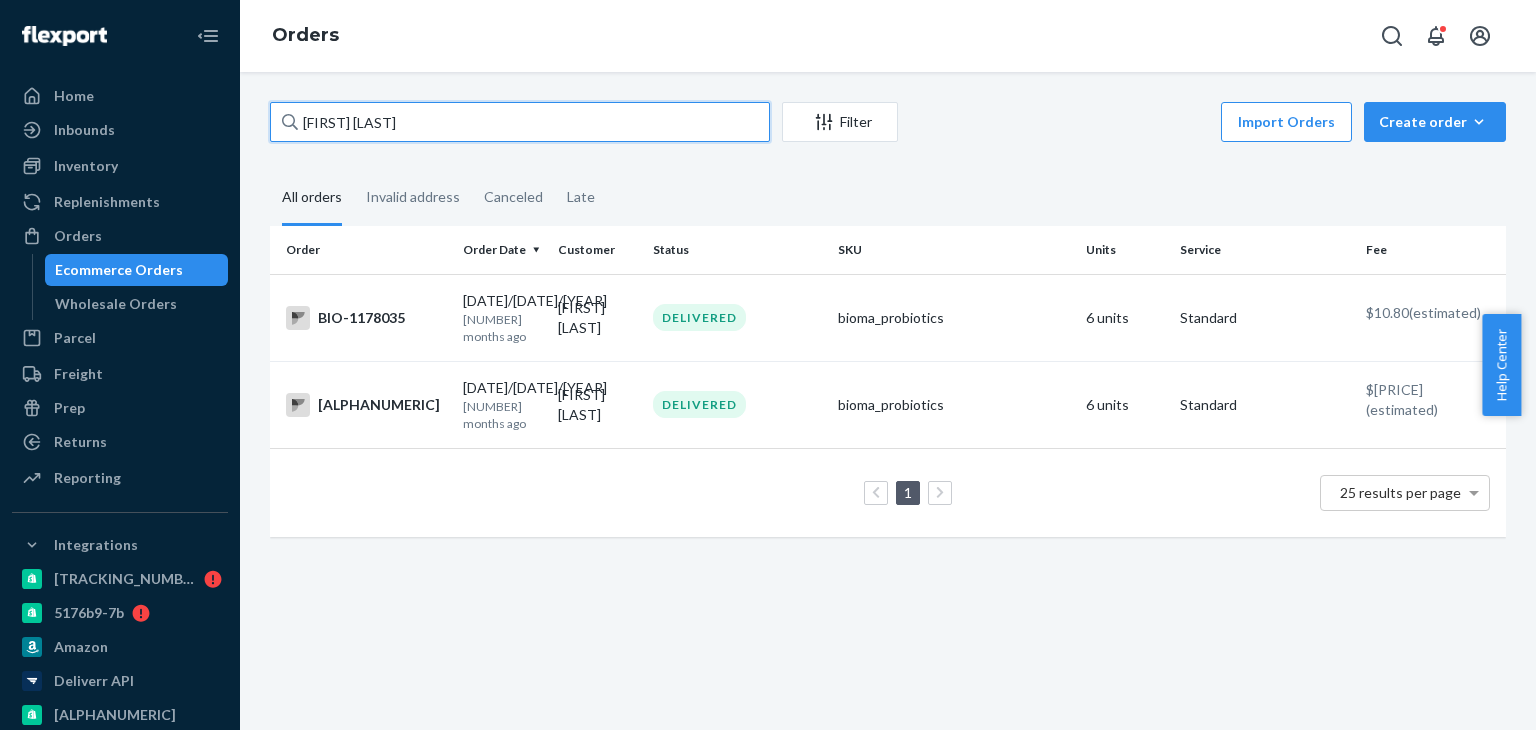 type on "Sarah Champagne" 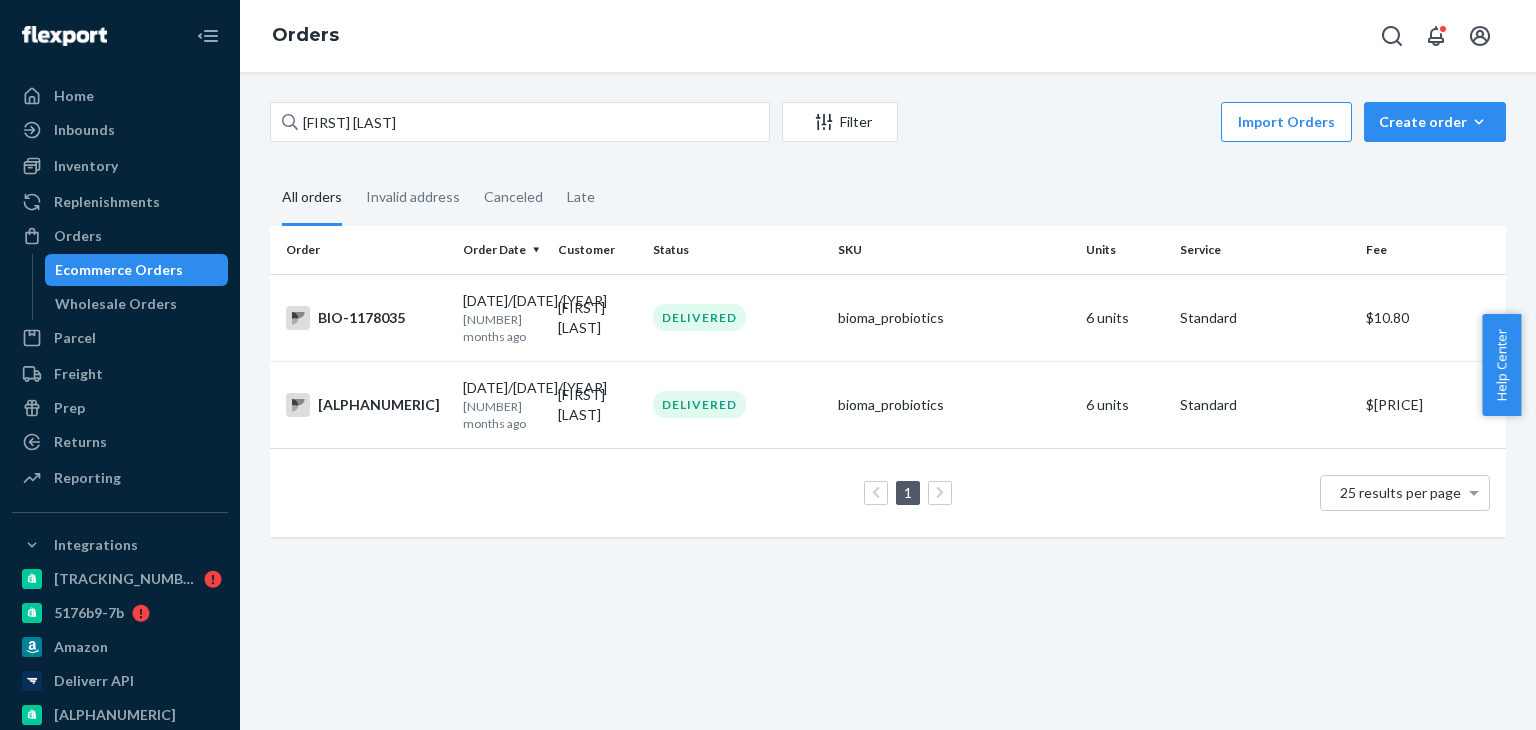 click on "1 25 results per page" at bounding box center (888, 493) 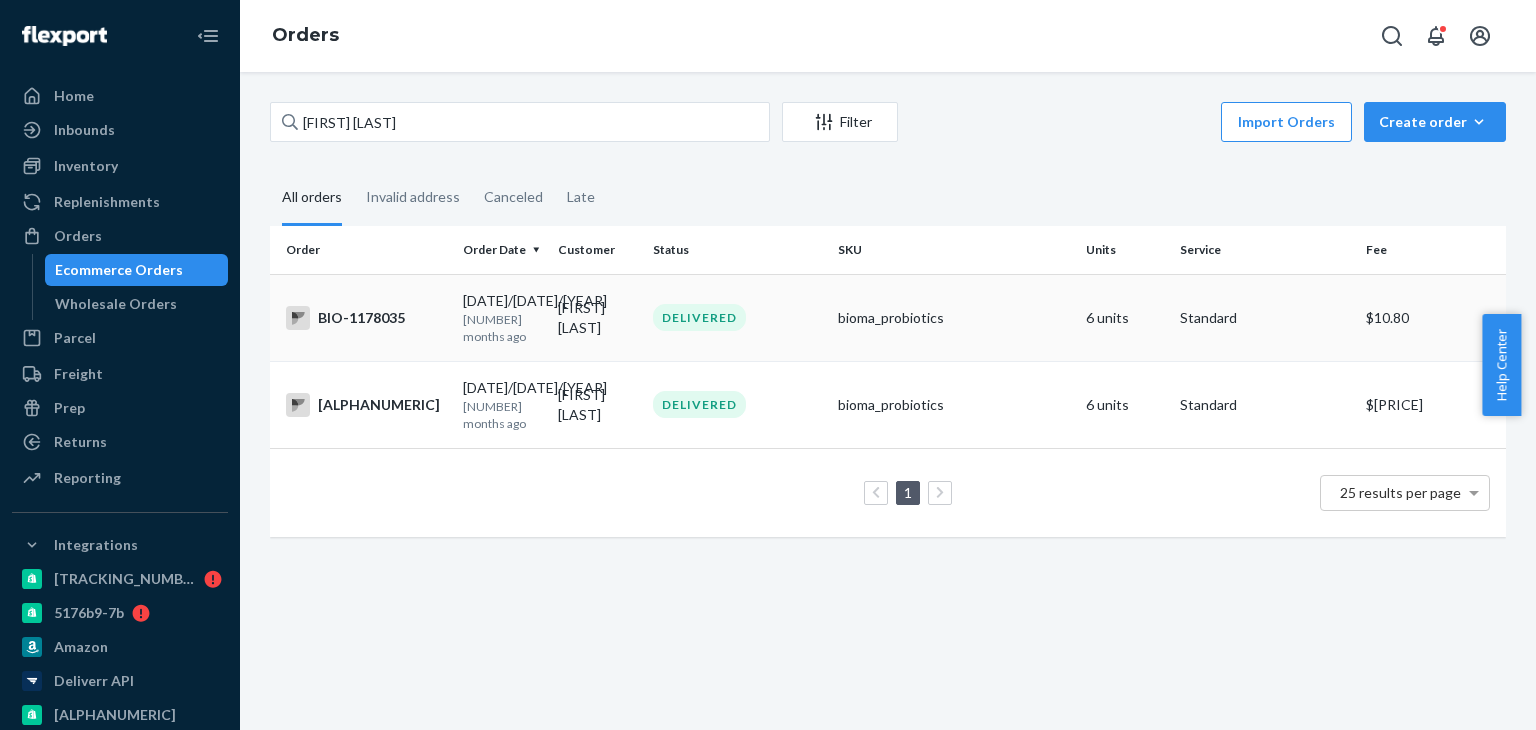 click on "BIO-1178035" at bounding box center (366, 318) 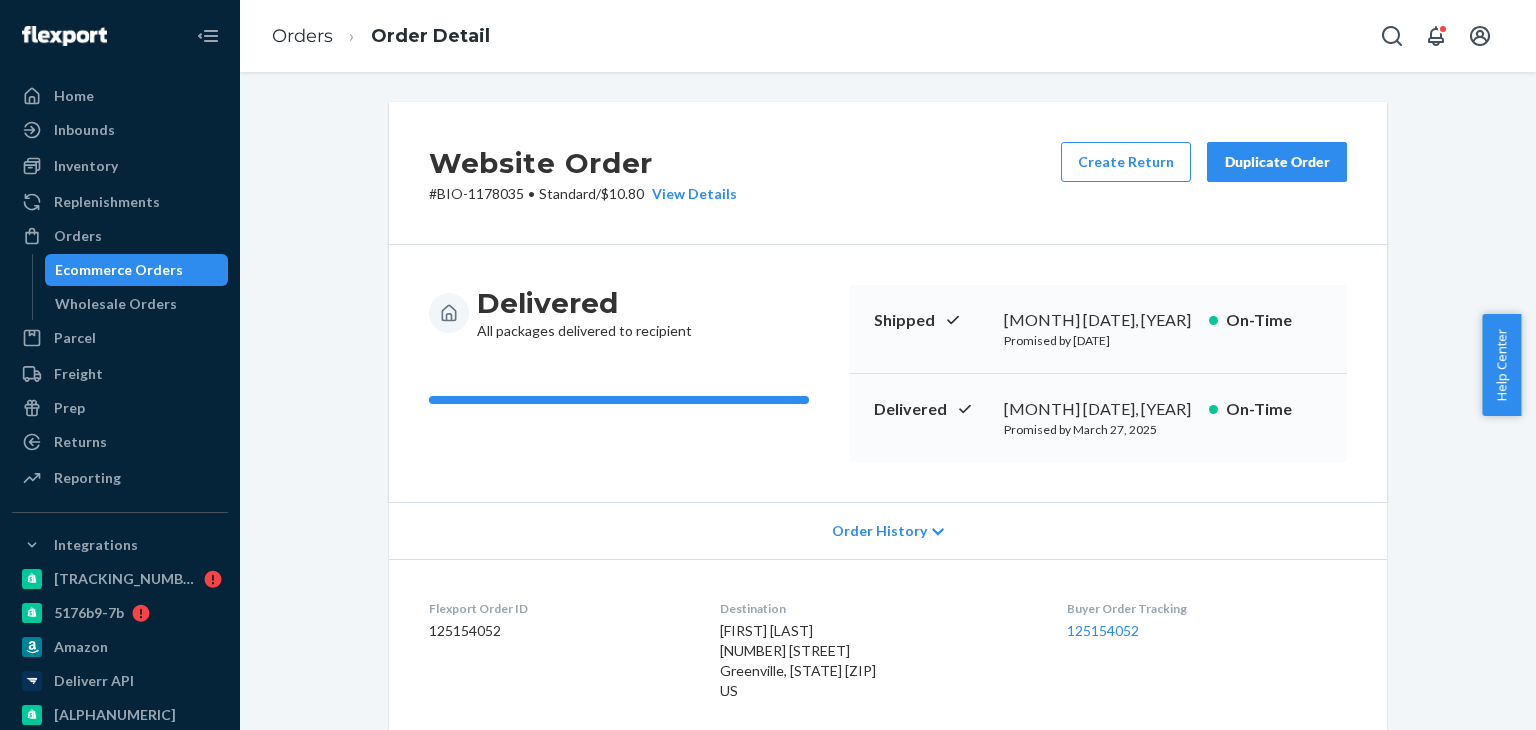 click on "# BIO-1178035 • Standard  /  $10.80 View Details" at bounding box center [583, 194] 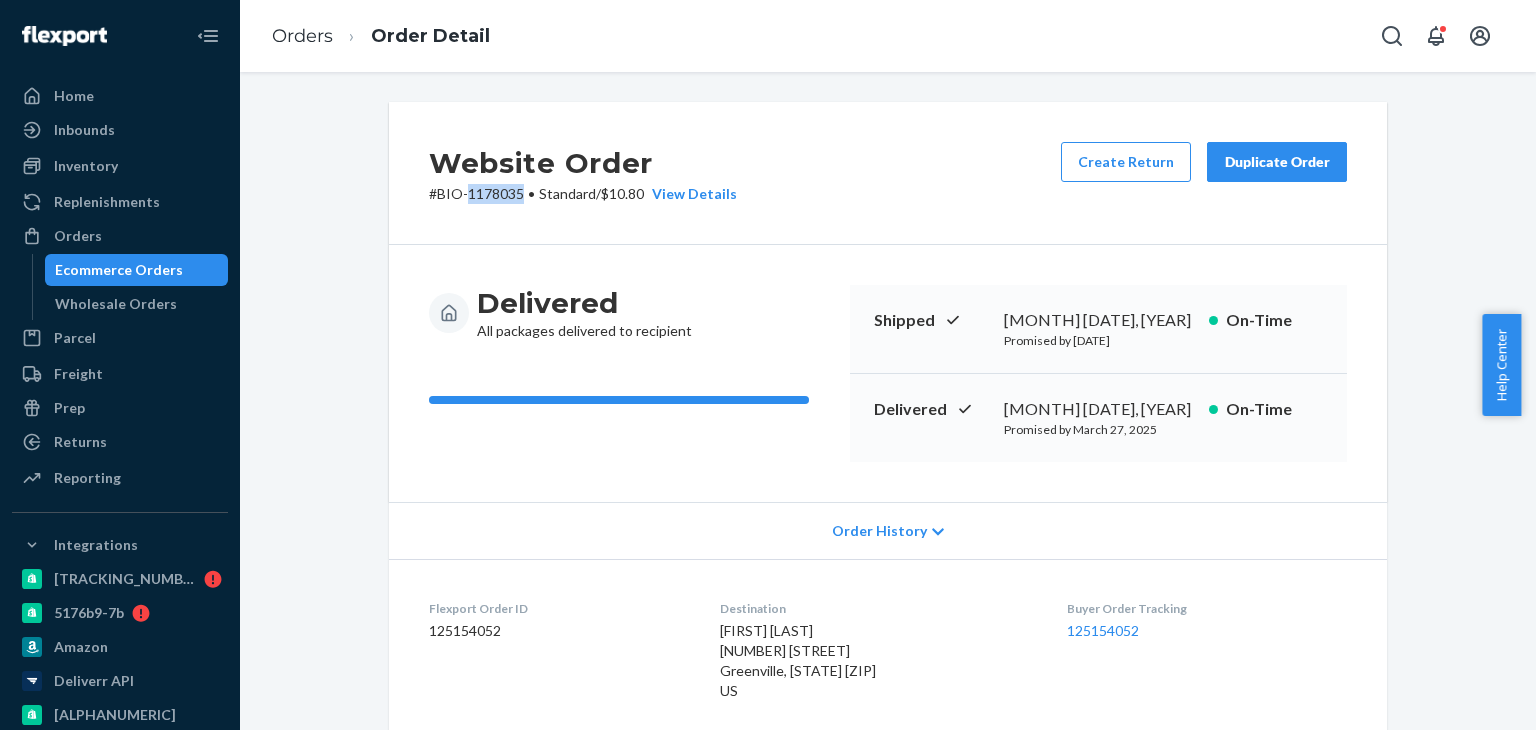 click on "# BIO-1178035 • Standard  /  $10.80 View Details" at bounding box center (583, 194) 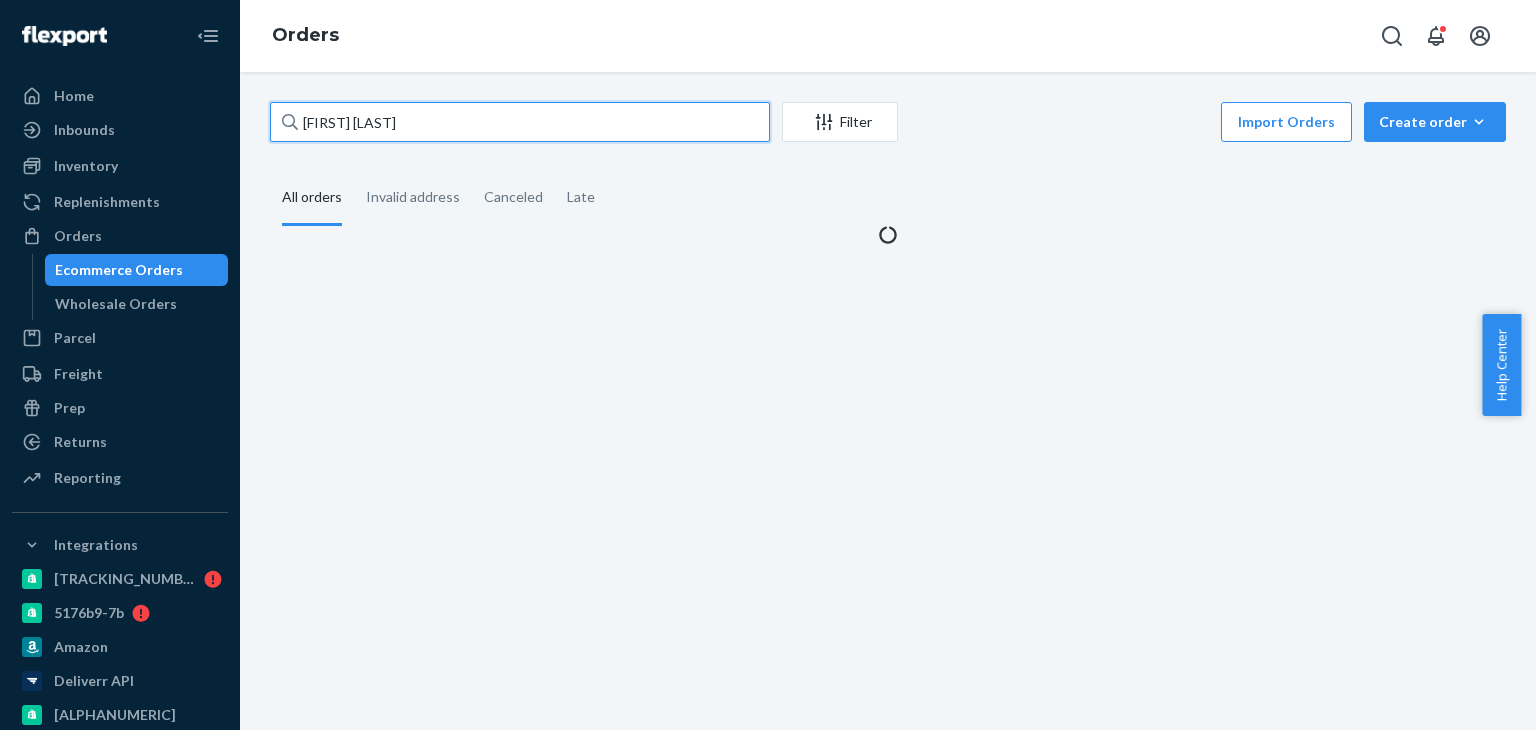 click on "Sarah Champagne" at bounding box center (520, 122) 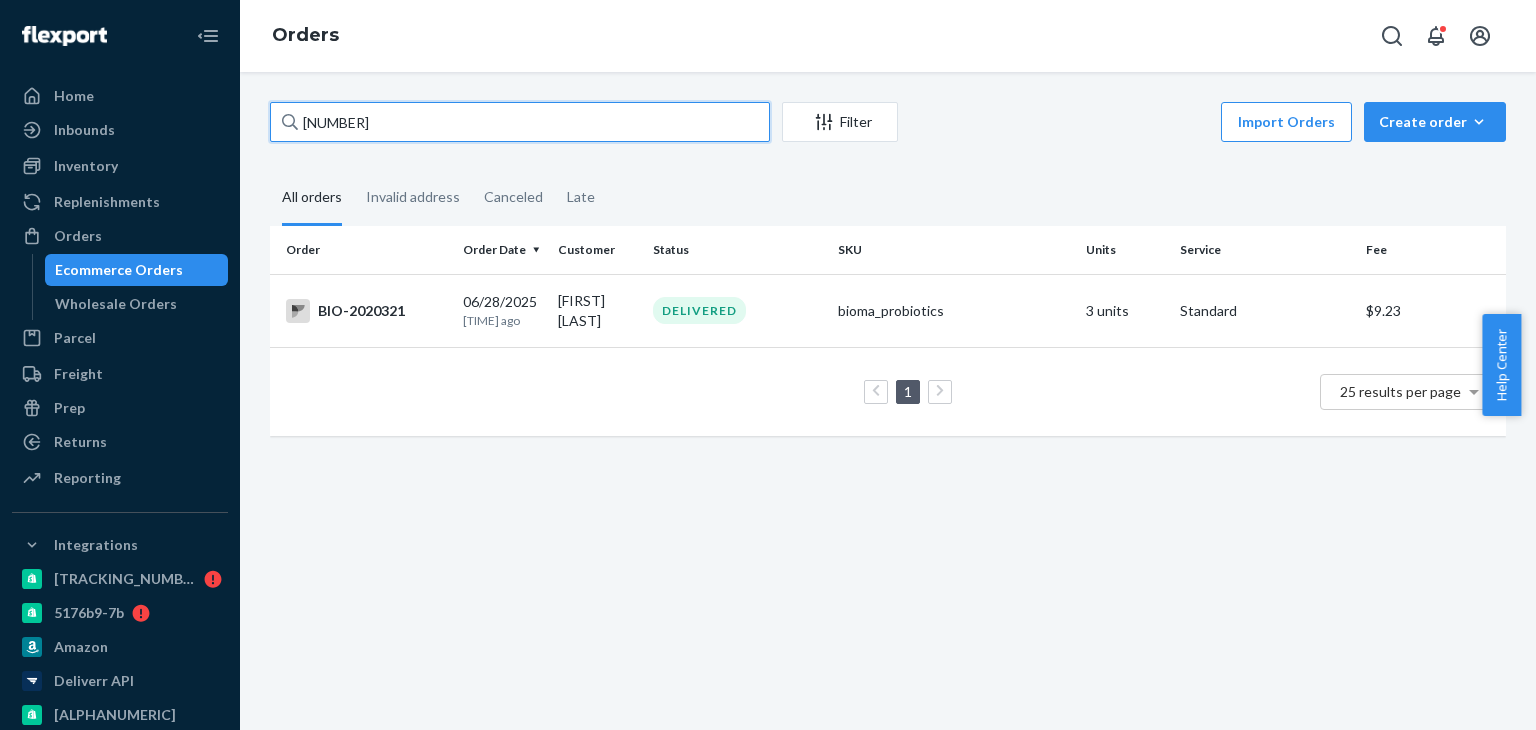 type on "2020321" 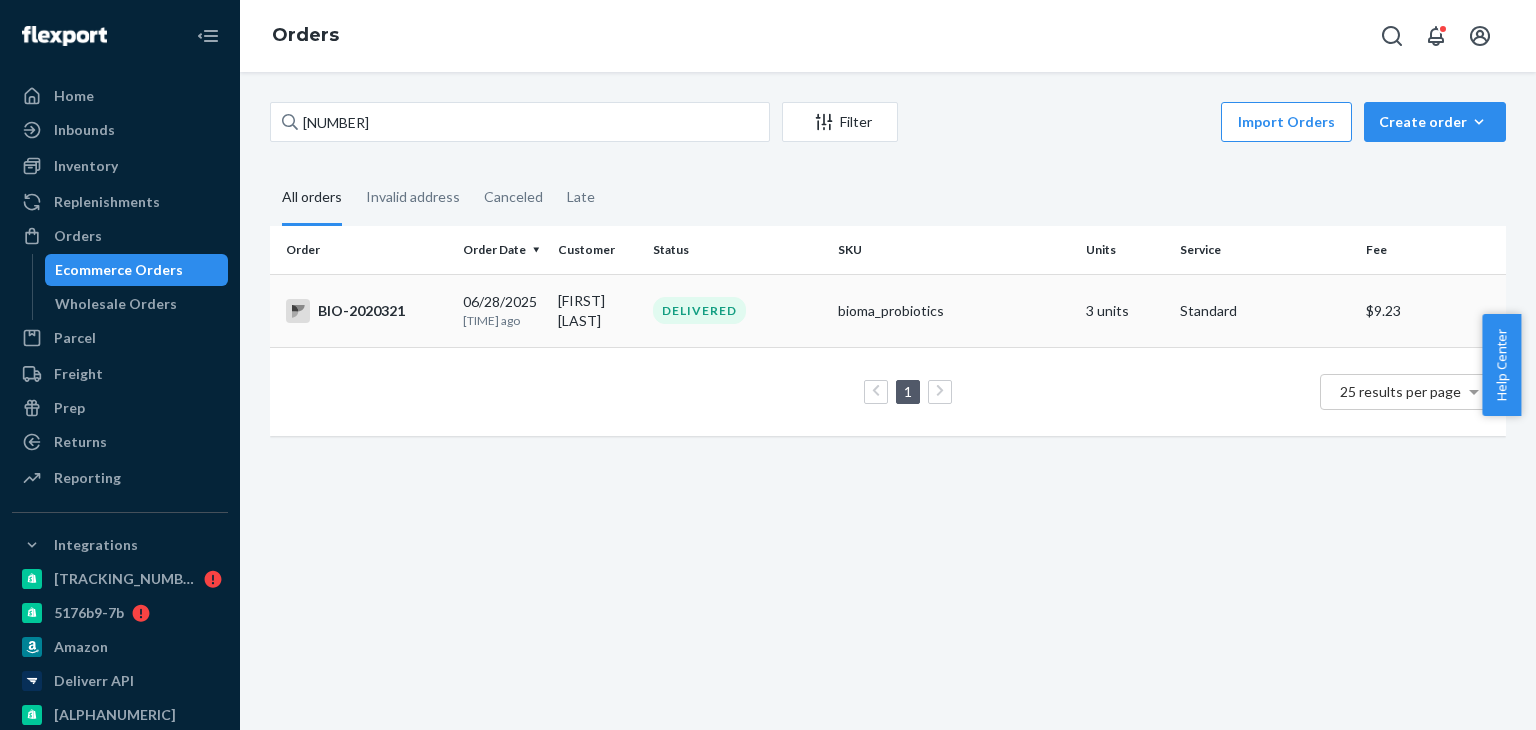 click on "BIO-2020321" at bounding box center [366, 311] 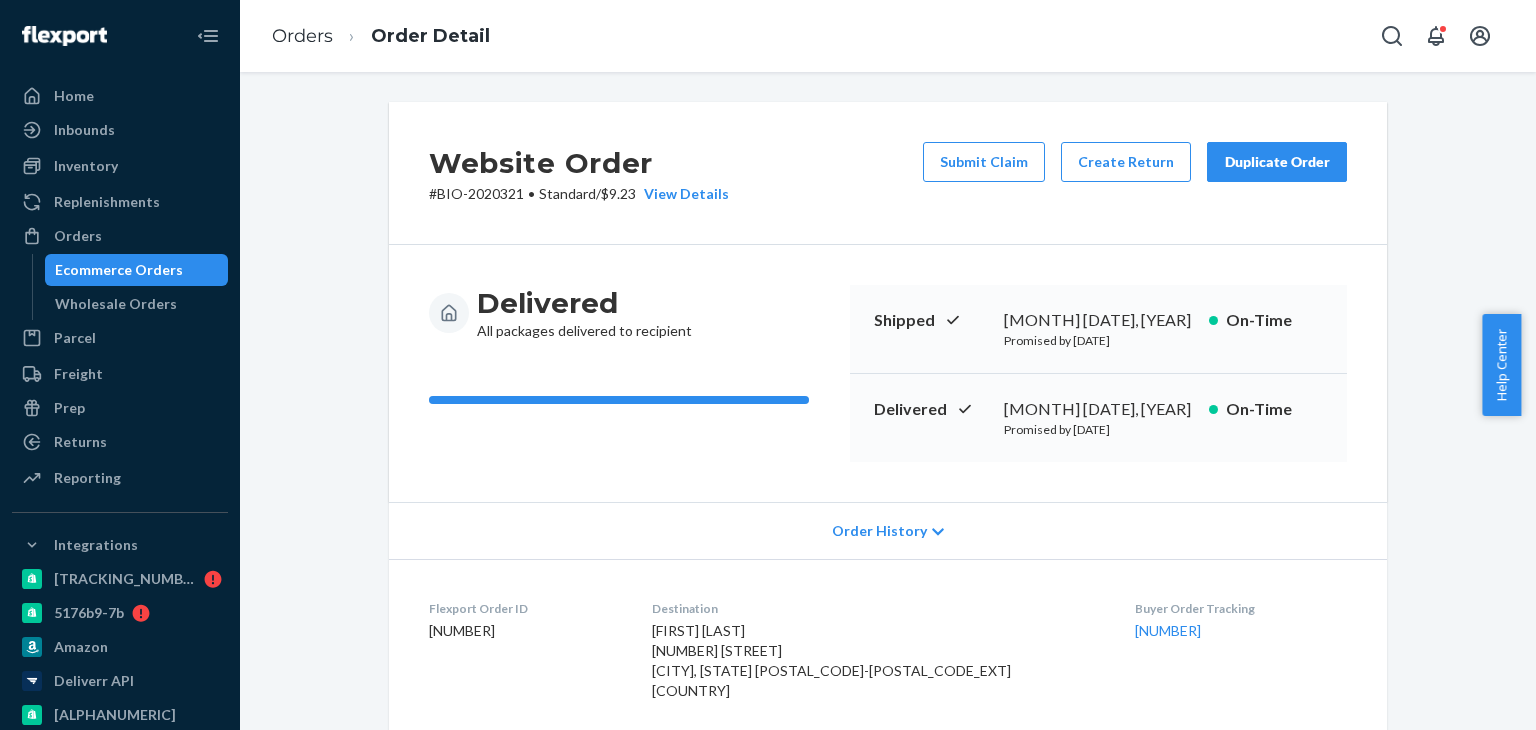 scroll, scrollTop: 500, scrollLeft: 0, axis: vertical 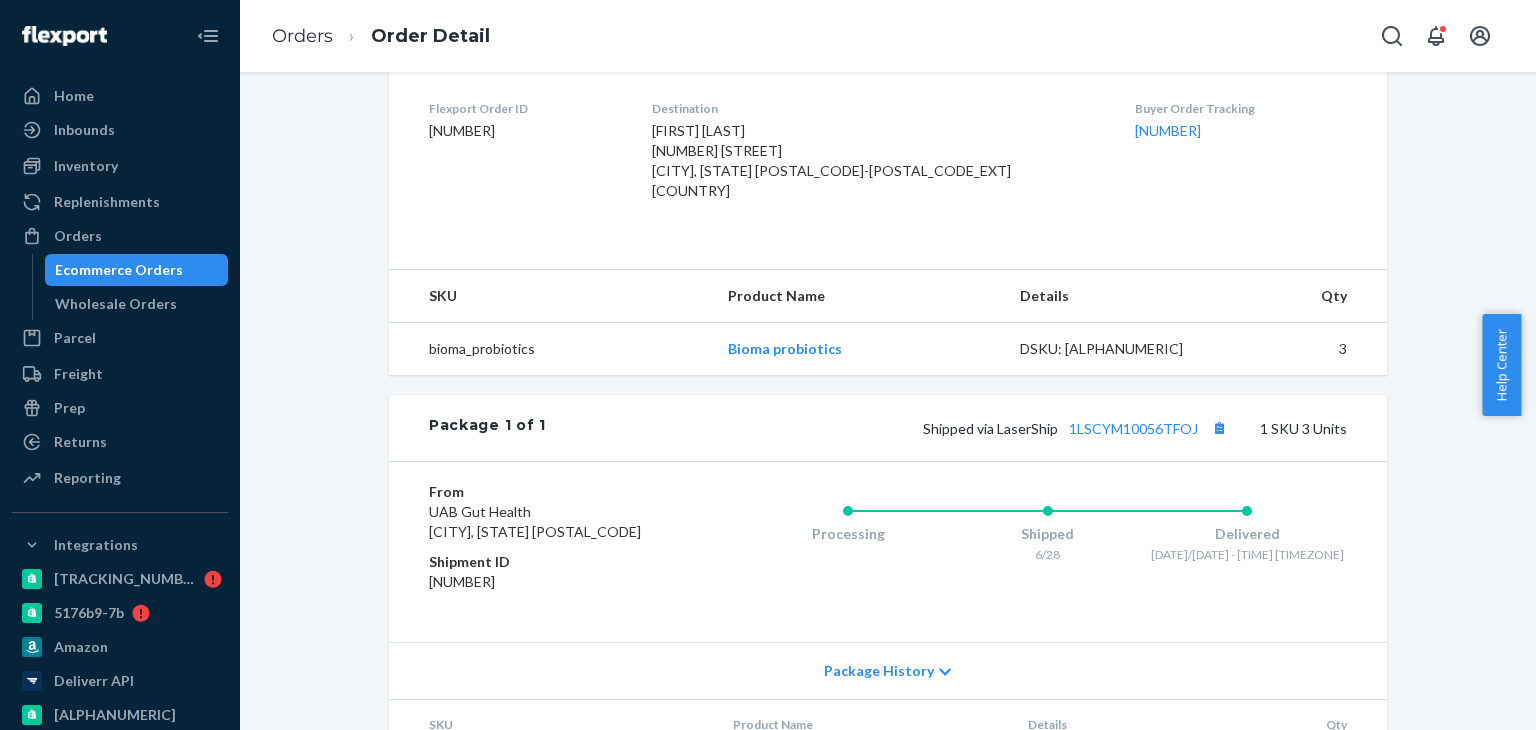 click on "Shipped via LaserShip   1LSCYM10056TFOJ 1   SKU   3   Units" at bounding box center [946, 428] 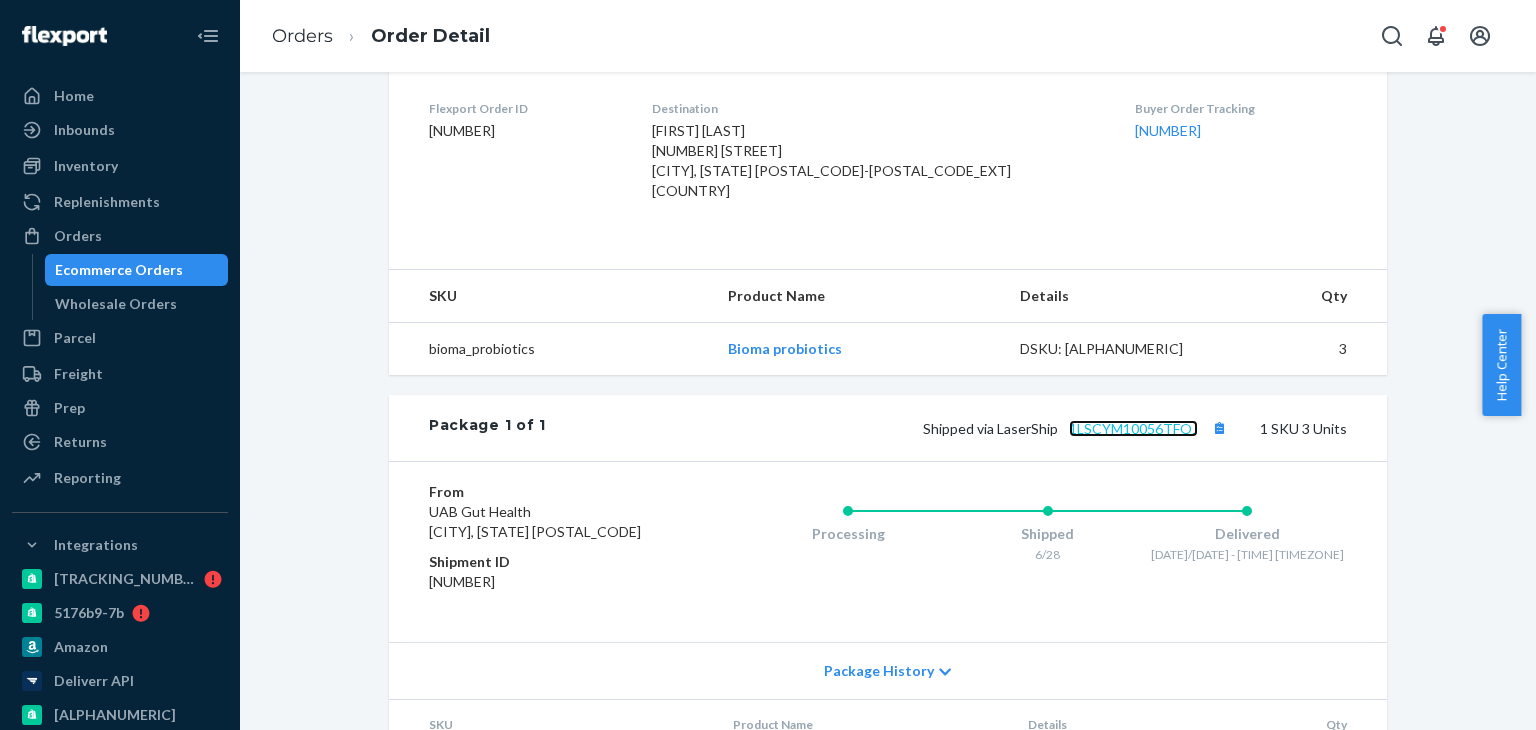 click on "1LSCYM10056TFOJ" at bounding box center [1133, 428] 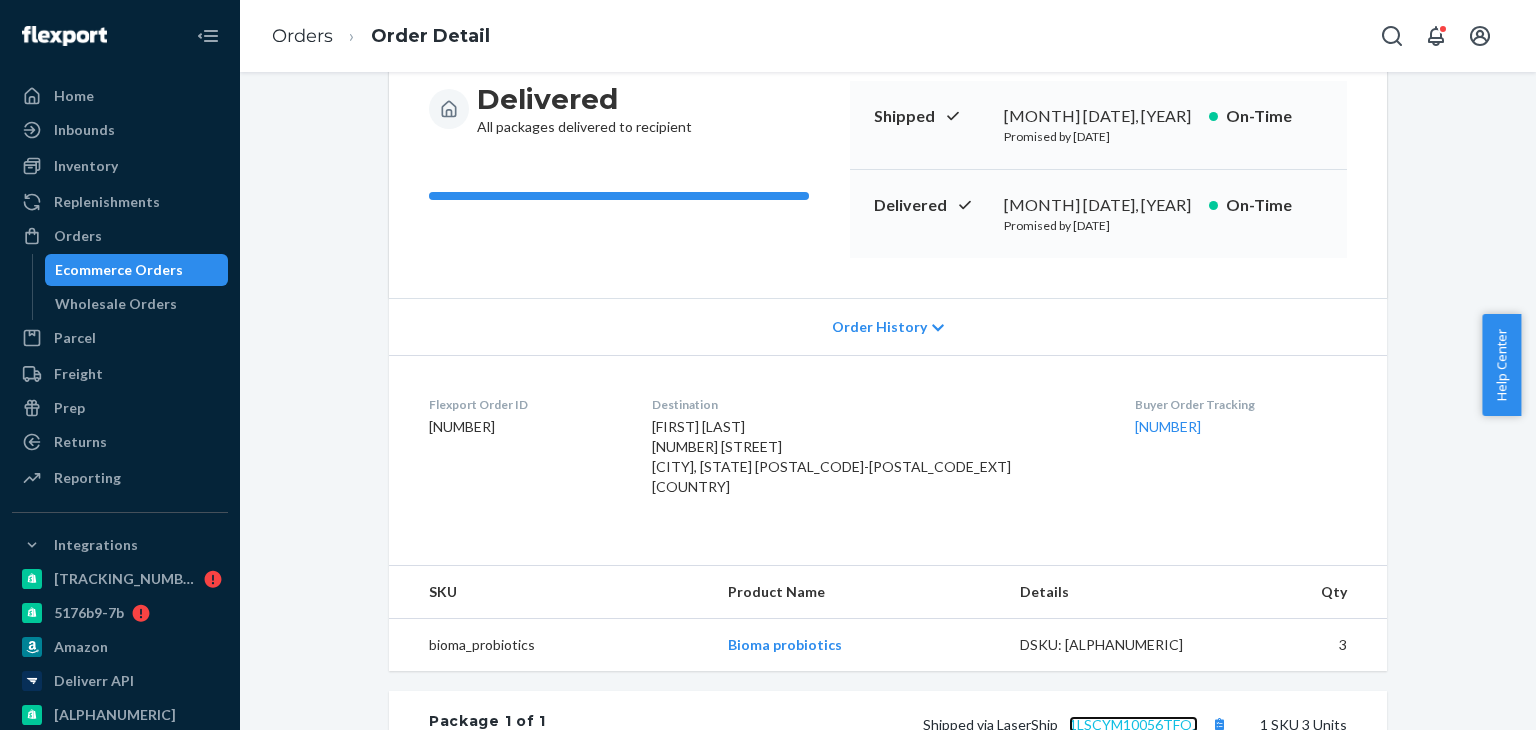 scroll, scrollTop: 100, scrollLeft: 0, axis: vertical 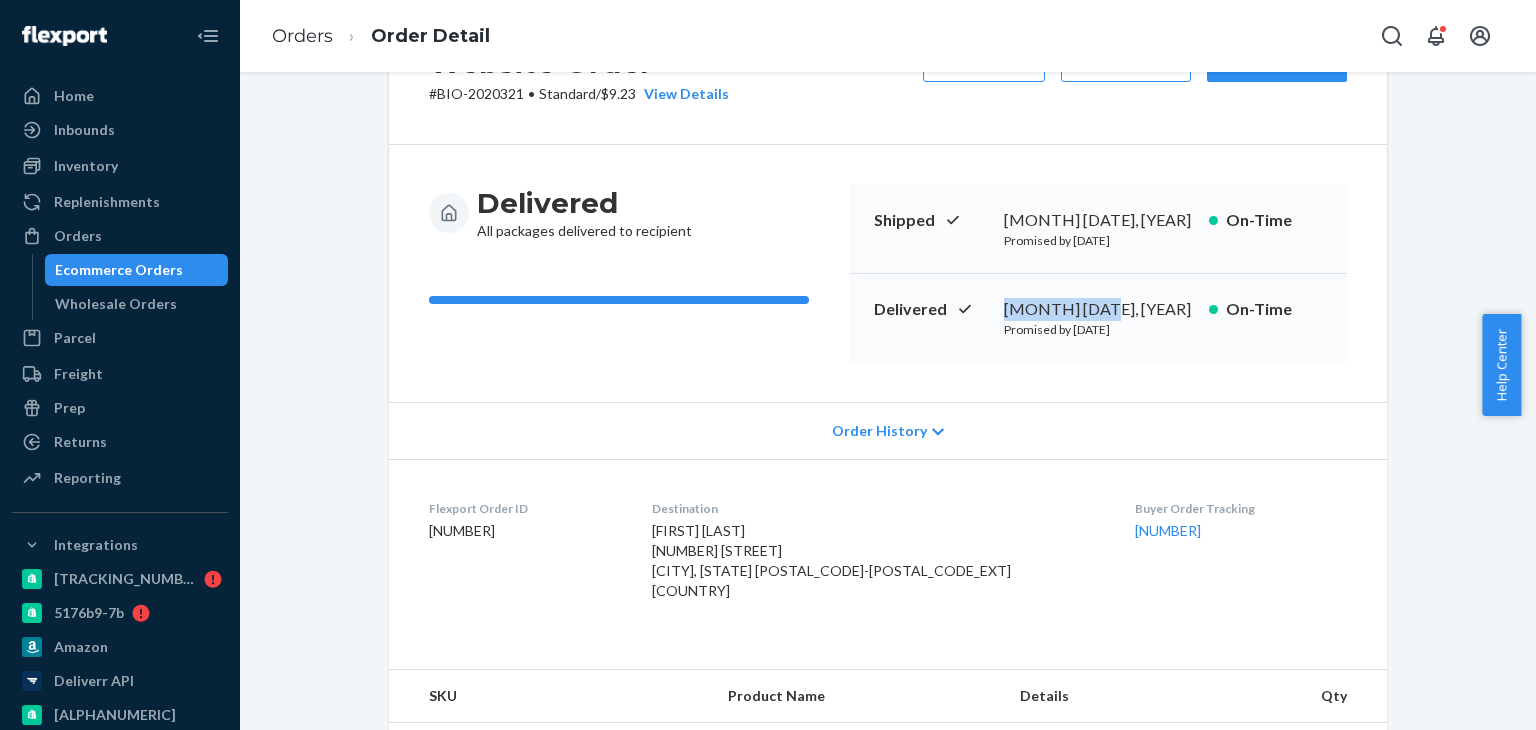 drag, startPoint x: 1098, startPoint y: 312, endPoint x: 972, endPoint y: 307, distance: 126.09917 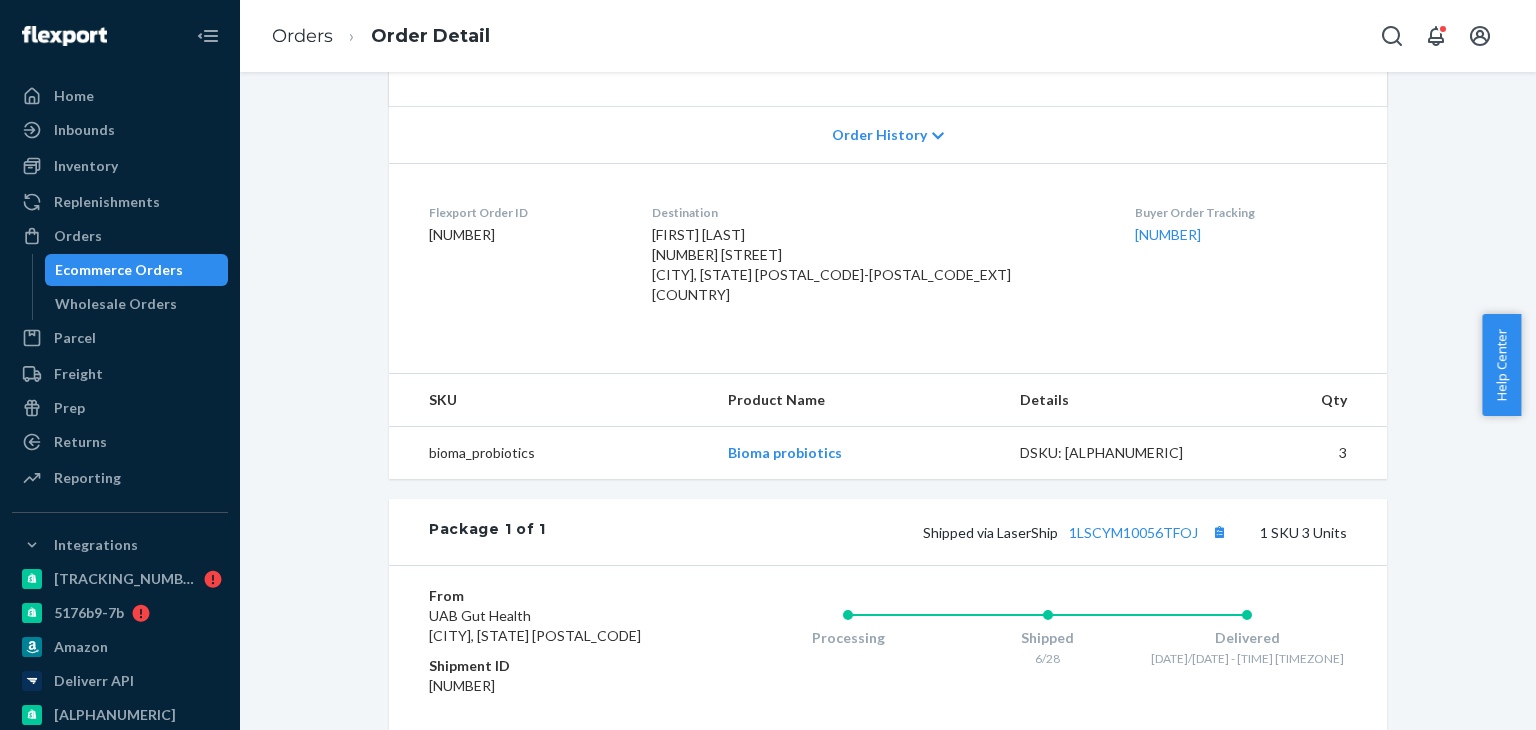 scroll, scrollTop: 400, scrollLeft: 0, axis: vertical 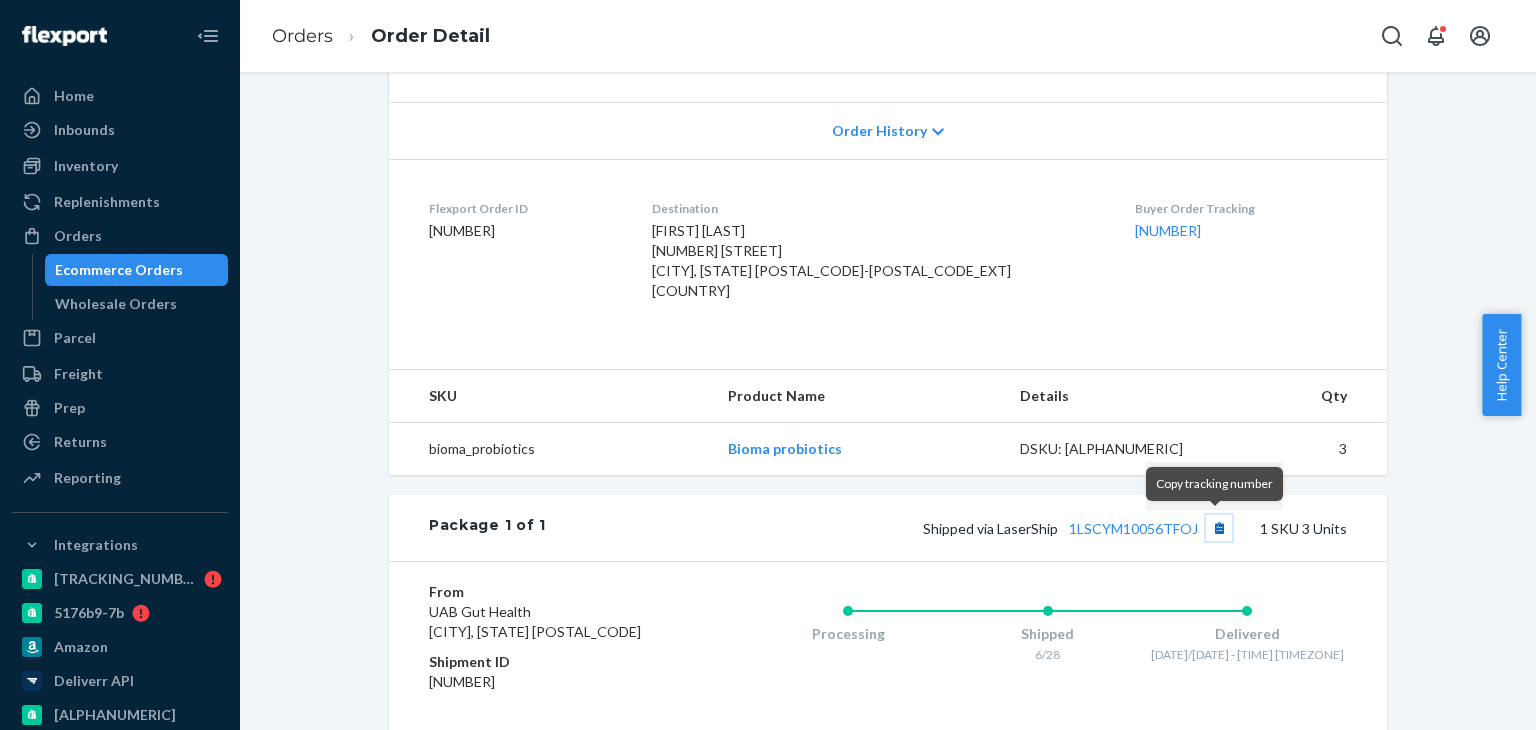 click at bounding box center [1219, 528] 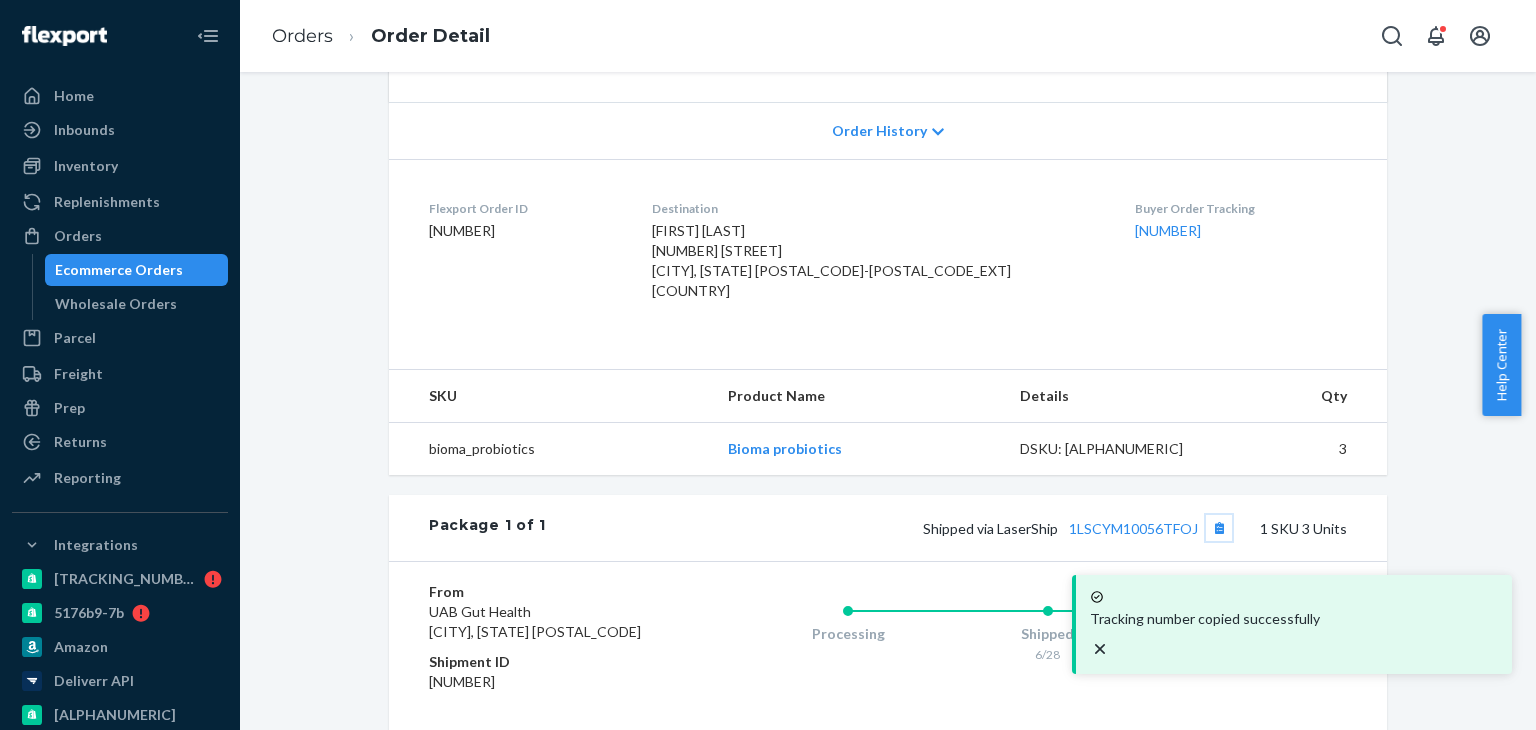 type 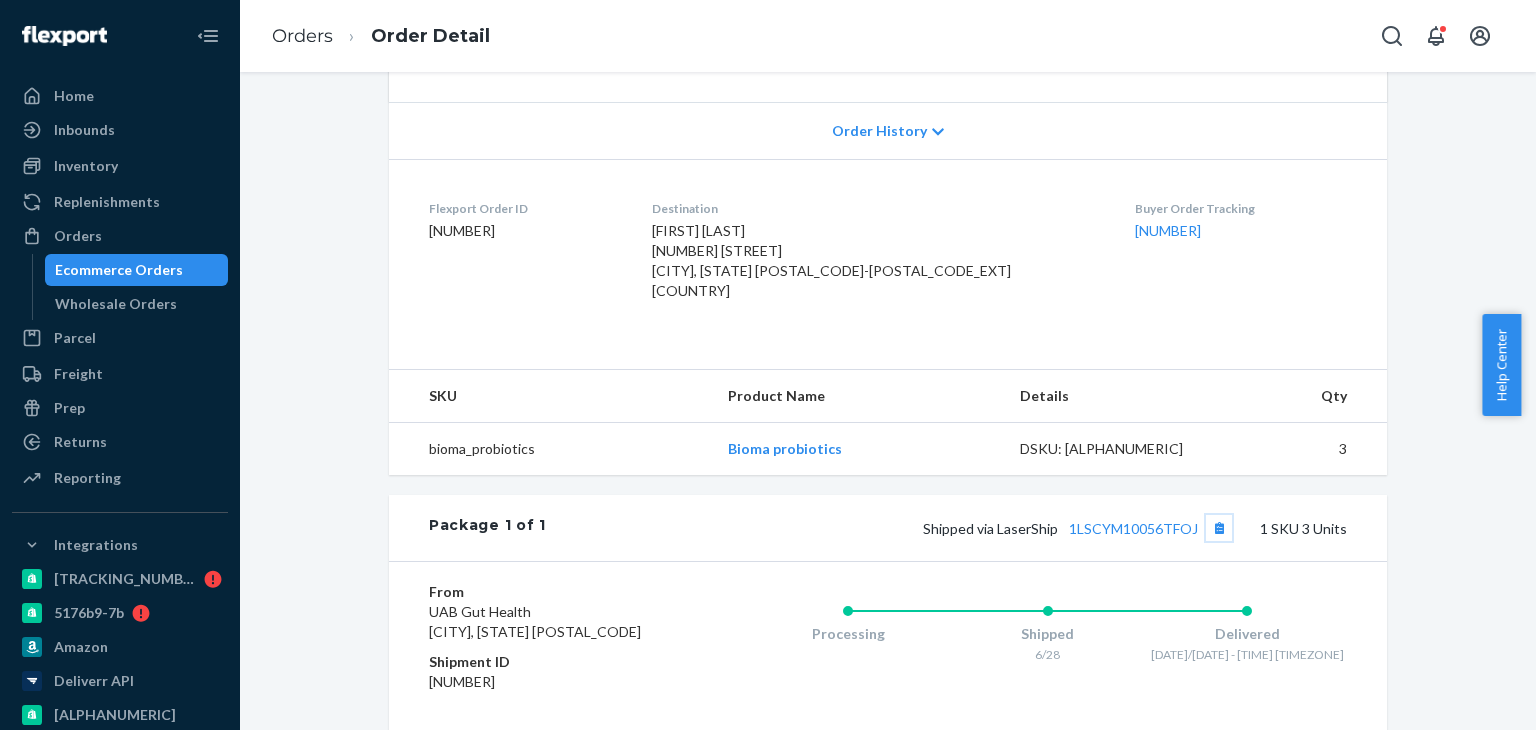 scroll, scrollTop: 0, scrollLeft: 0, axis: both 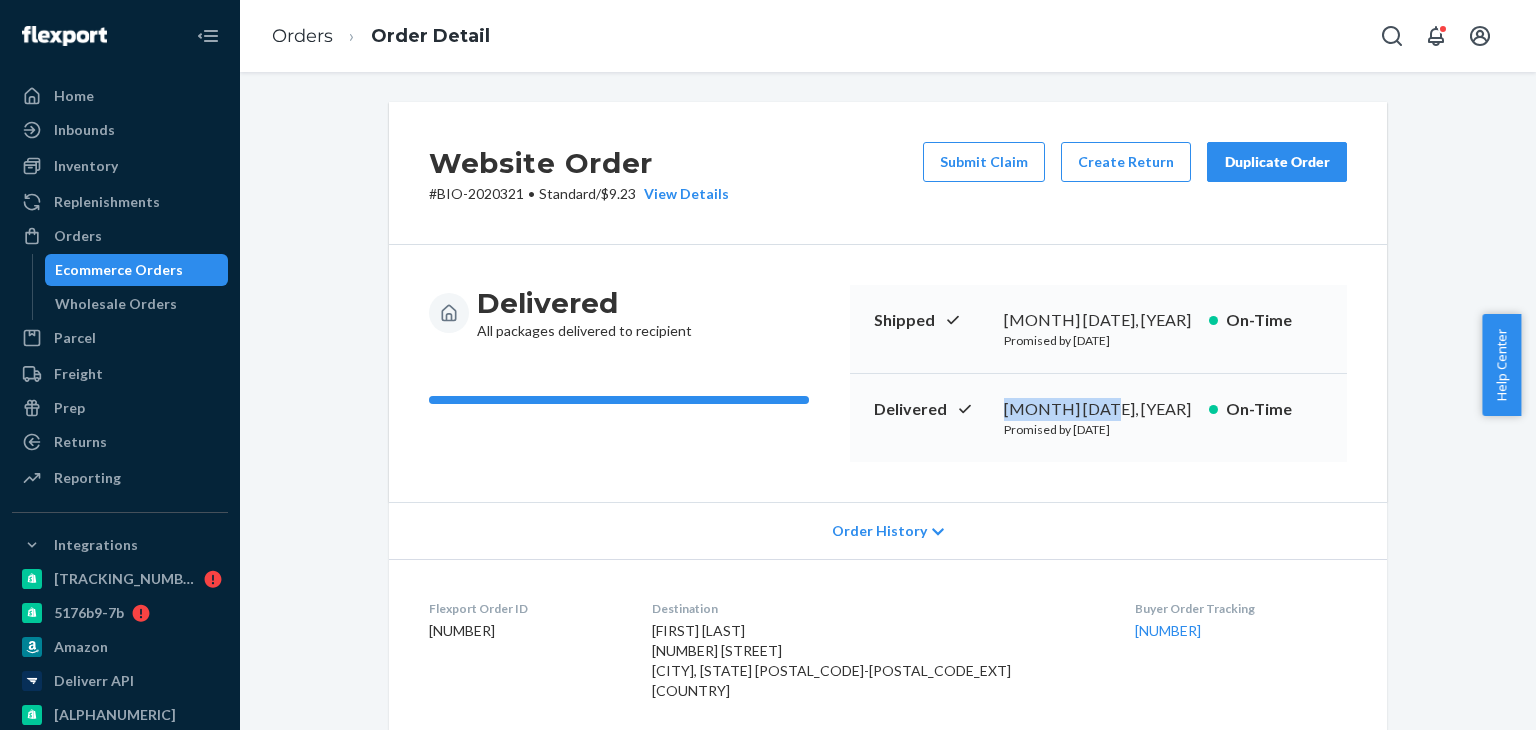 click on "Ecommerce Orders" at bounding box center (119, 270) 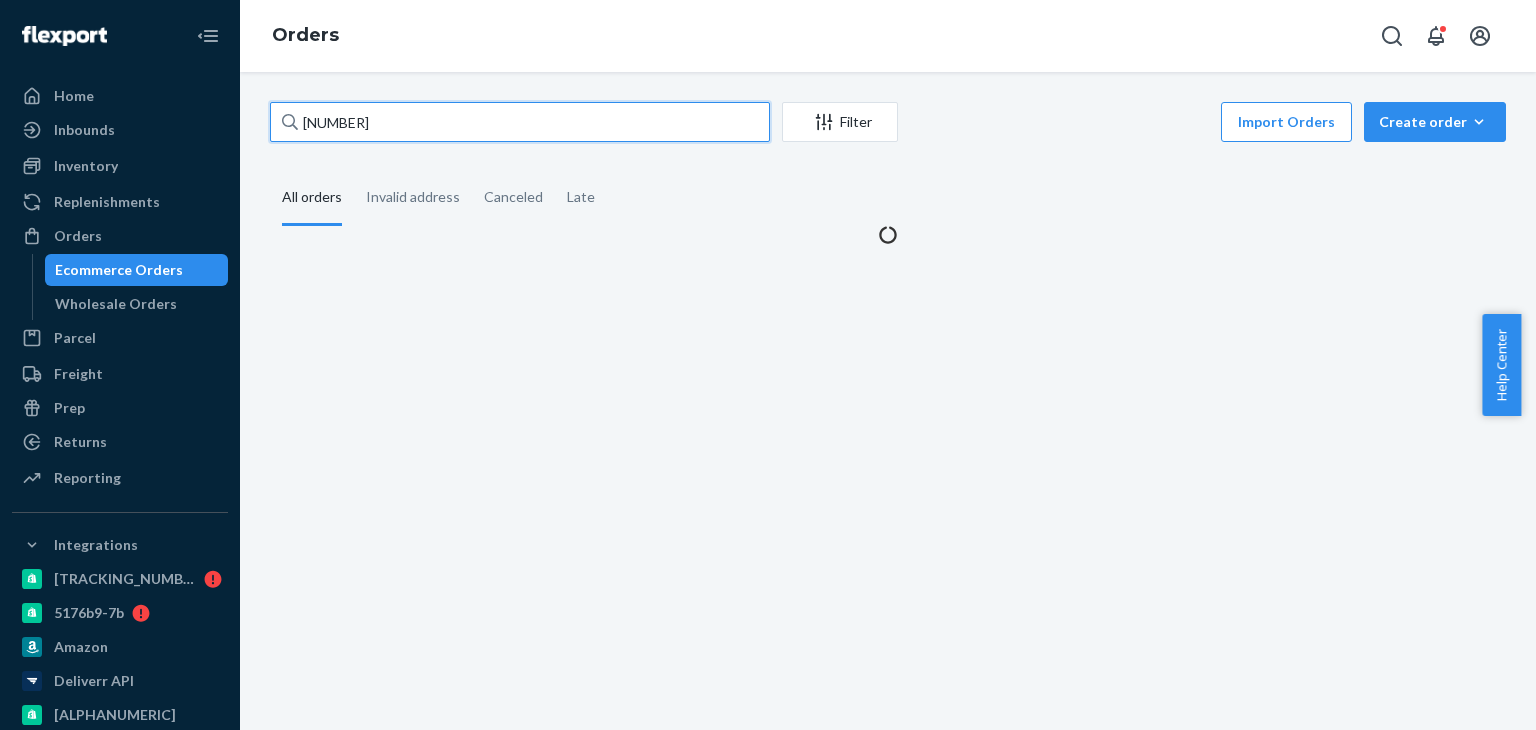 click on "2020321" at bounding box center [520, 122] 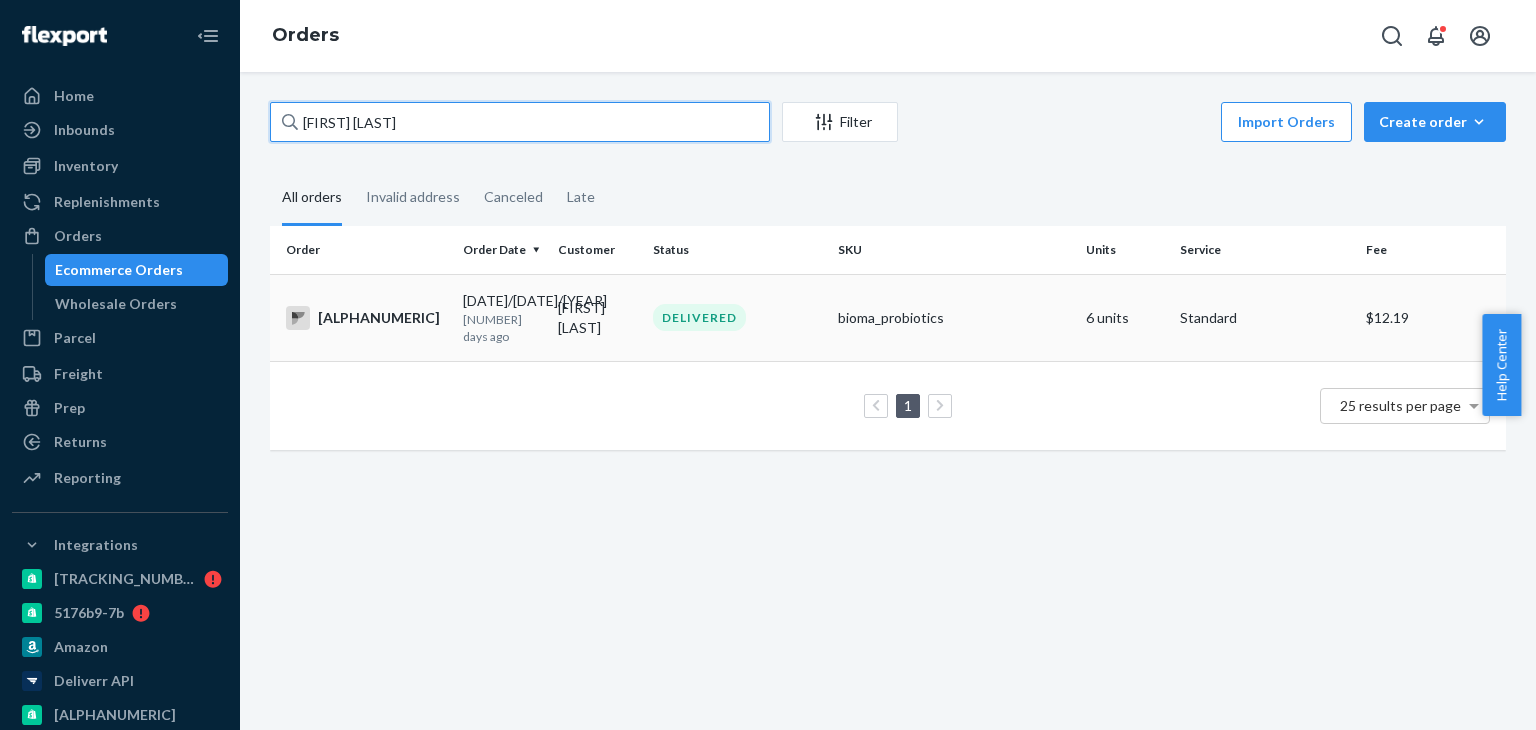 type on "Joan OMalley" 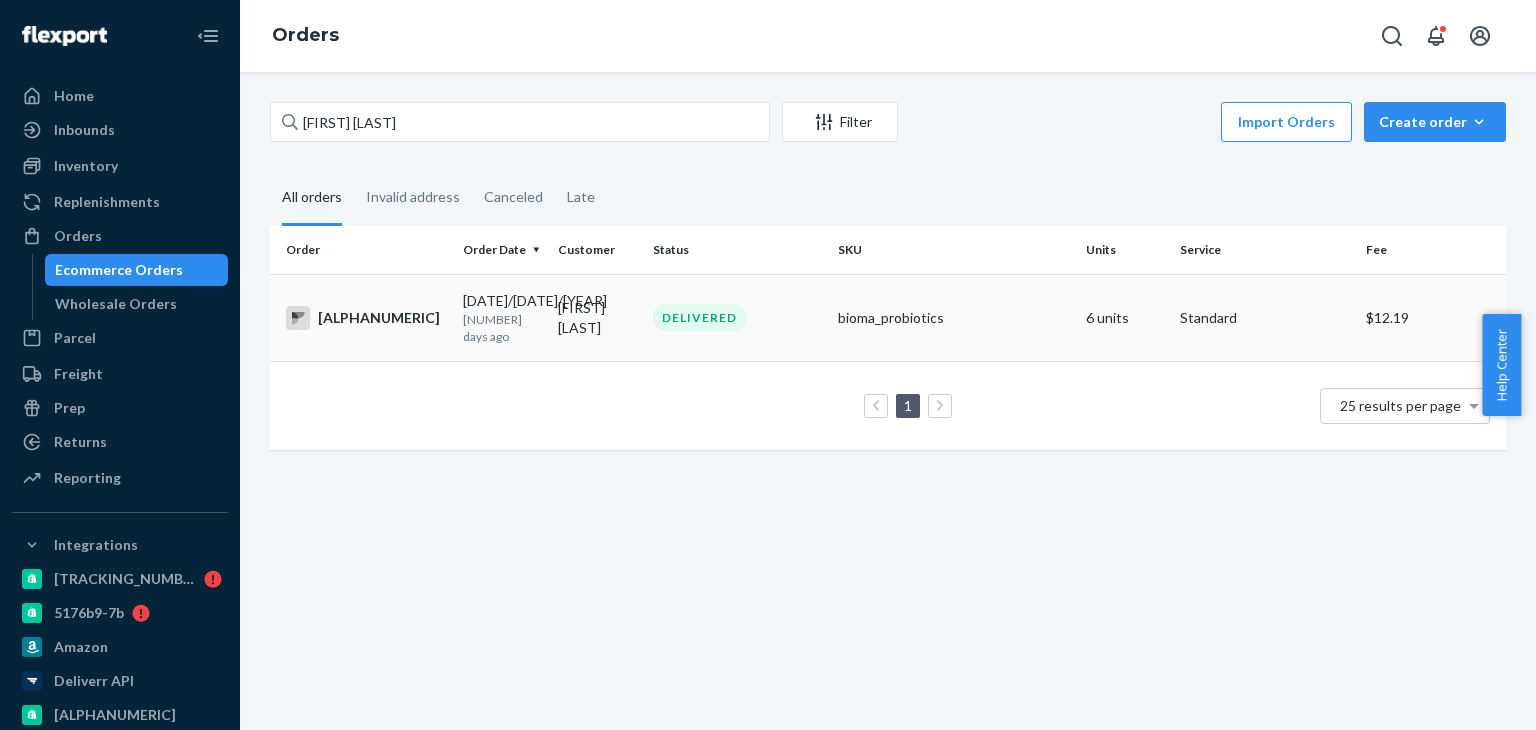 click on "29 days ago" at bounding box center (502, 328) 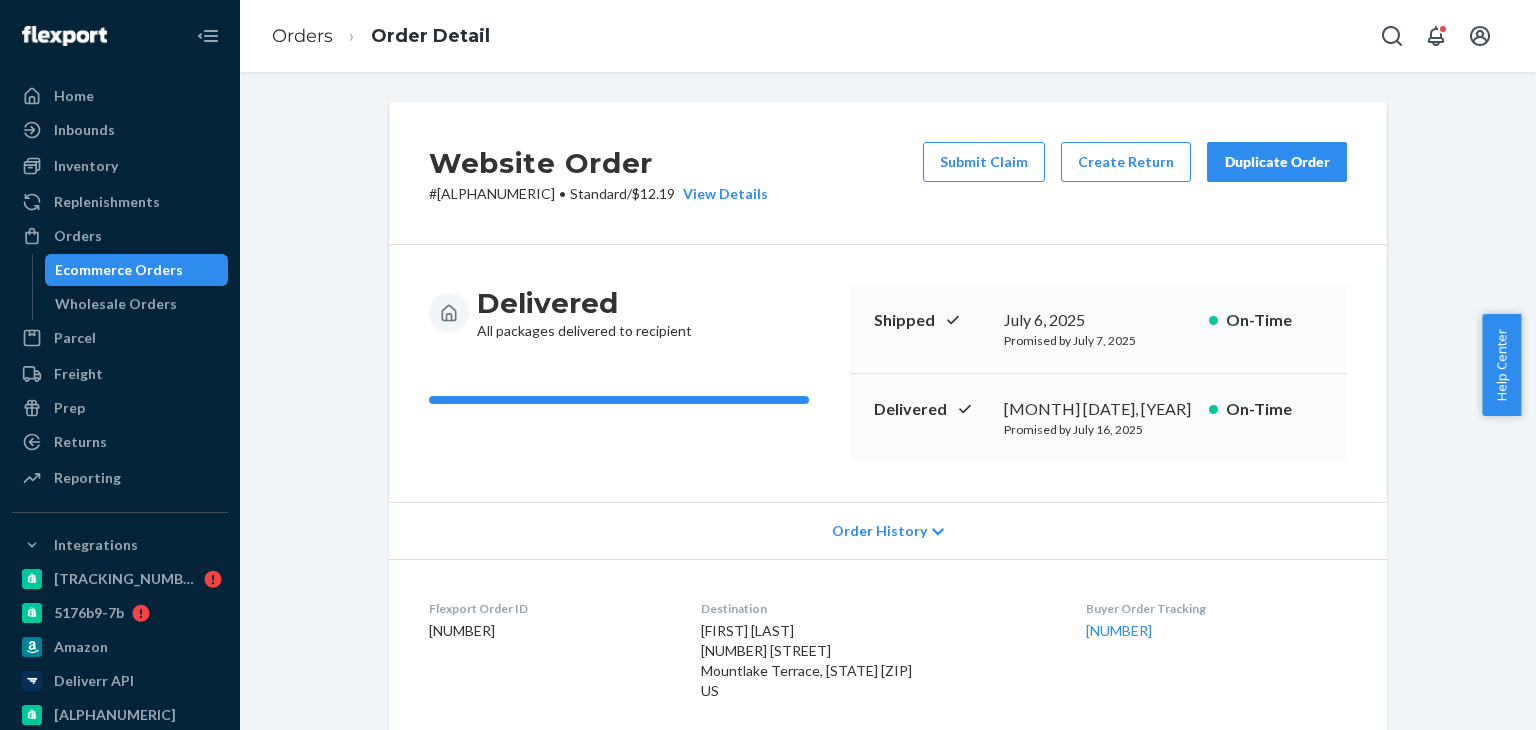 click on "# BIO-2102906 • Standard  /  $12.19 View Details" at bounding box center (598, 194) 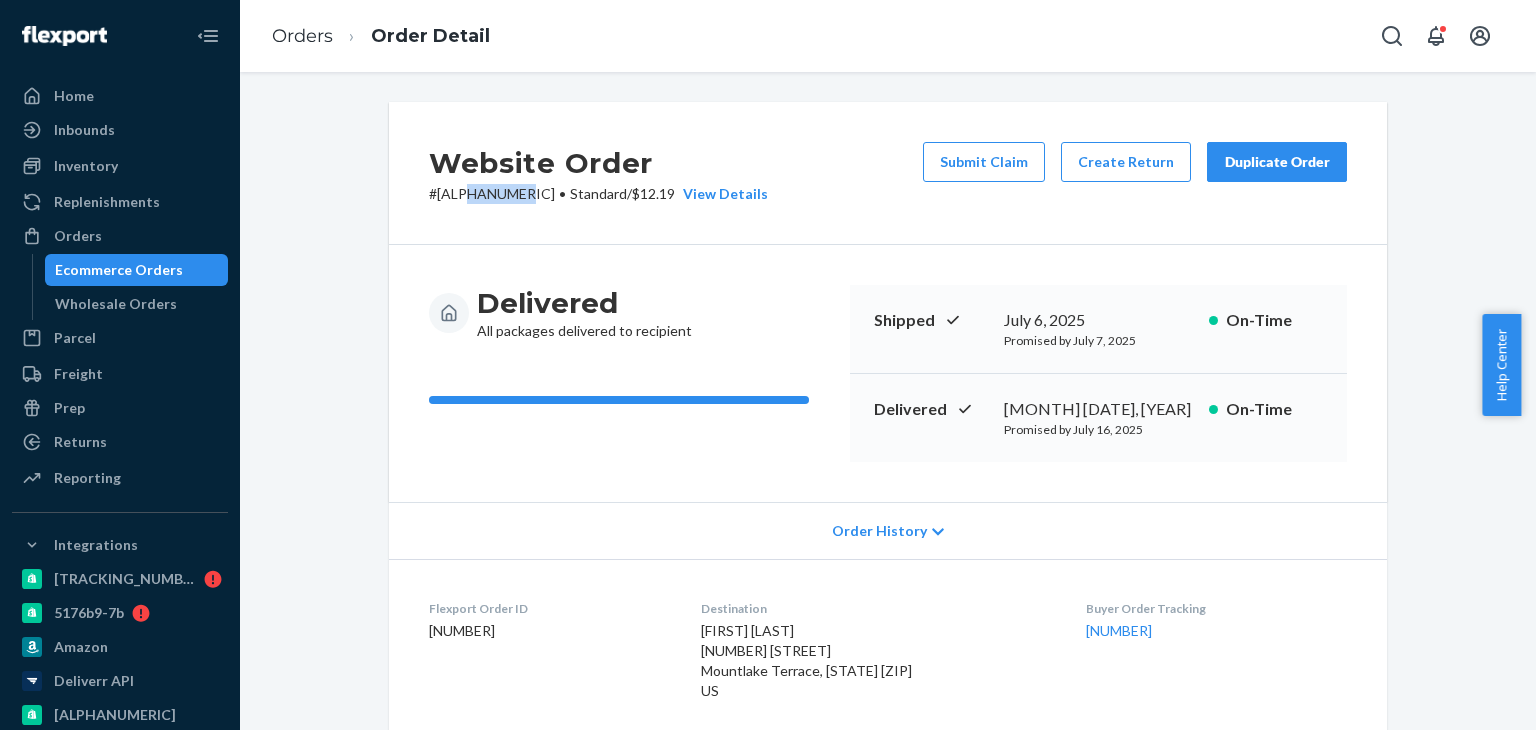 click on "# BIO-2102906 • Standard  /  $12.19 View Details" at bounding box center [598, 194] 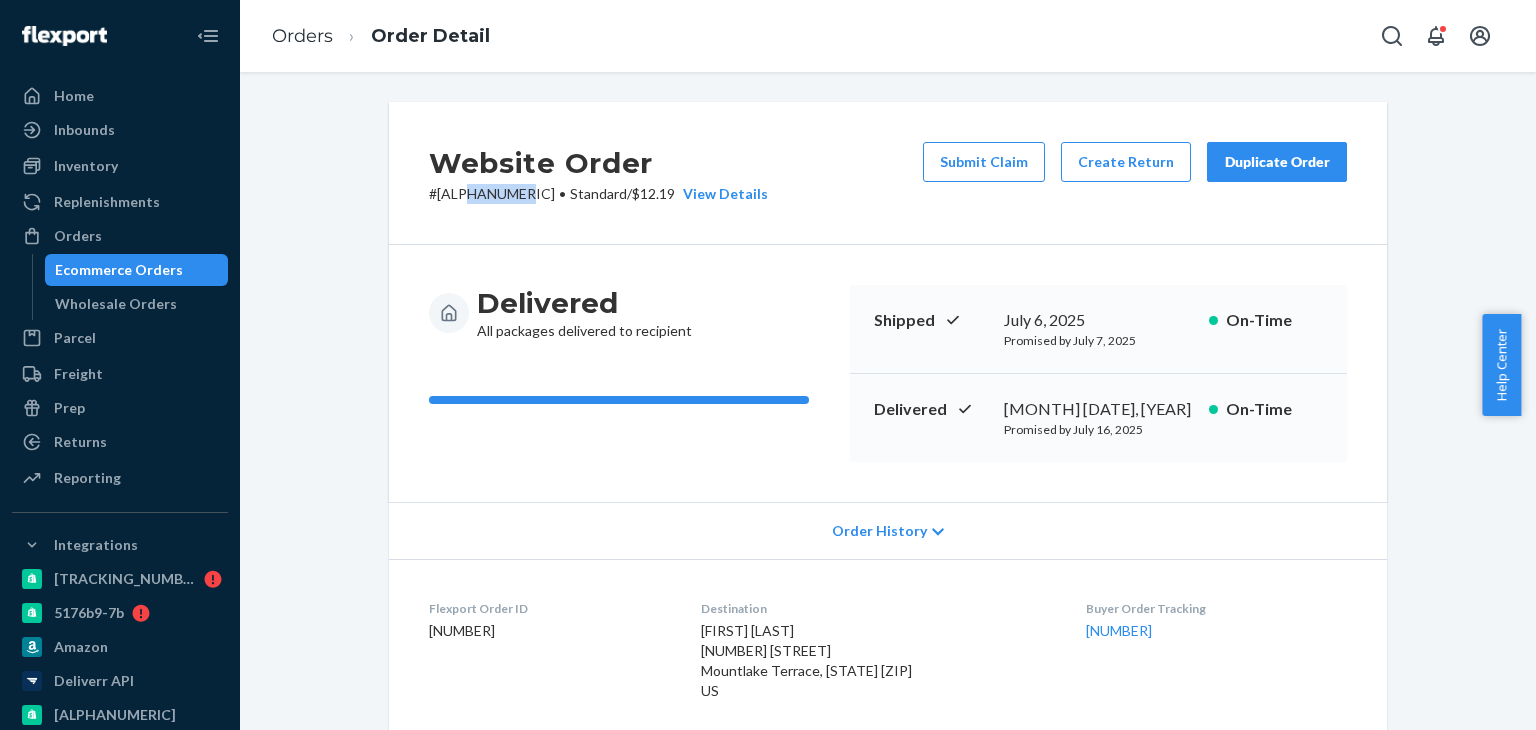 copy on "2102906" 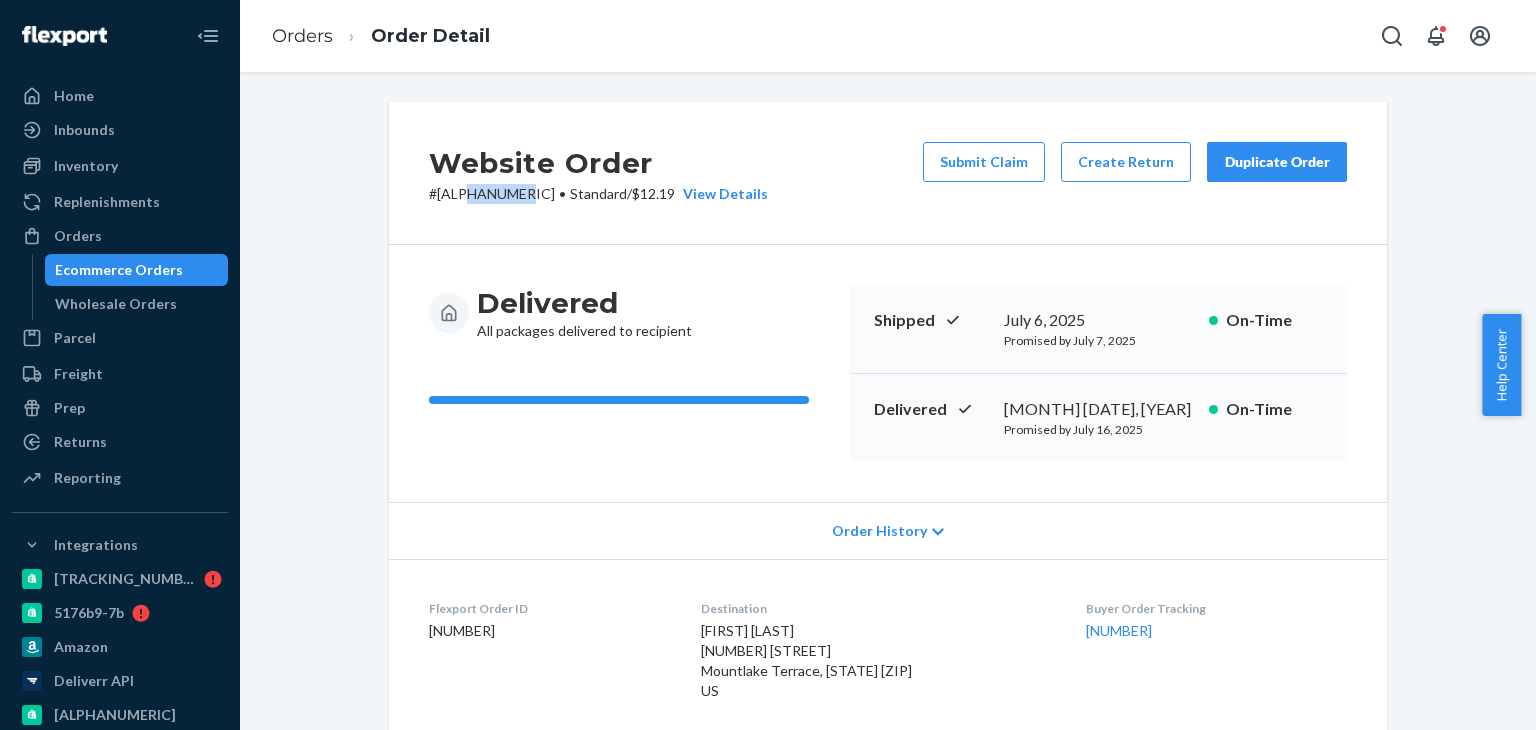 click on "Ecommerce Orders" at bounding box center [119, 270] 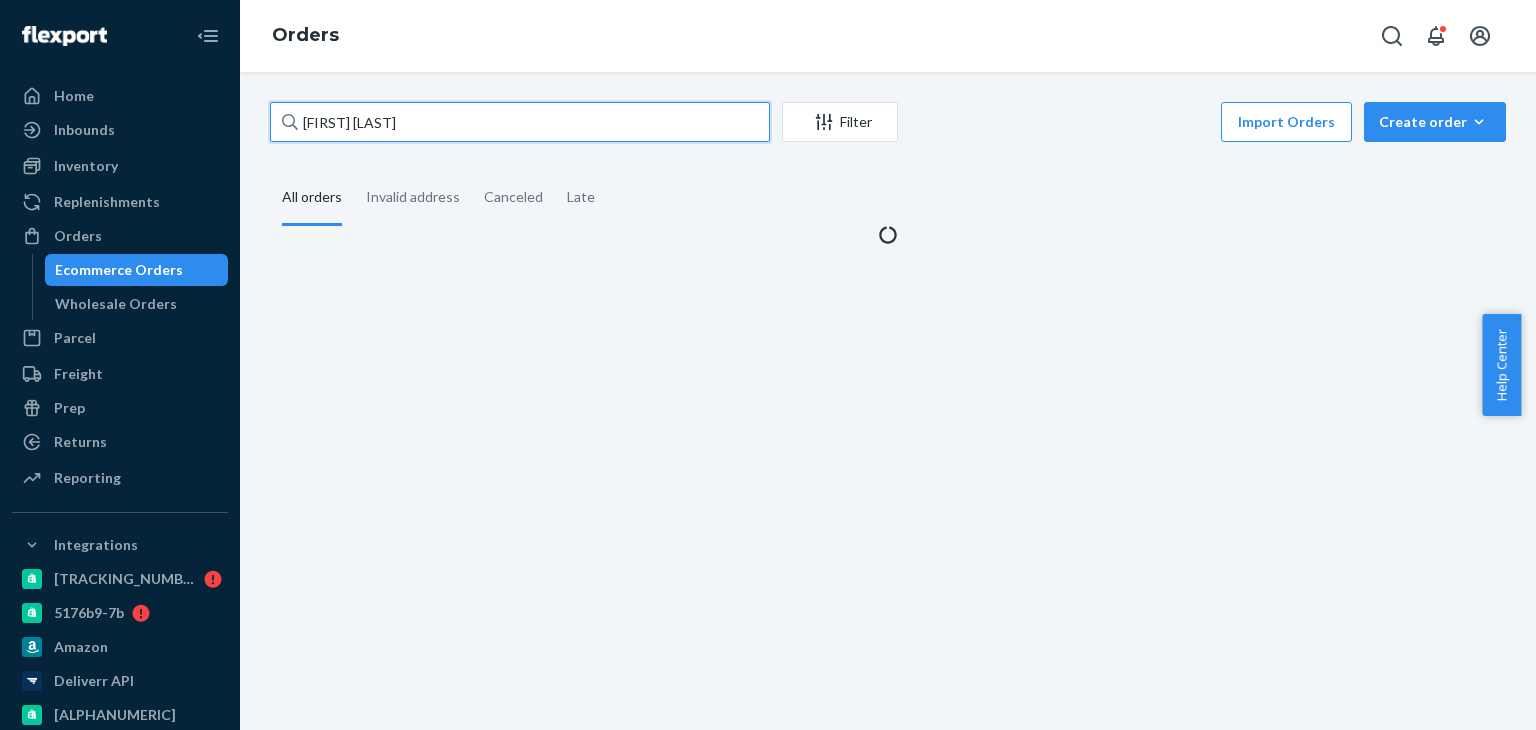 click on "Joan OMalley" at bounding box center [520, 122] 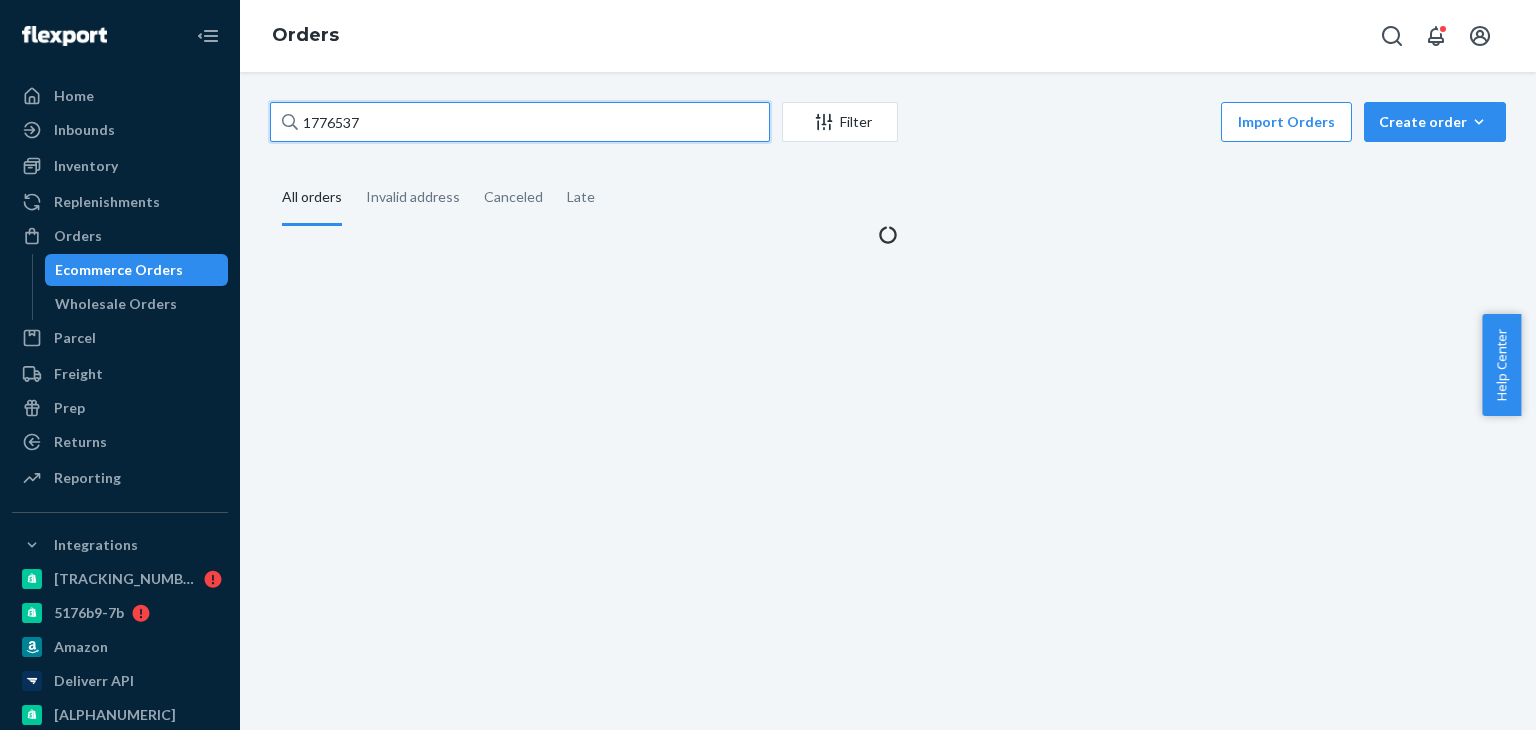 type on "1776537" 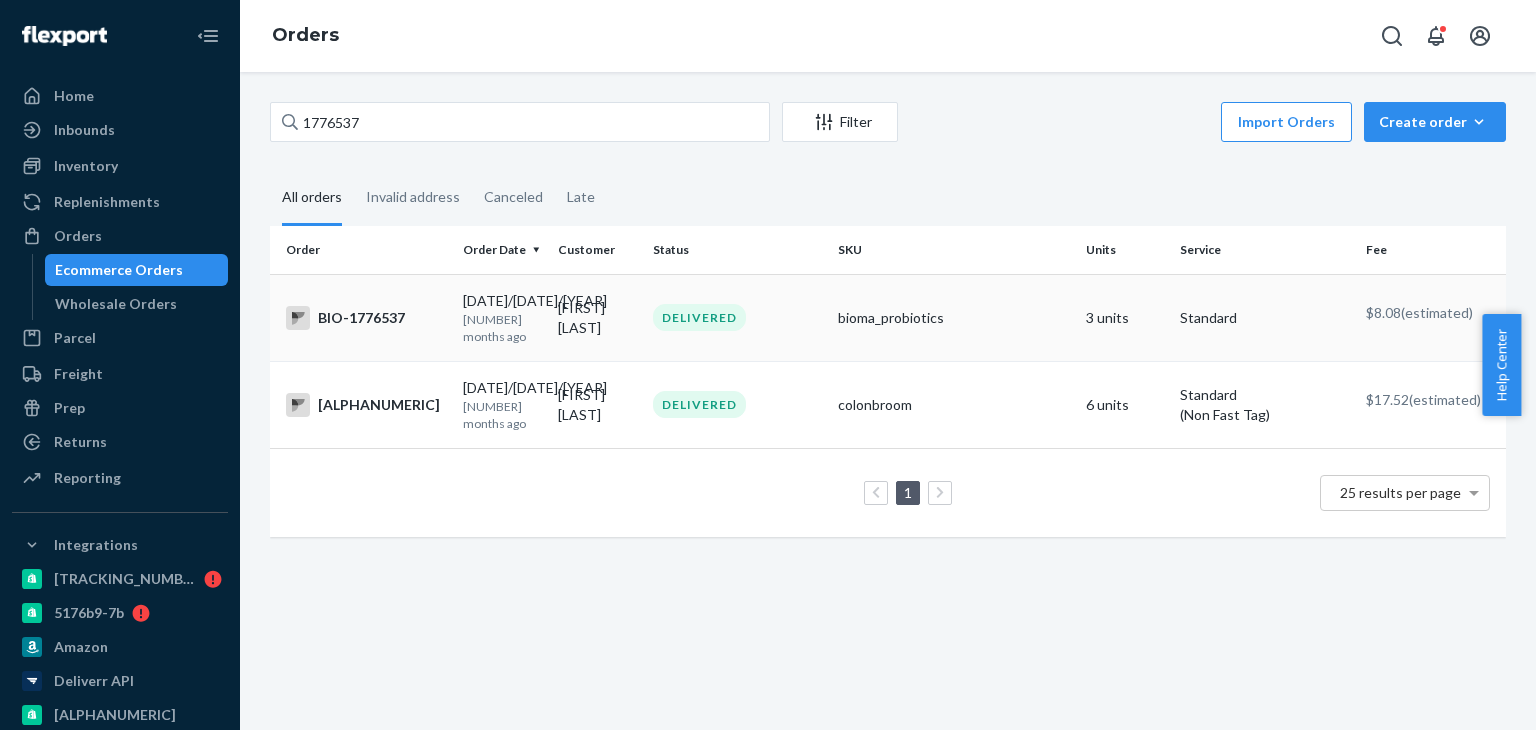 click on "BIO-1776537" at bounding box center (366, 318) 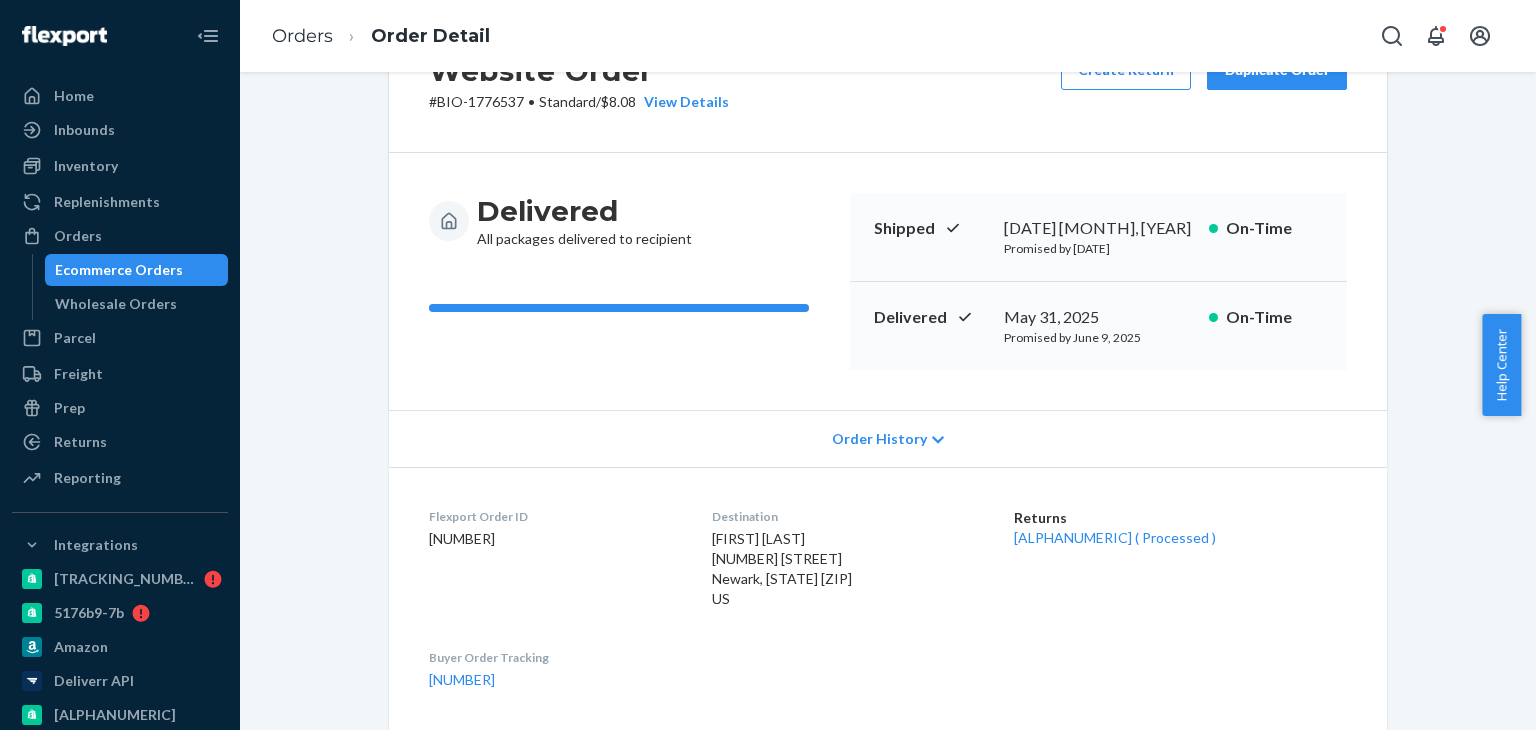 scroll, scrollTop: 300, scrollLeft: 0, axis: vertical 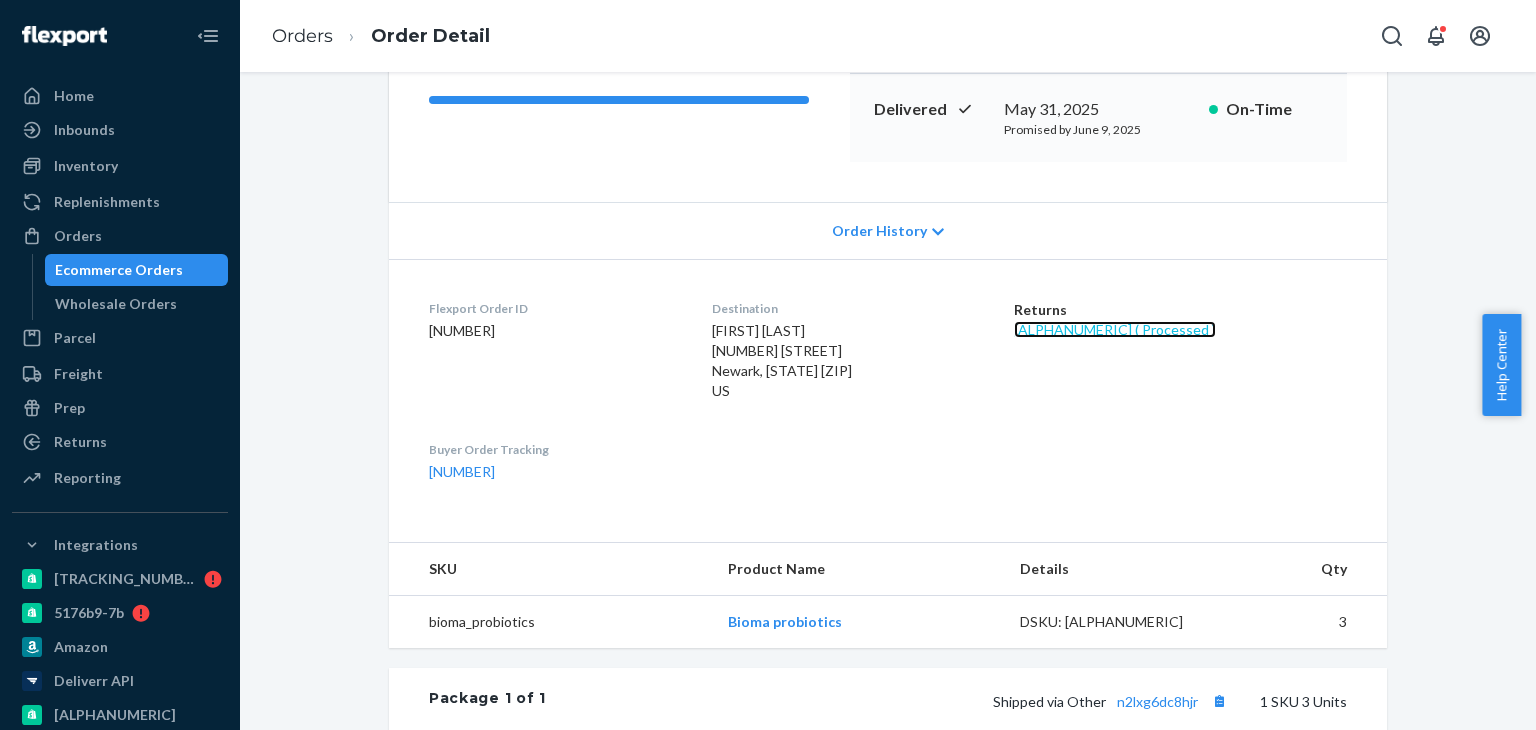 click on "1387756 ( Processed )" at bounding box center [1115, 329] 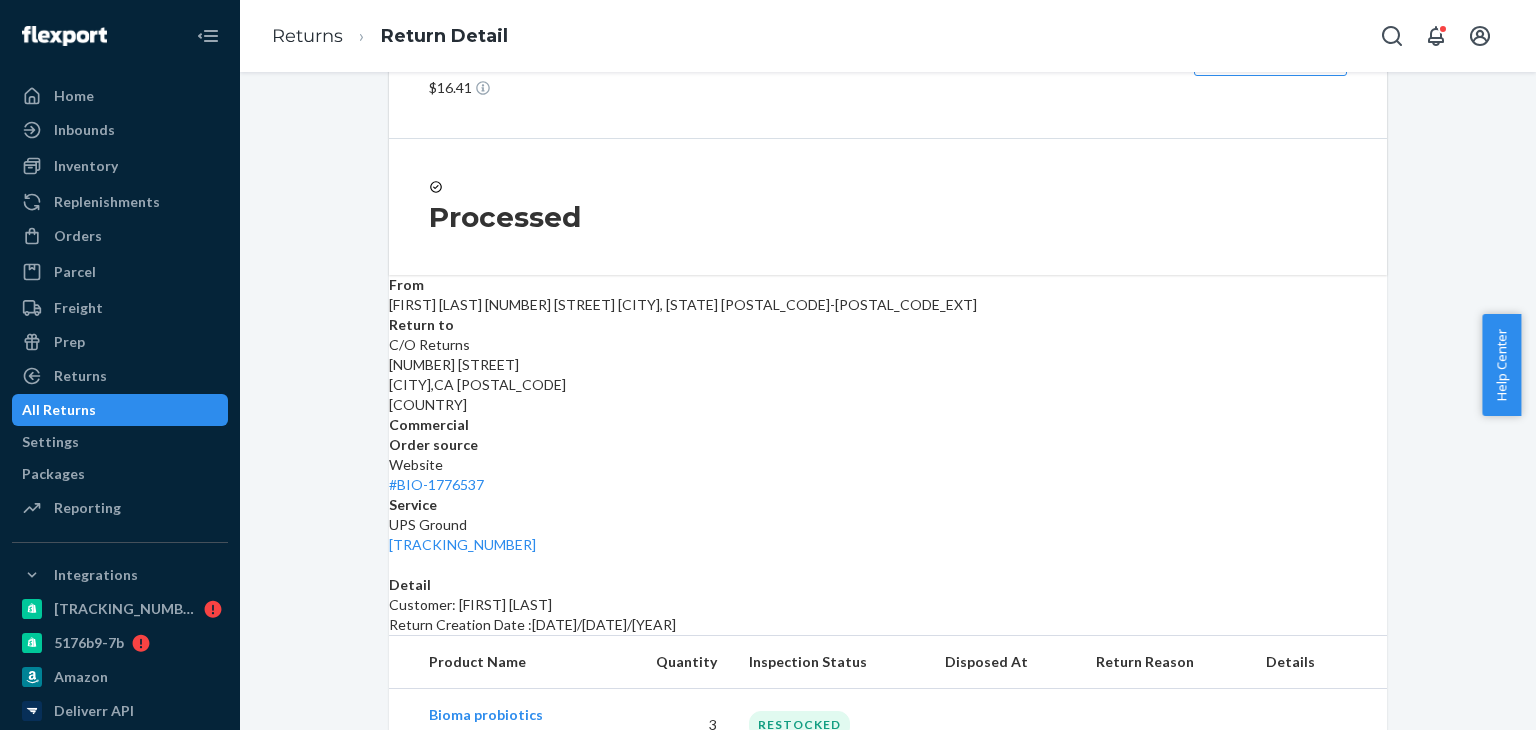 scroll, scrollTop: 174, scrollLeft: 0, axis: vertical 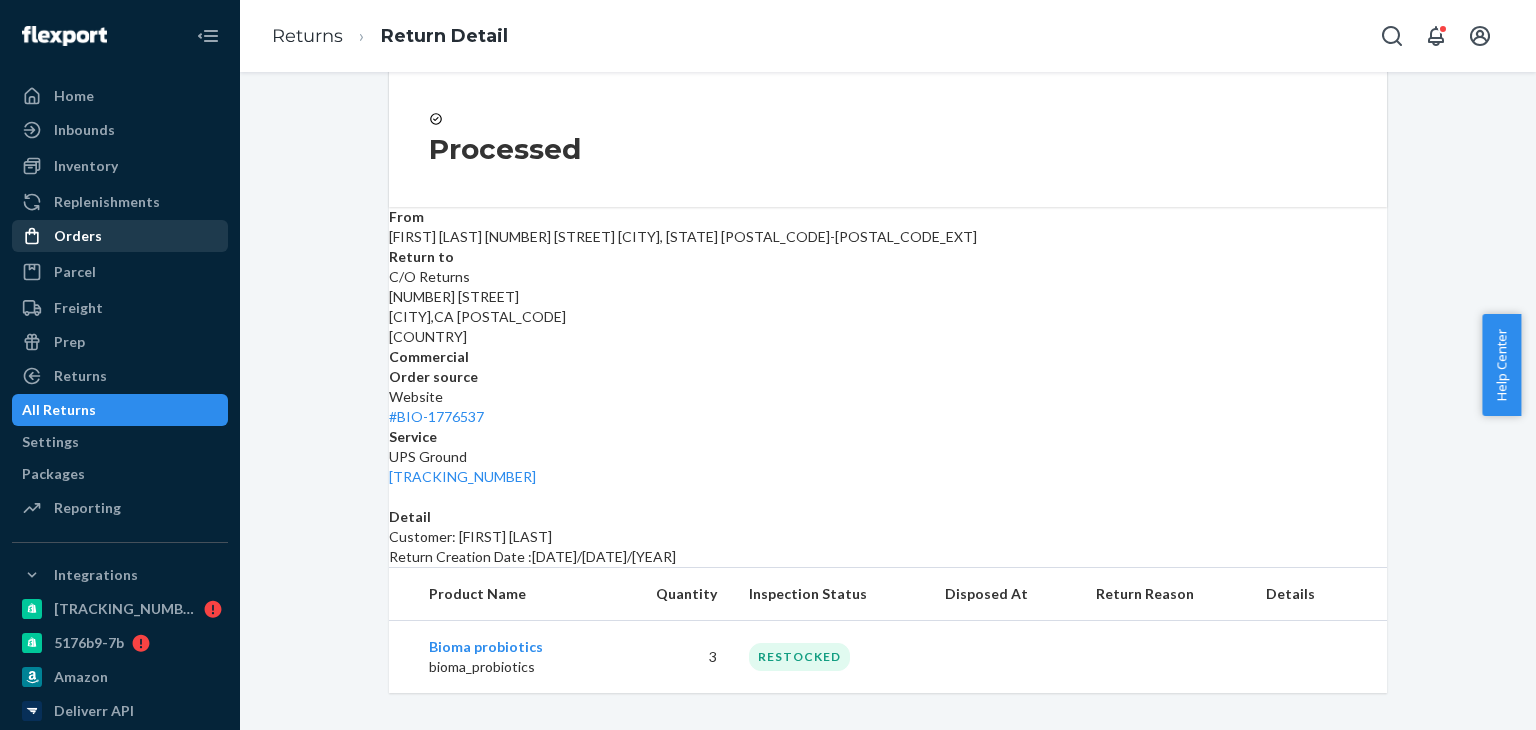 click on "Orders" at bounding box center (120, 236) 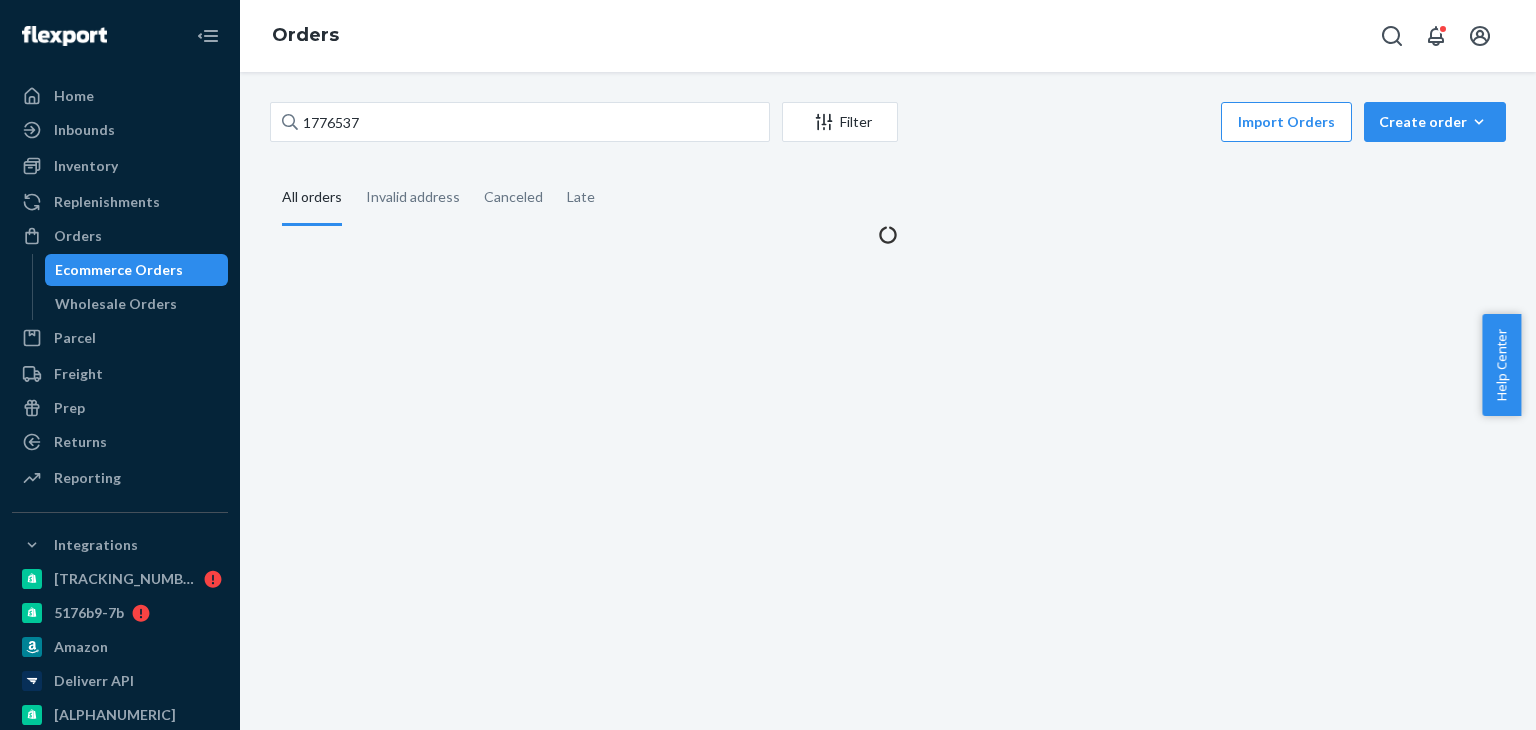 scroll, scrollTop: 0, scrollLeft: 0, axis: both 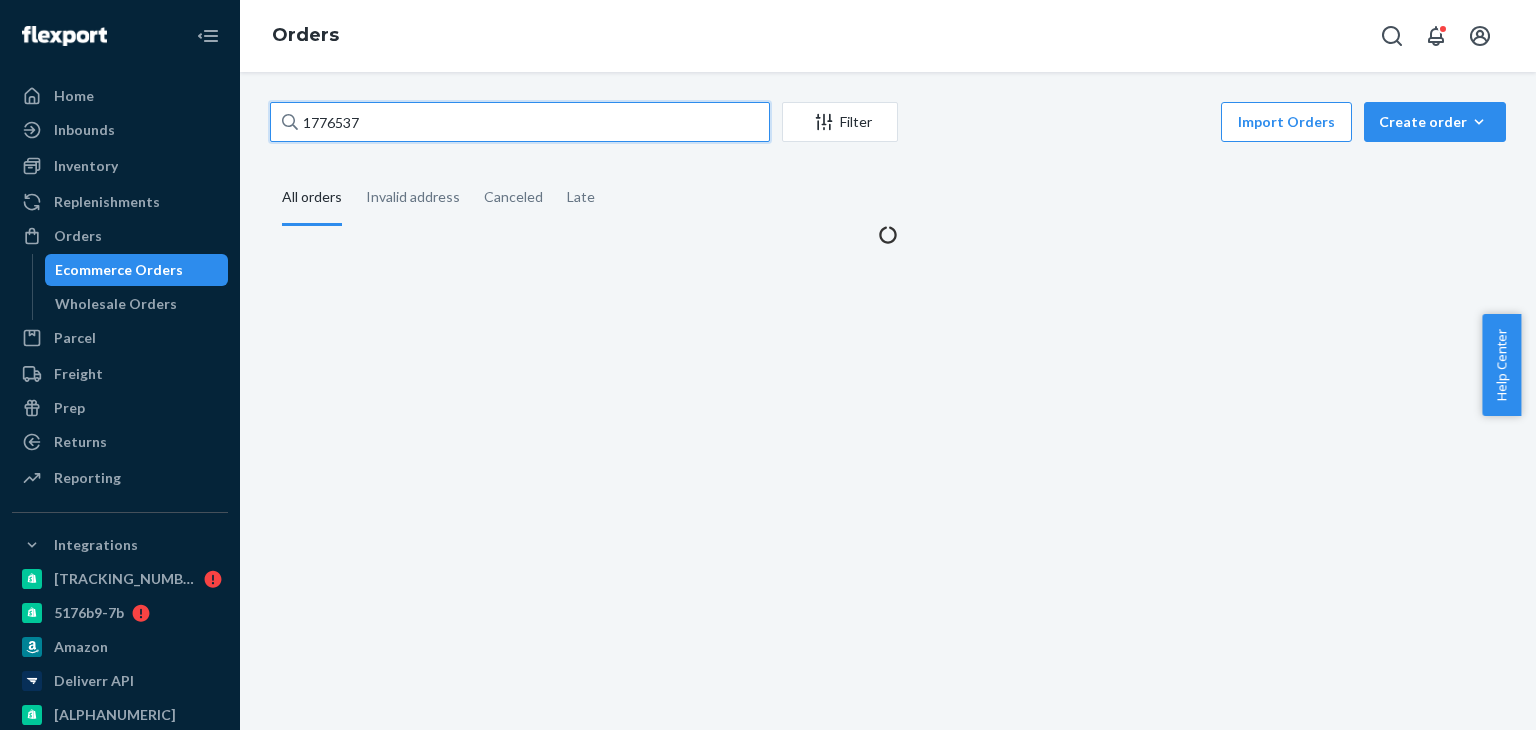 click on "1776537" at bounding box center (520, 122) 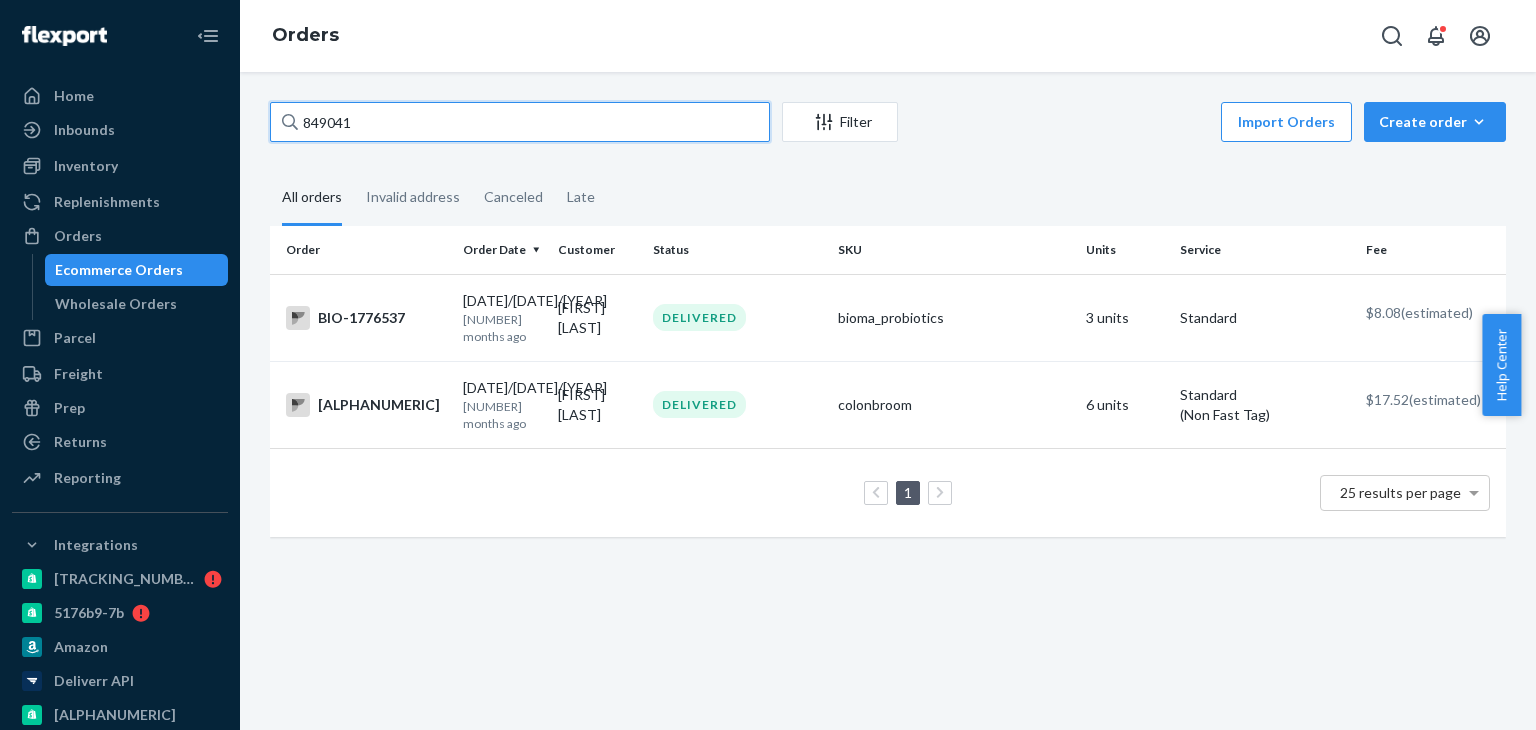 click on "849041" at bounding box center [520, 122] 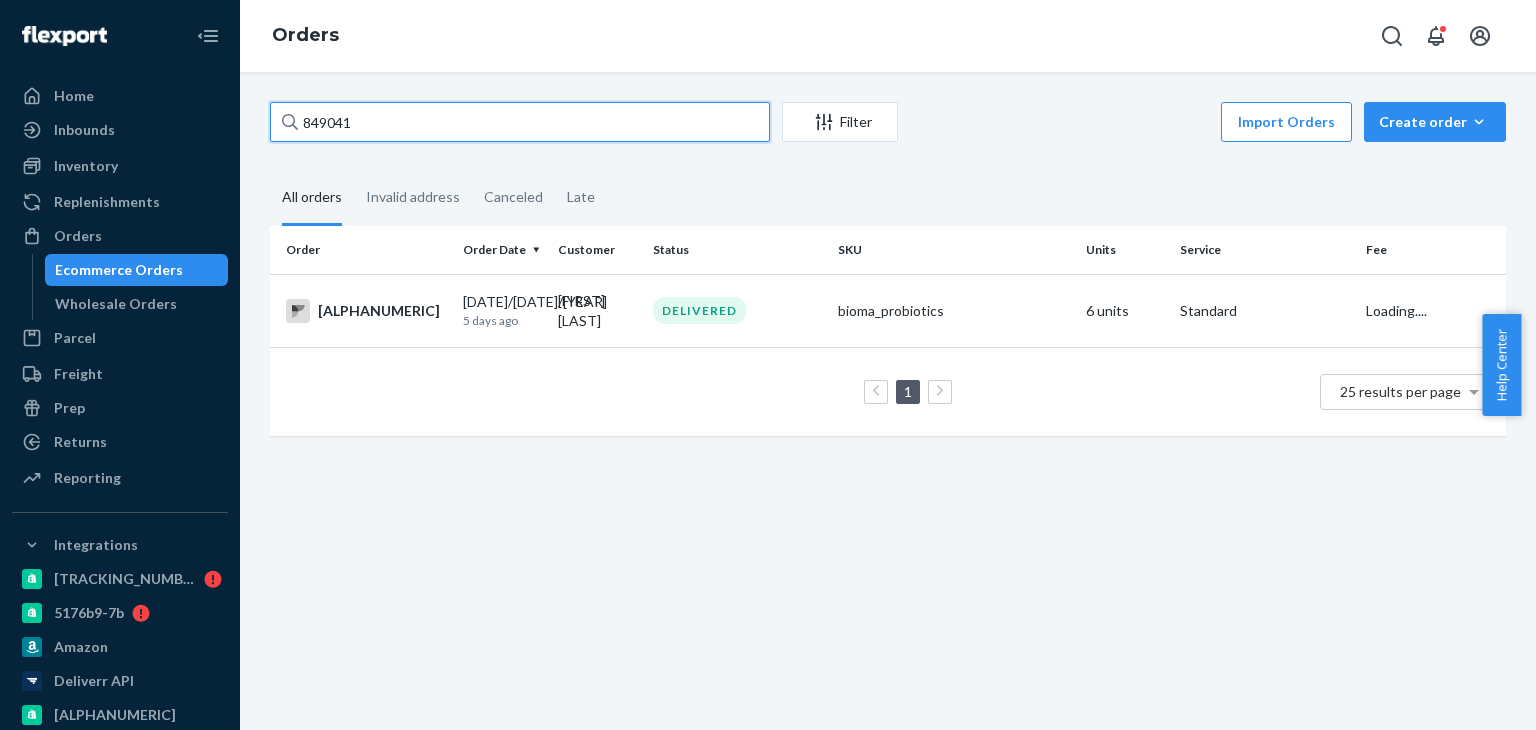 type on "849041" 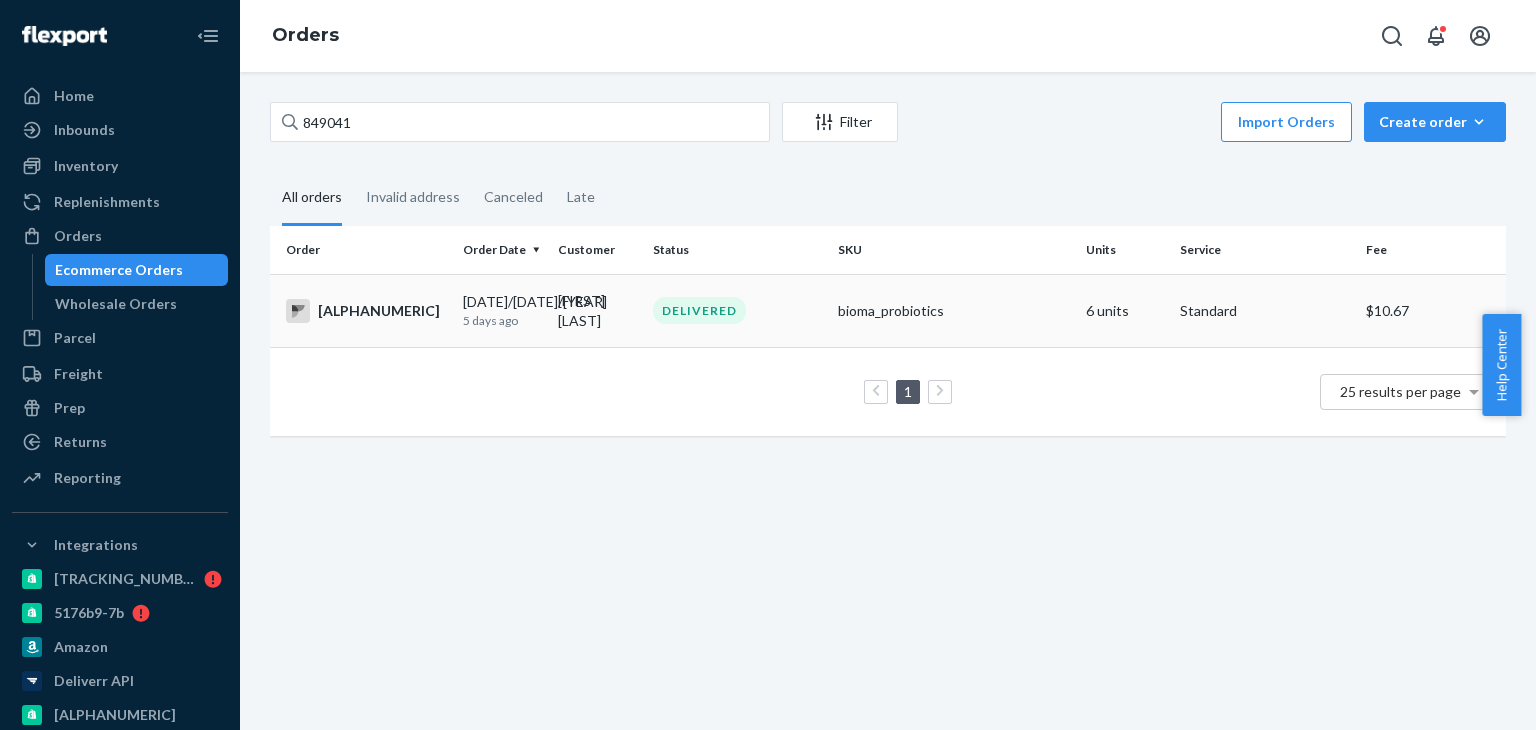 click on "BIO-849041" at bounding box center (366, 311) 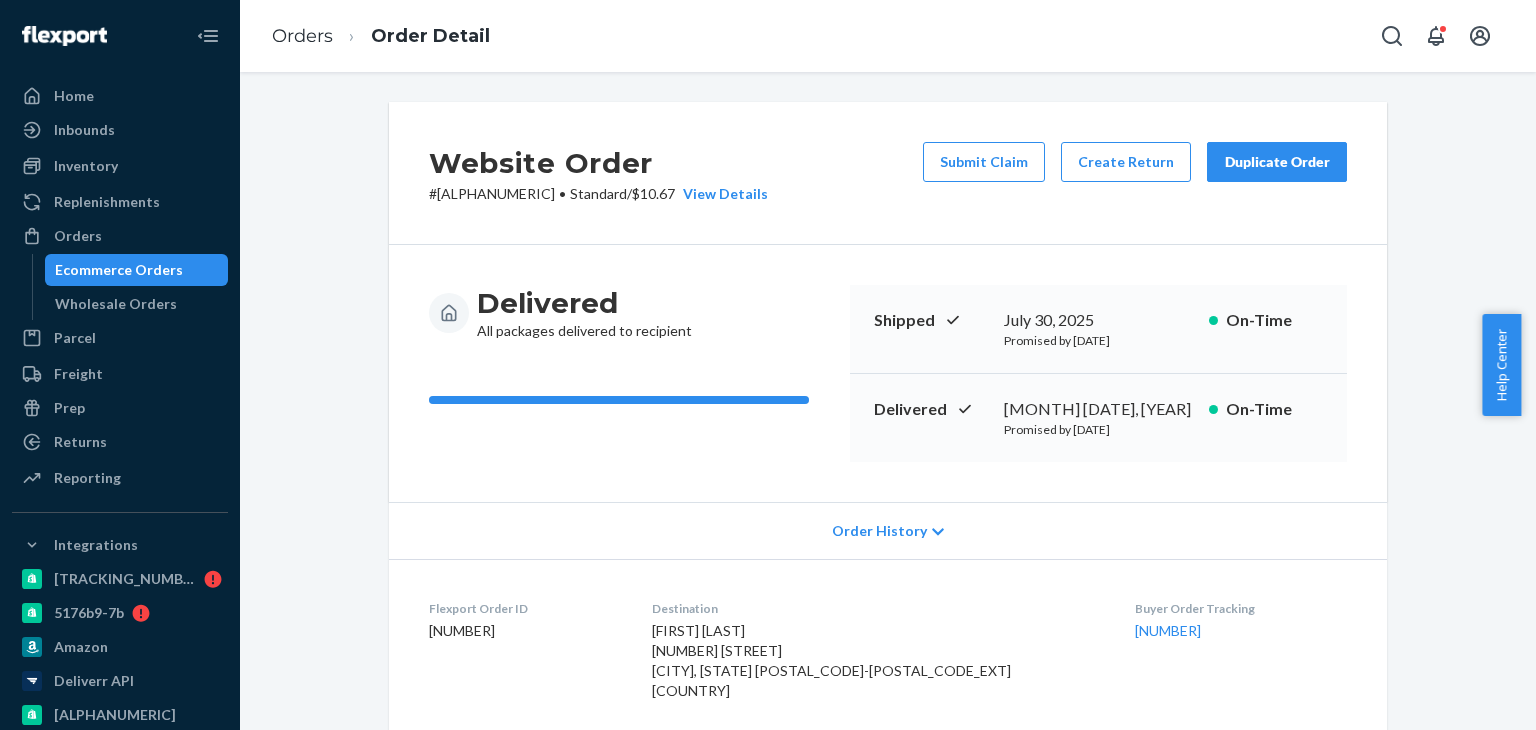 click on "Website Order # BIO-849041 • Standard  /  $10.67 View Details Submit Claim Create Return Duplicate Order" at bounding box center (888, 173) 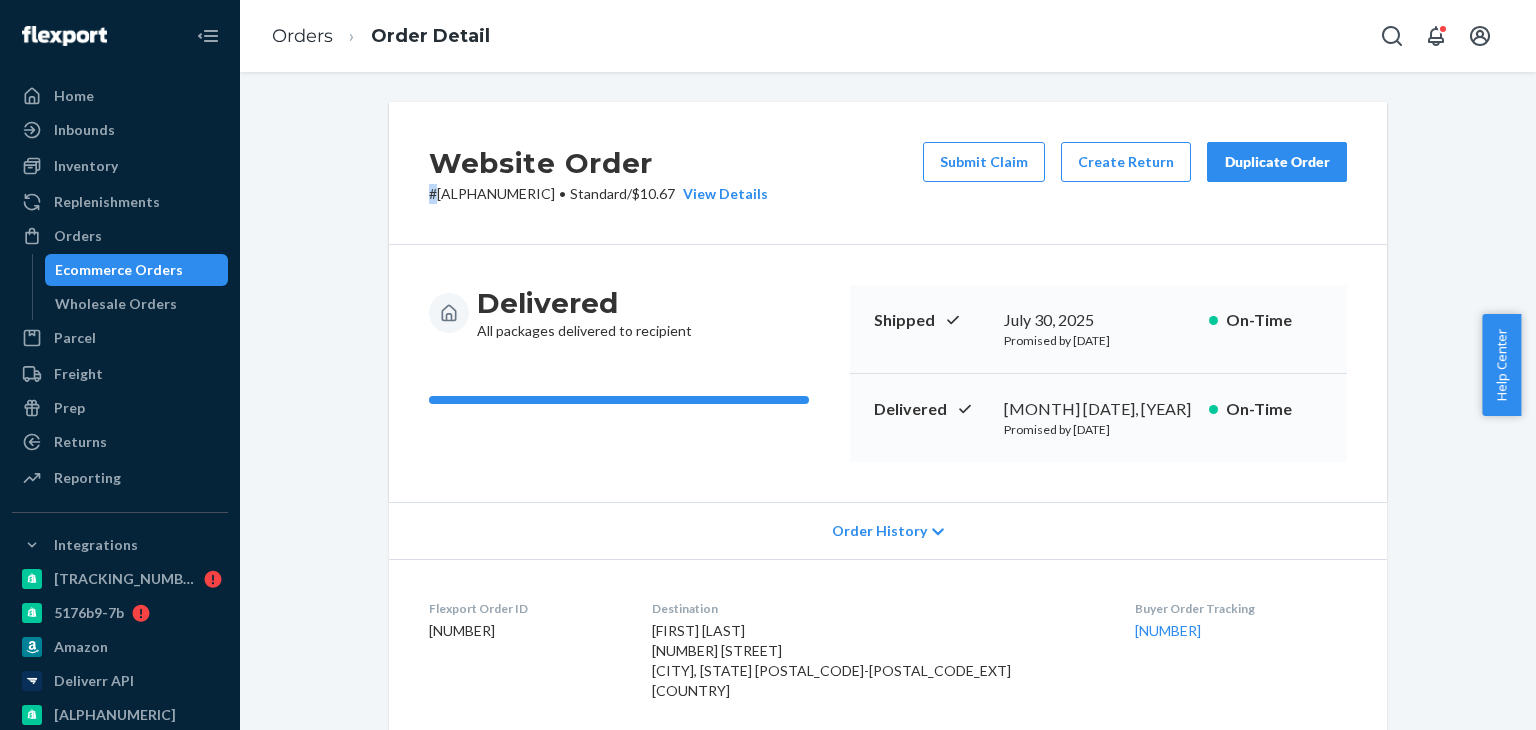 click on "Website Order # BIO-849041 • Standard  /  $10.67 View Details Submit Claim Create Return Duplicate Order Delivered All packages delivered to recipient Shipped July 30, 2025 Promised by July 30, 2025 On-Time Delivered August 2, 2025 Promised by August 8, 2025 On-Time Order History Flexport Order ID 133394292 Destination Terri Williams
229 Man O War Cir
Cantonment, FL 32533-7451
US Buyer Order Tracking 133394292 SKU Product Name Details Qty bioma_probiotics Bioma probiotics DSKU: D6DZXYQEE2L 6 Package 1 of 1 Shipped via DHL, Tracked & Delivered by USPS   9261290316871729695342 1   SKU   6   Units From UAB Gut Health
Moreland, GA 30259 Shipment ID 83309866 Processing Shipped 7/31 Delivered 8/2 - 7pm CDT Package History SKU Product Name Details Qty bioma_probiotics Bioma probiotics DSKU: D6DZXYQEE2L Lot Number: 03252582 Expiration Date: May 1, 2027 6" at bounding box center [888, 734] 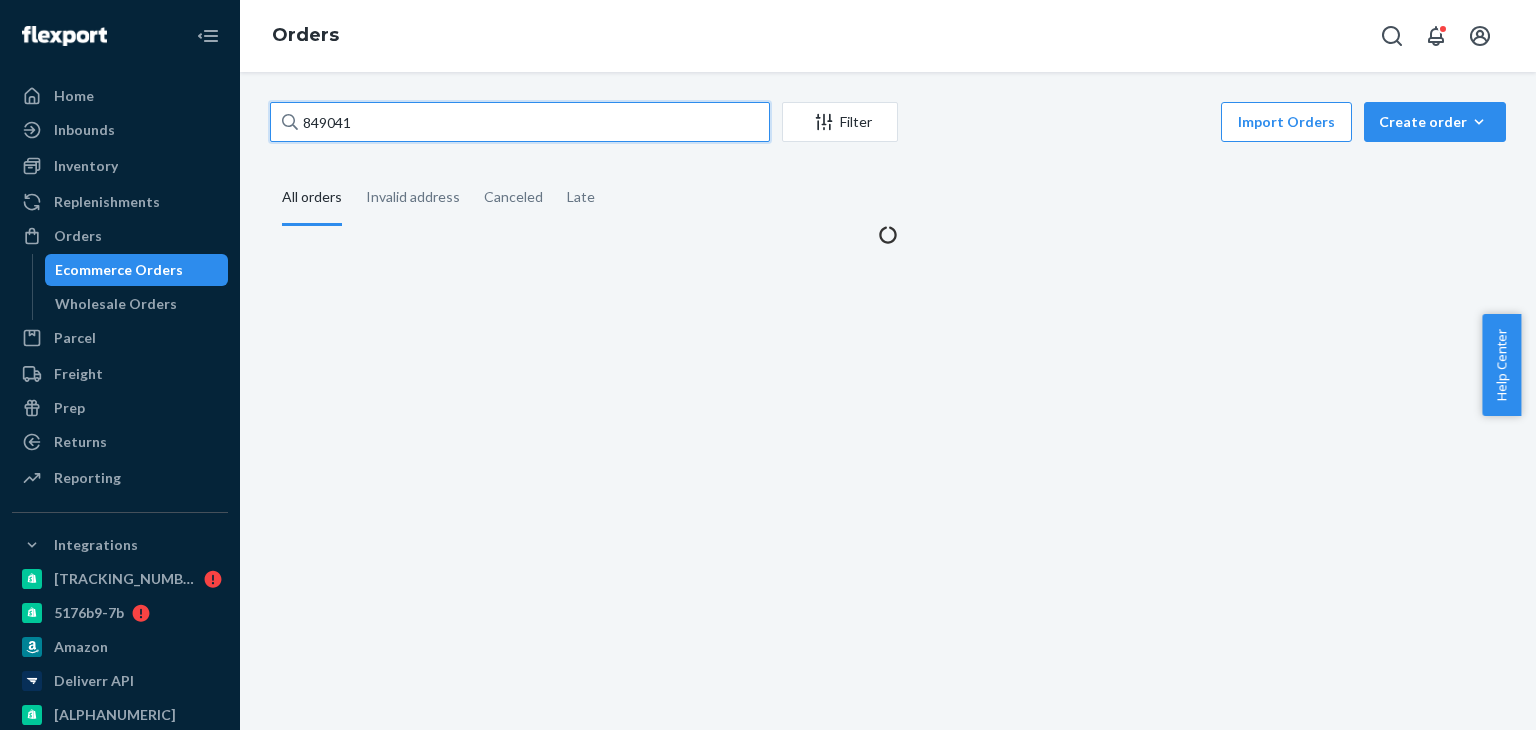 click on "849041" at bounding box center (520, 122) 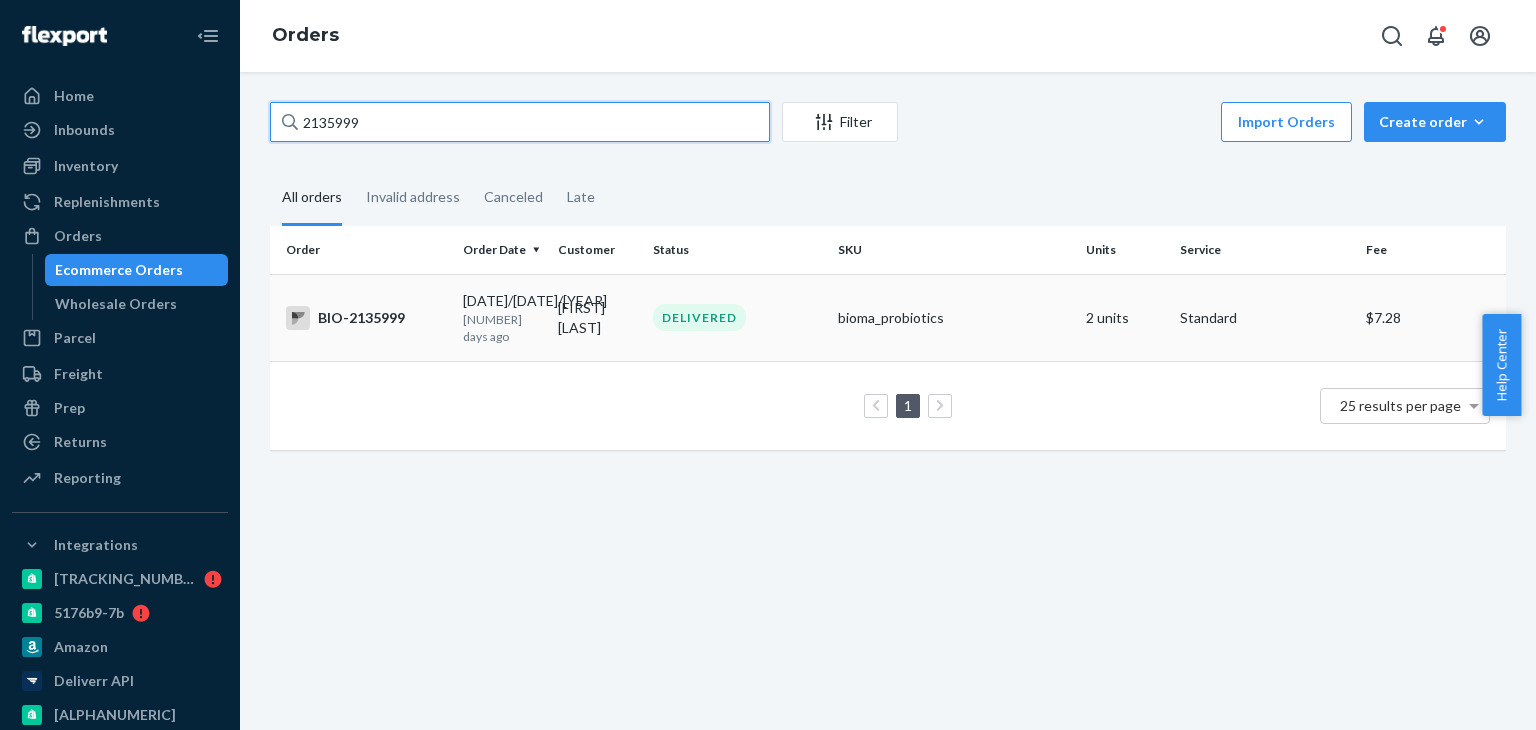 type on "2135999" 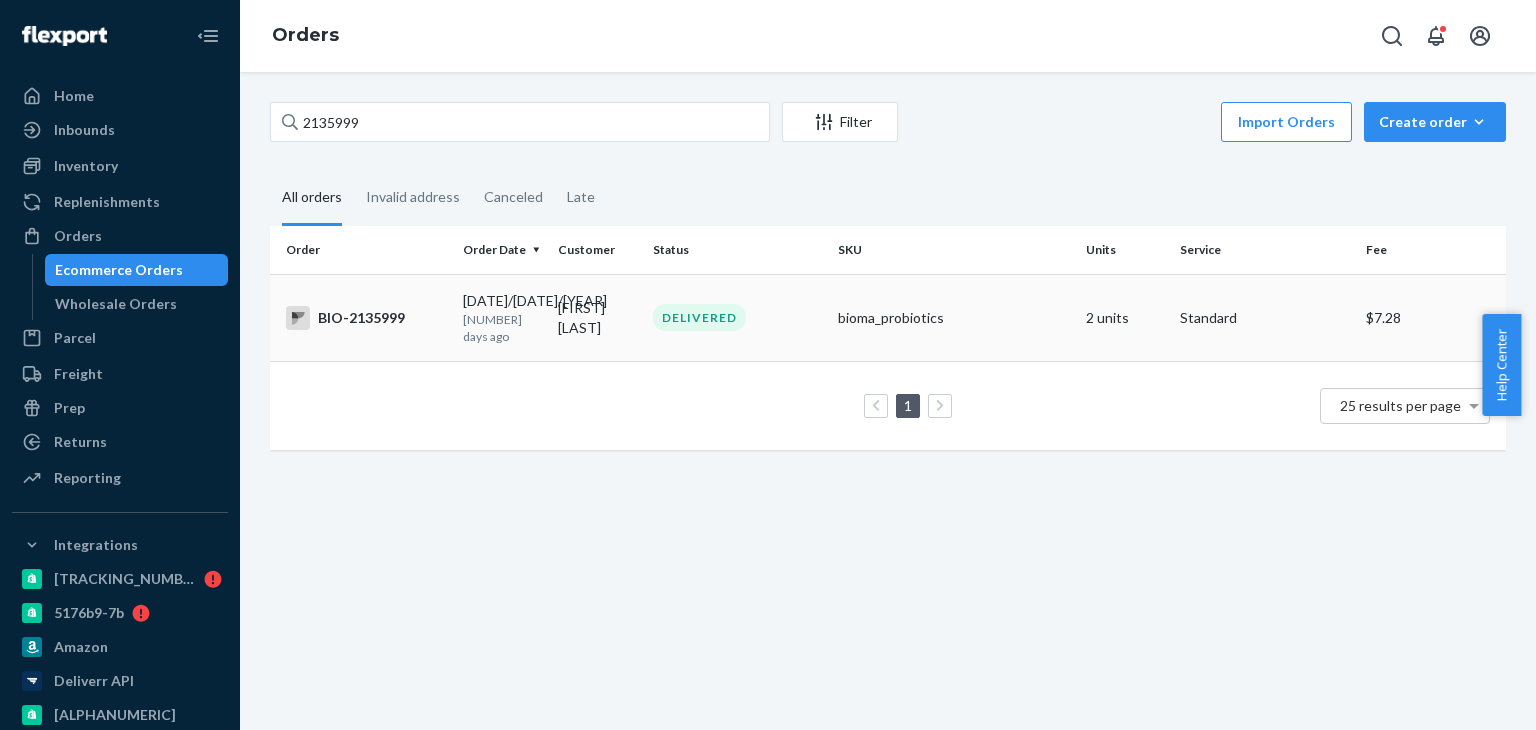 click on "BIO-2135999" at bounding box center (366, 318) 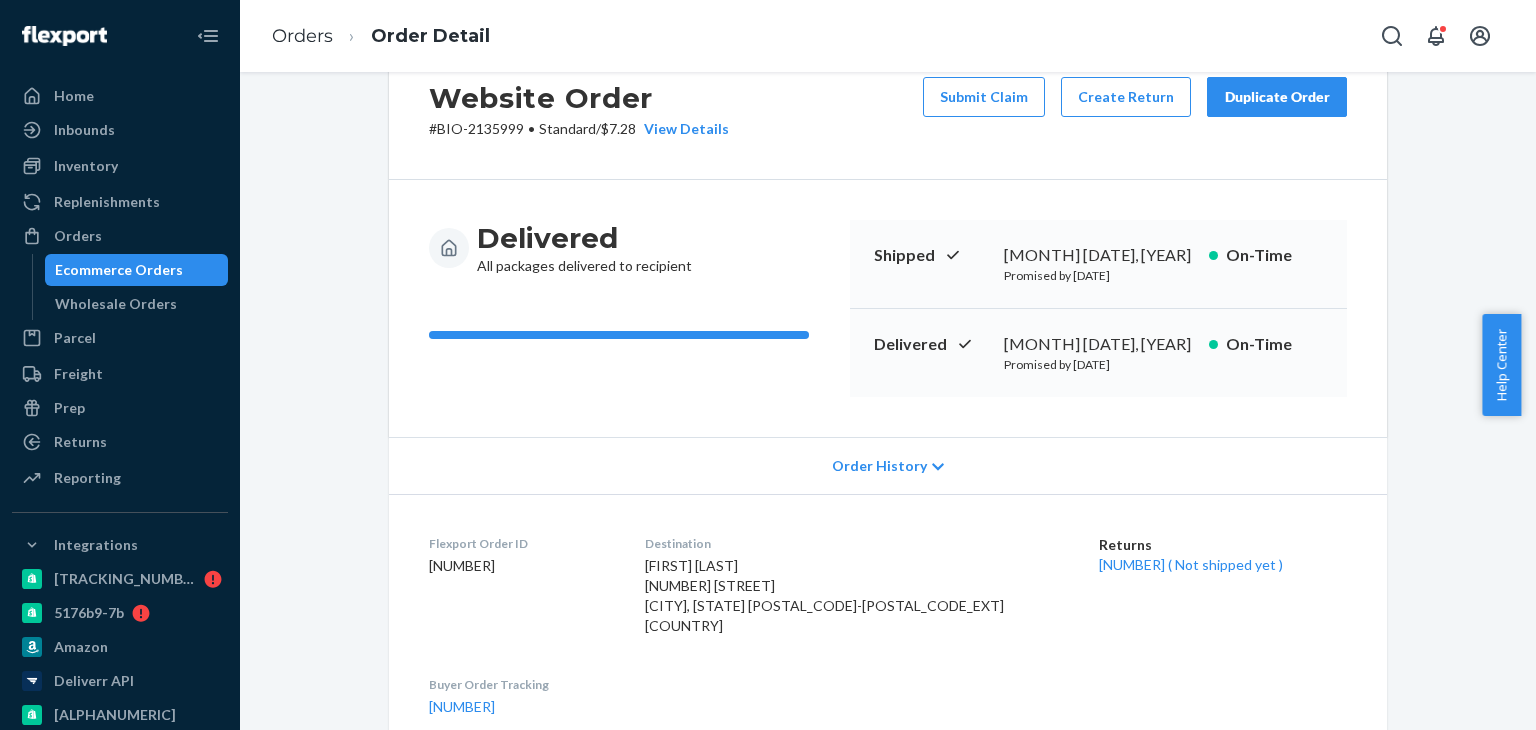 scroll, scrollTop: 100, scrollLeft: 0, axis: vertical 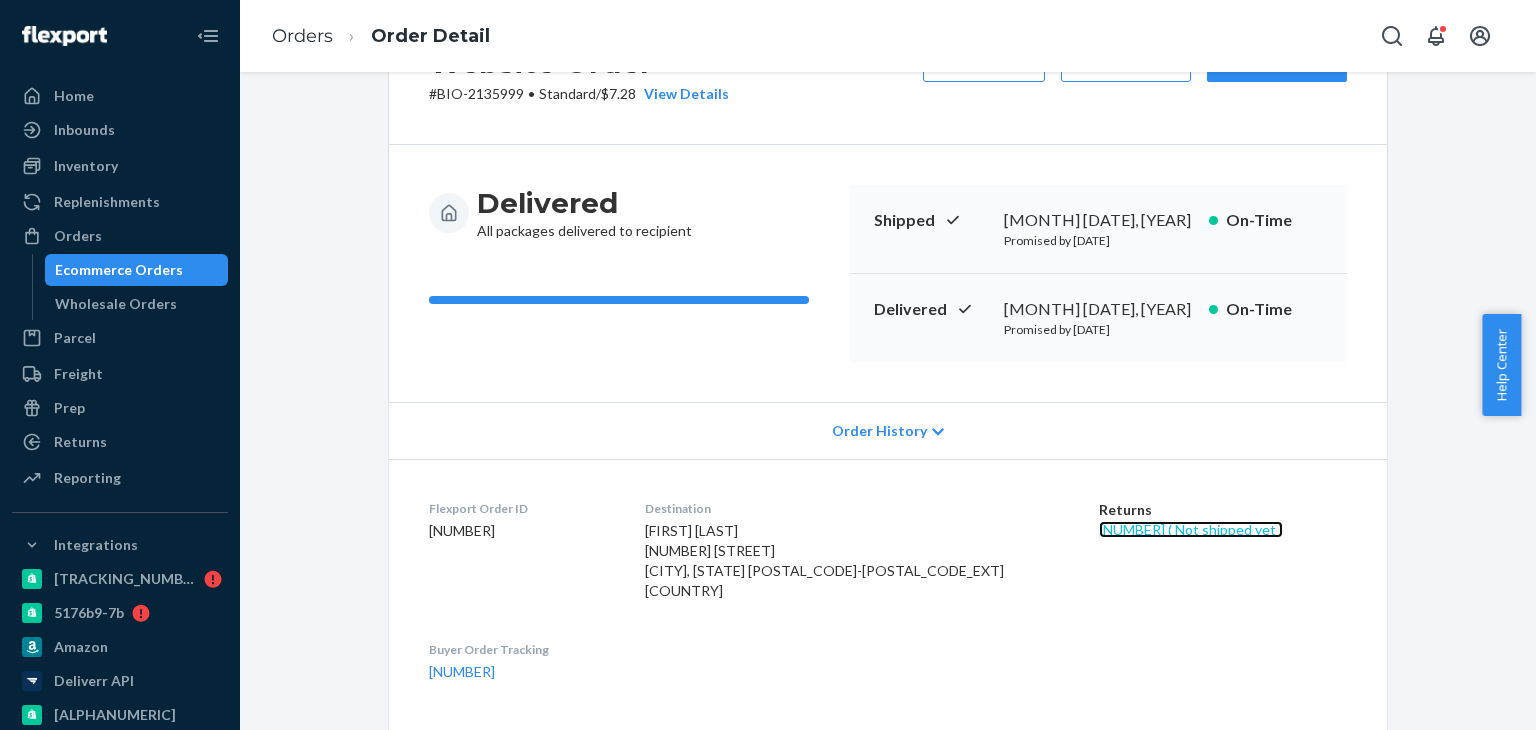 click on "1537980 ( Not shipped yet )" at bounding box center [1191, 529] 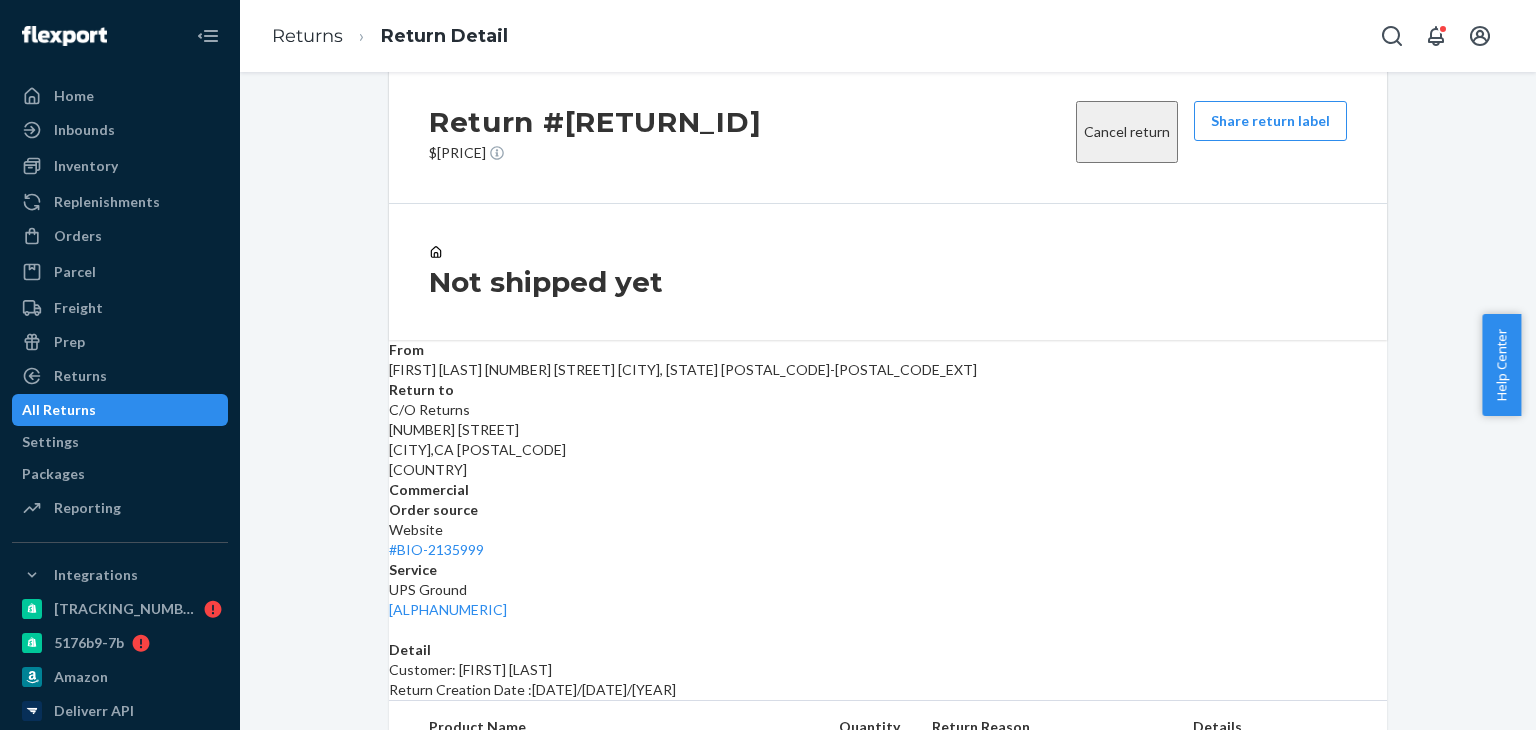 scroll, scrollTop: 0, scrollLeft: 0, axis: both 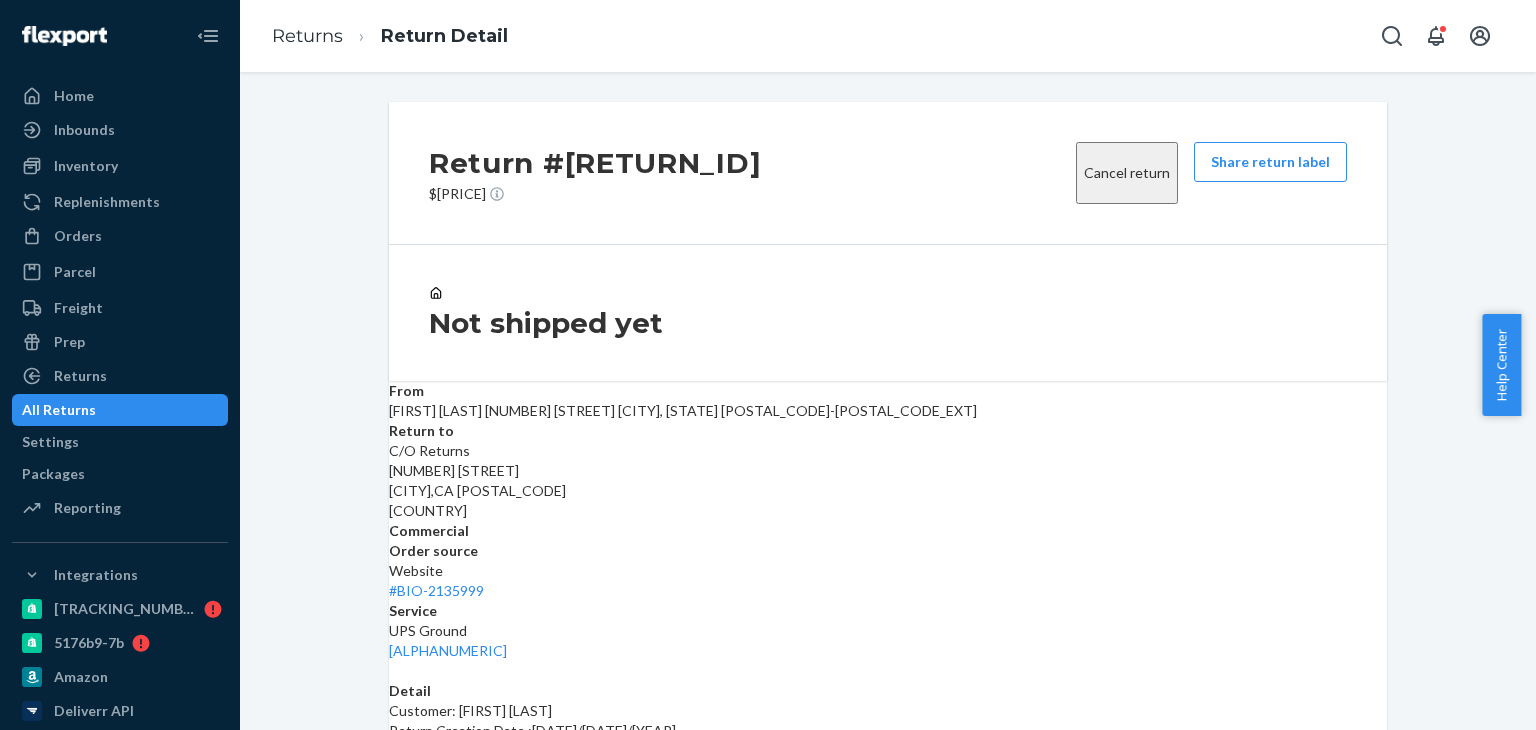 click on "Returns Return Detail" at bounding box center (888, 36) 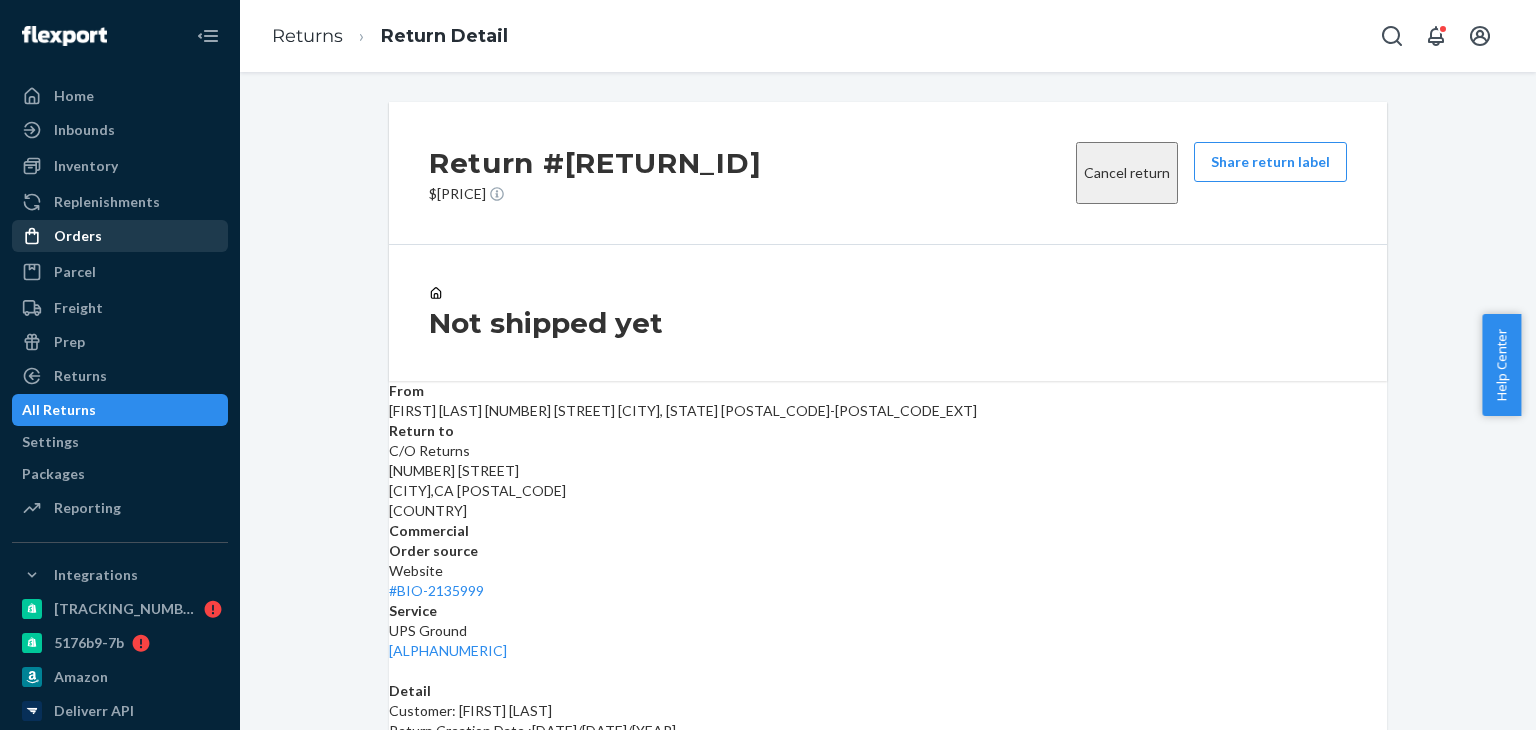 click on "Orders" at bounding box center (120, 236) 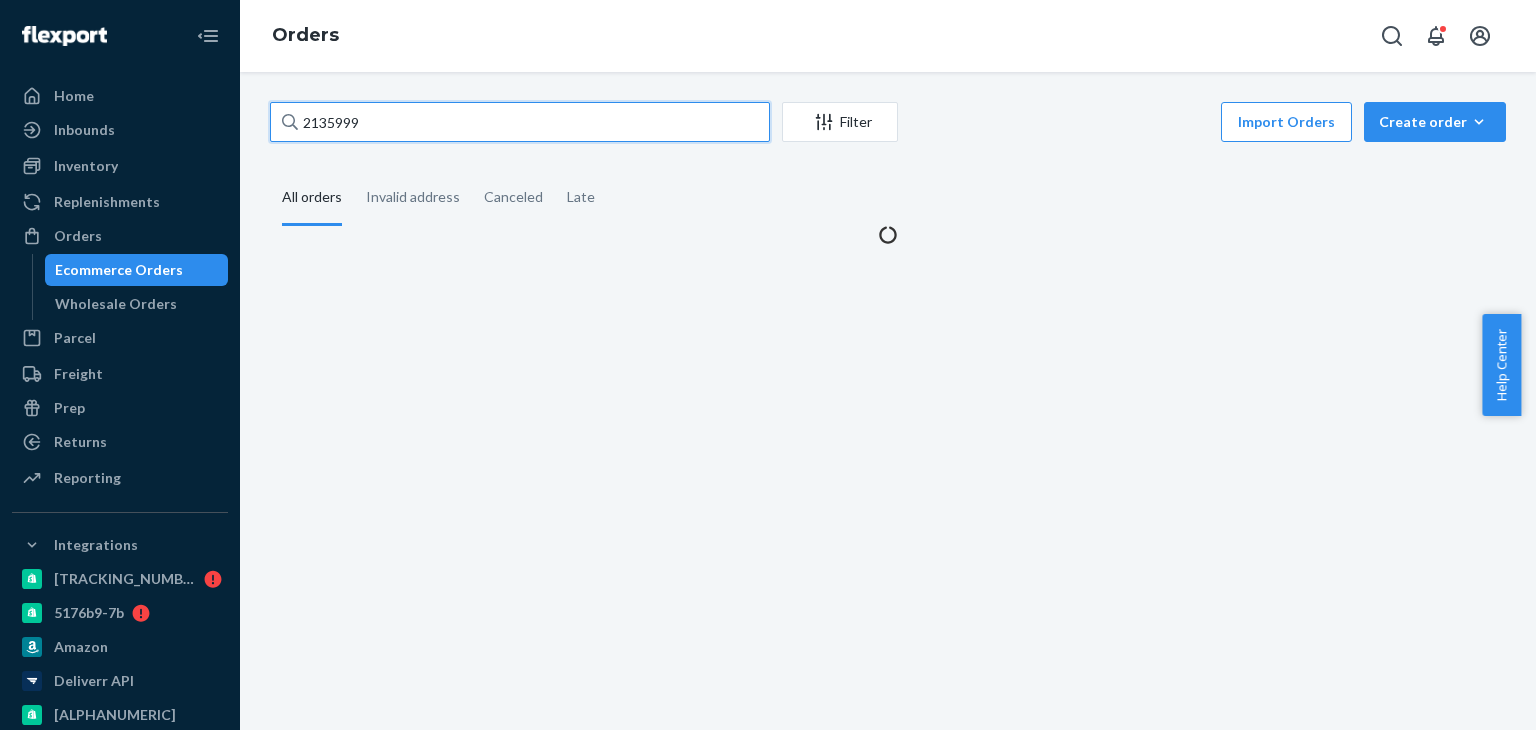 click on "2135999" at bounding box center [520, 122] 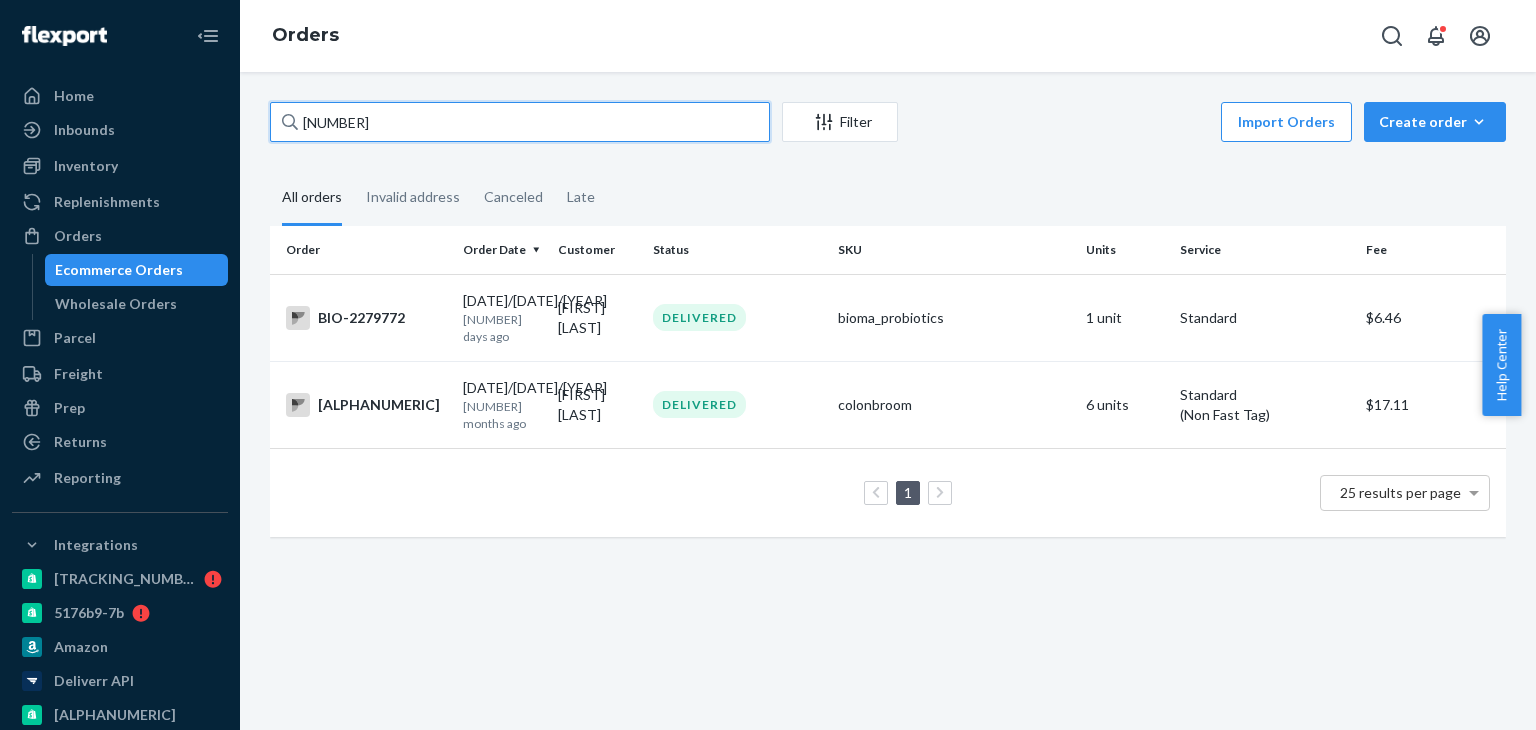 type on "2279772" 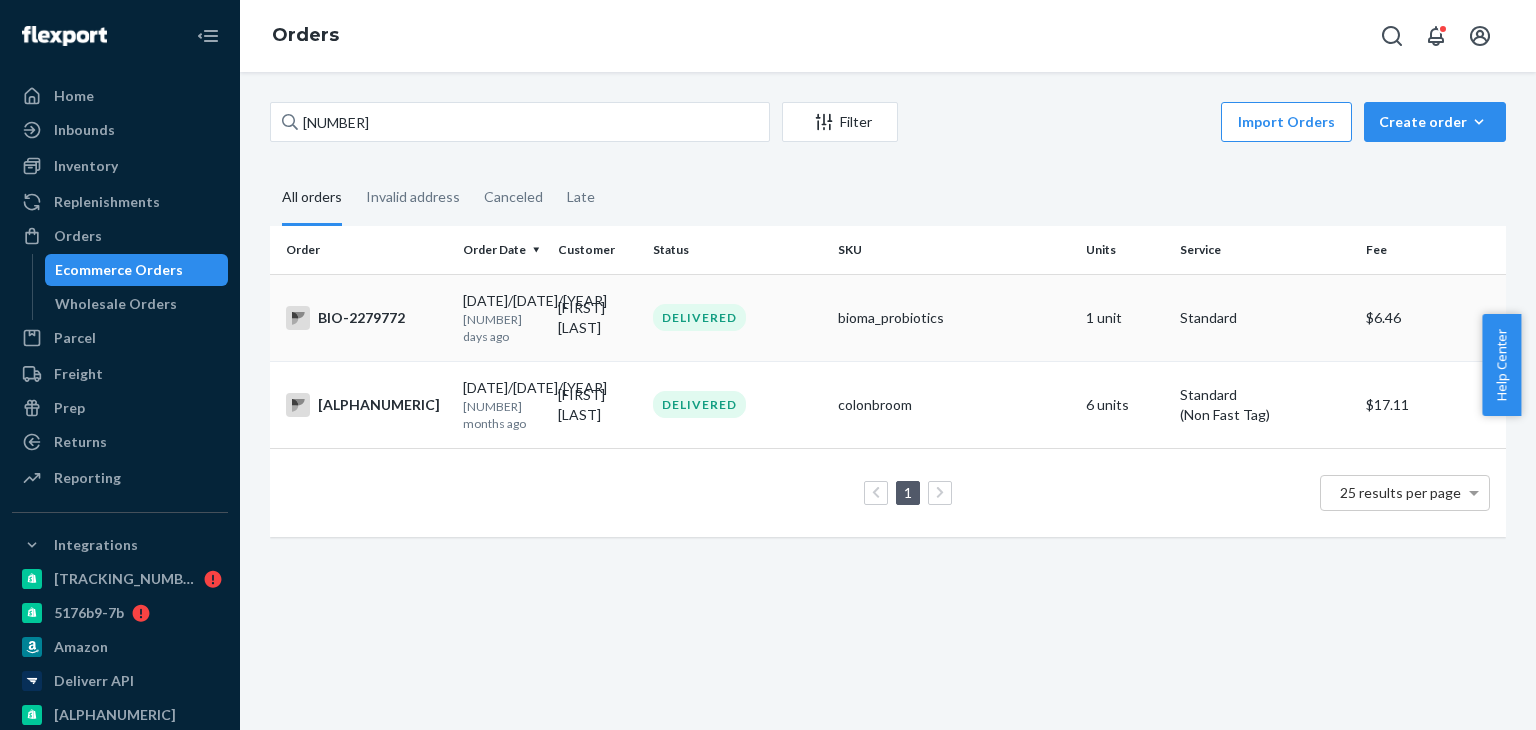 click on "BIO-2279772" at bounding box center [366, 318] 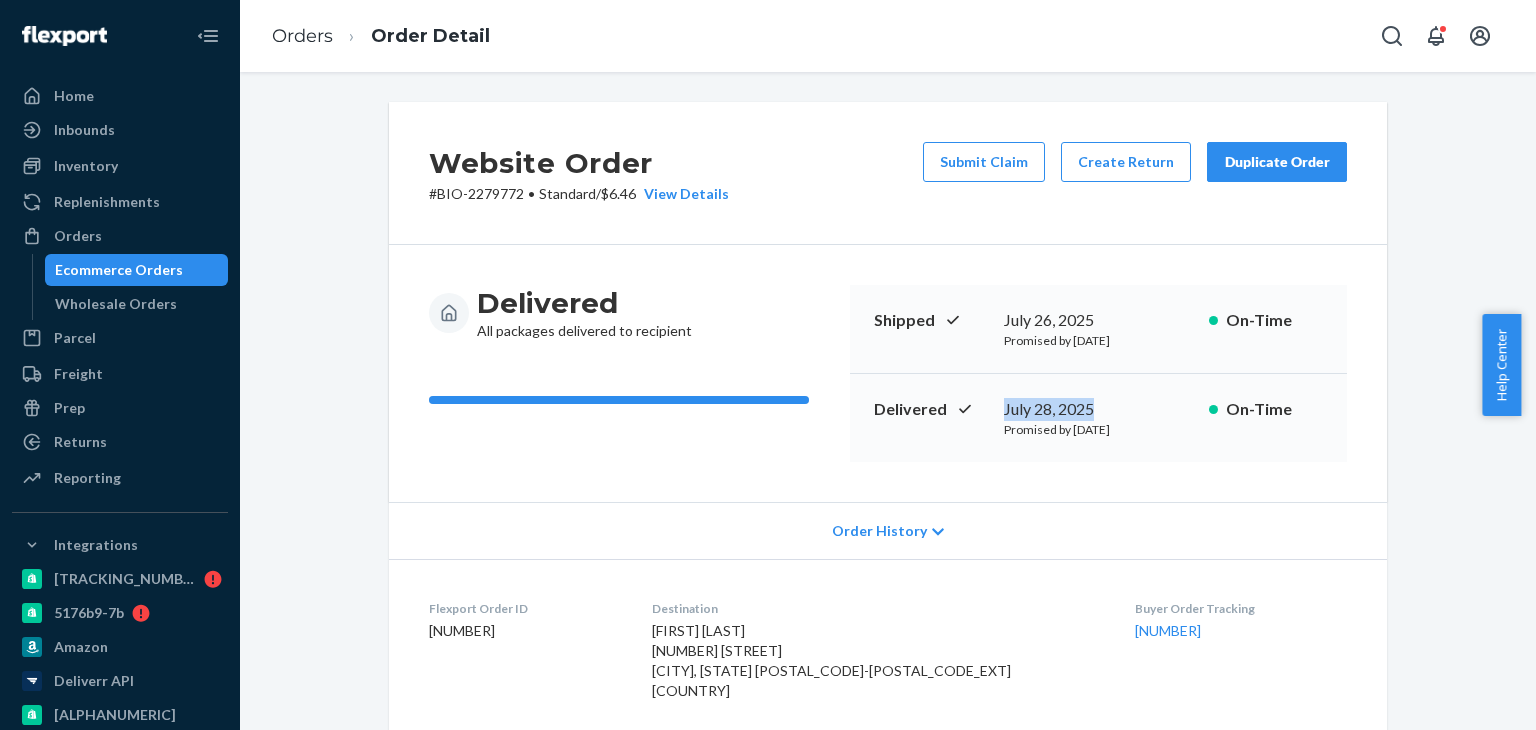 drag, startPoint x: 1100, startPoint y: 405, endPoint x: 979, endPoint y: 405, distance: 121 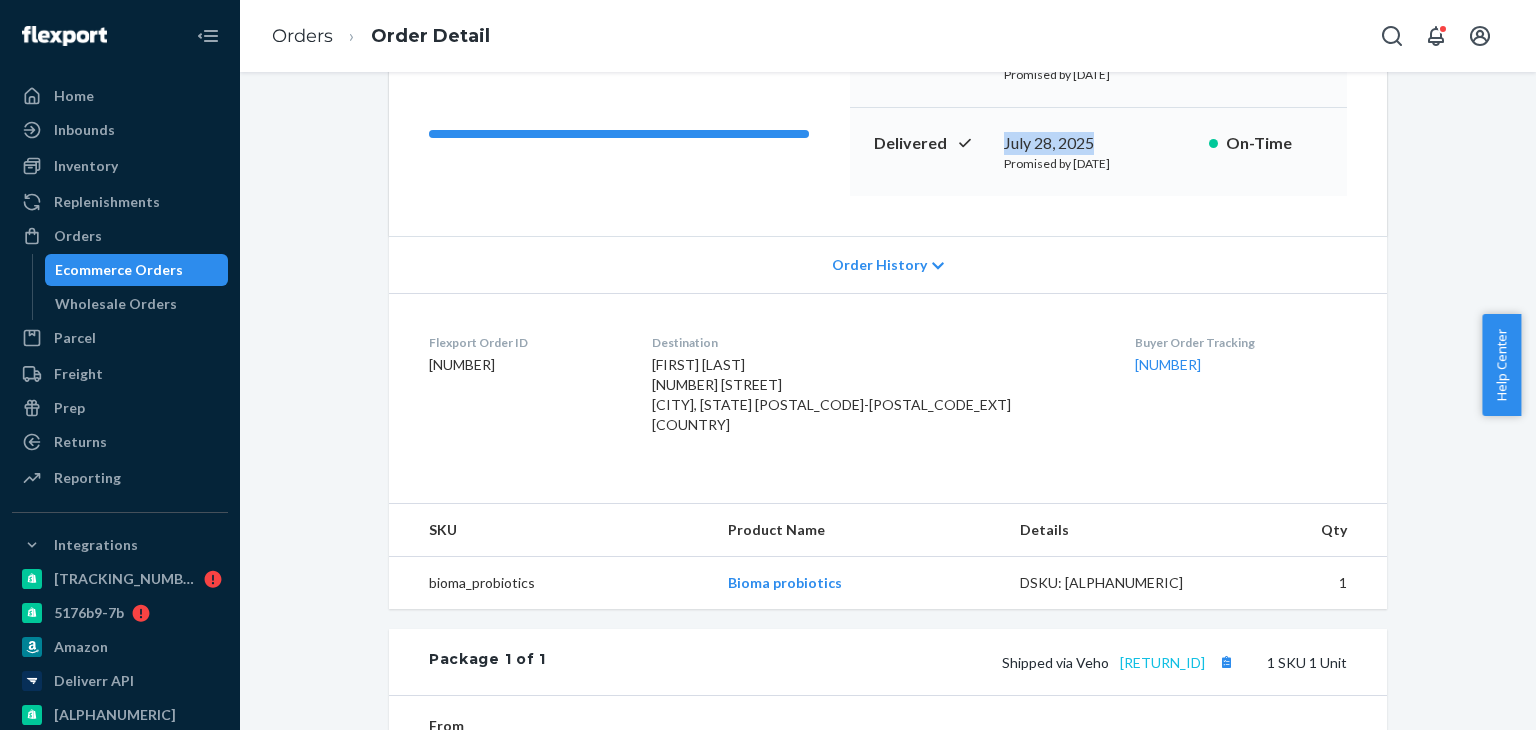 scroll, scrollTop: 400, scrollLeft: 0, axis: vertical 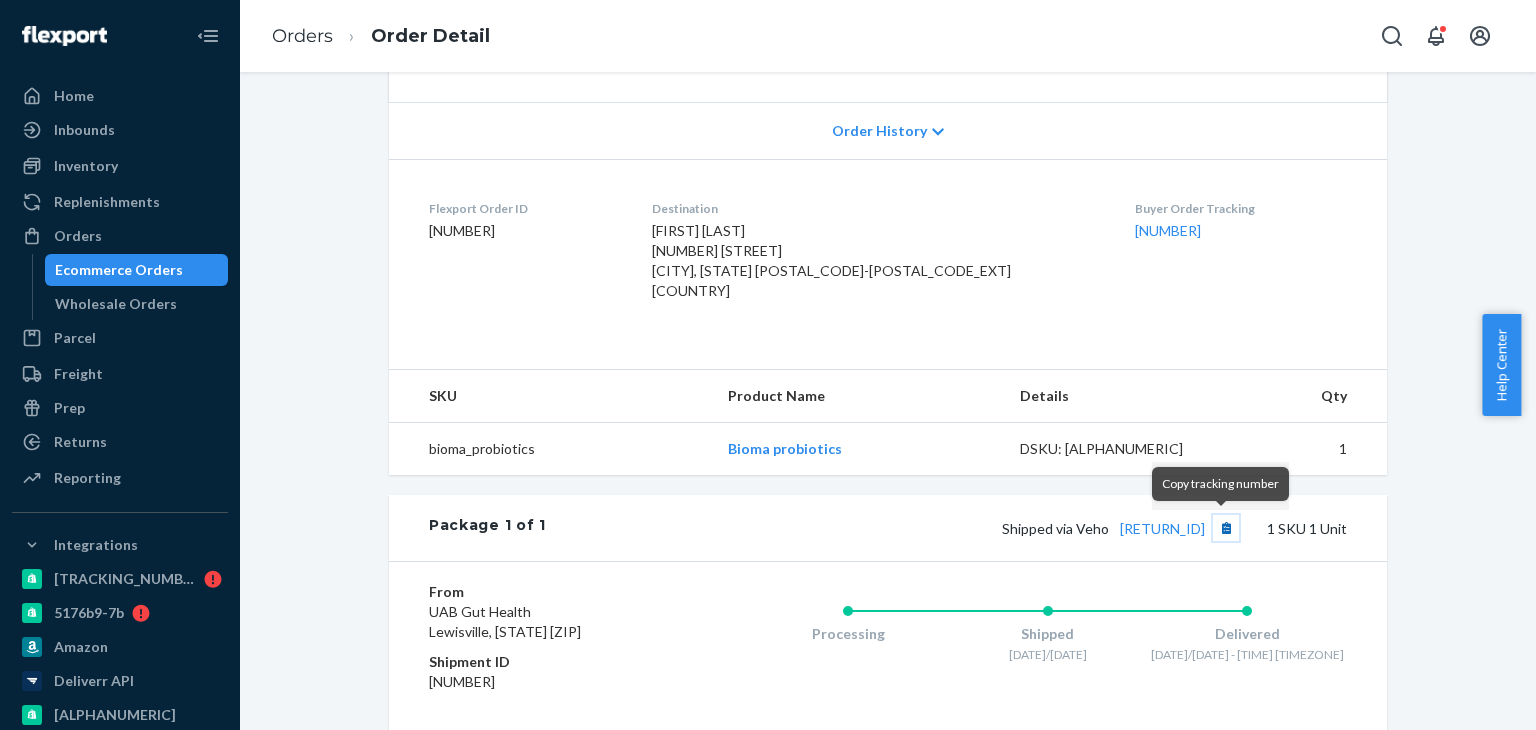 click at bounding box center (1226, 528) 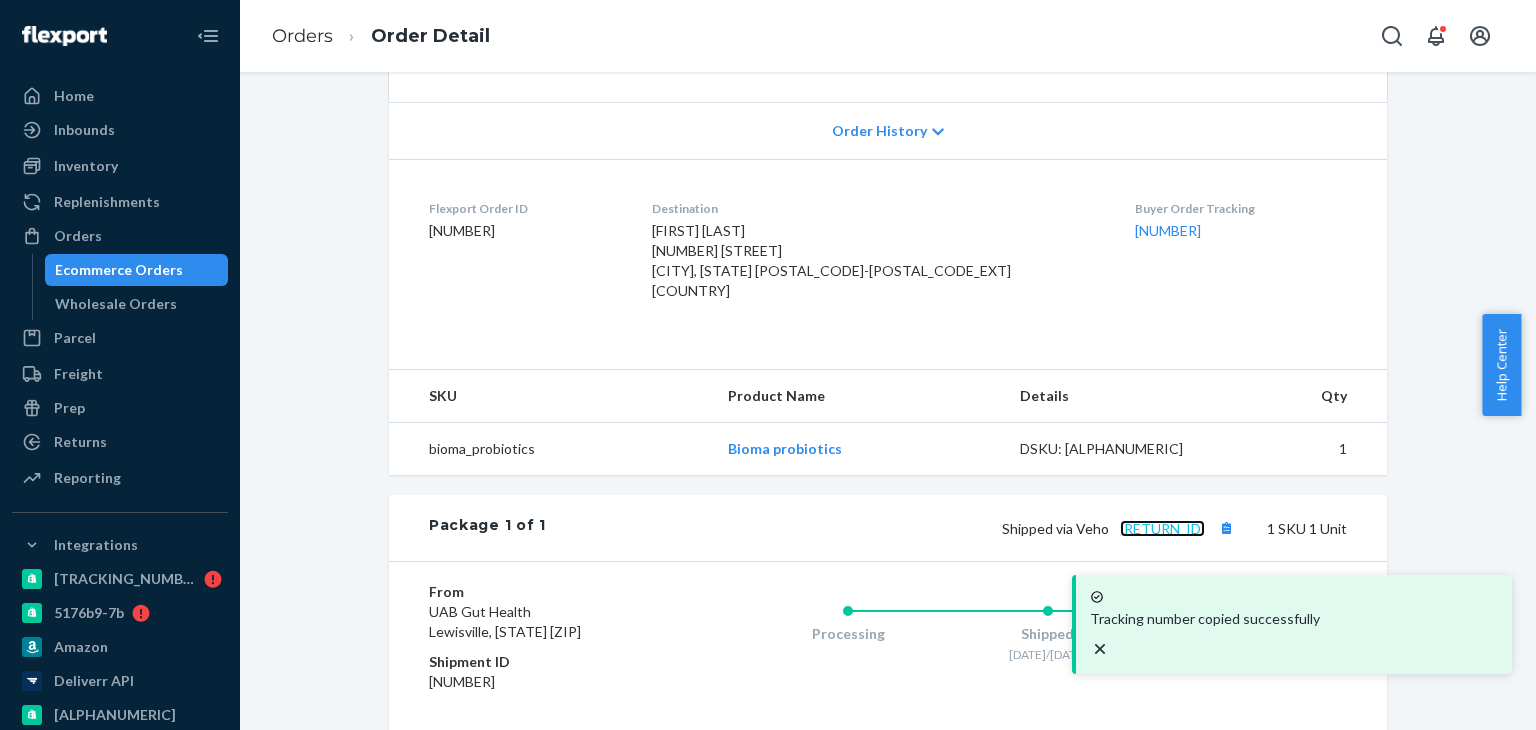 click on "3e29b00b2149cc561" at bounding box center [1162, 528] 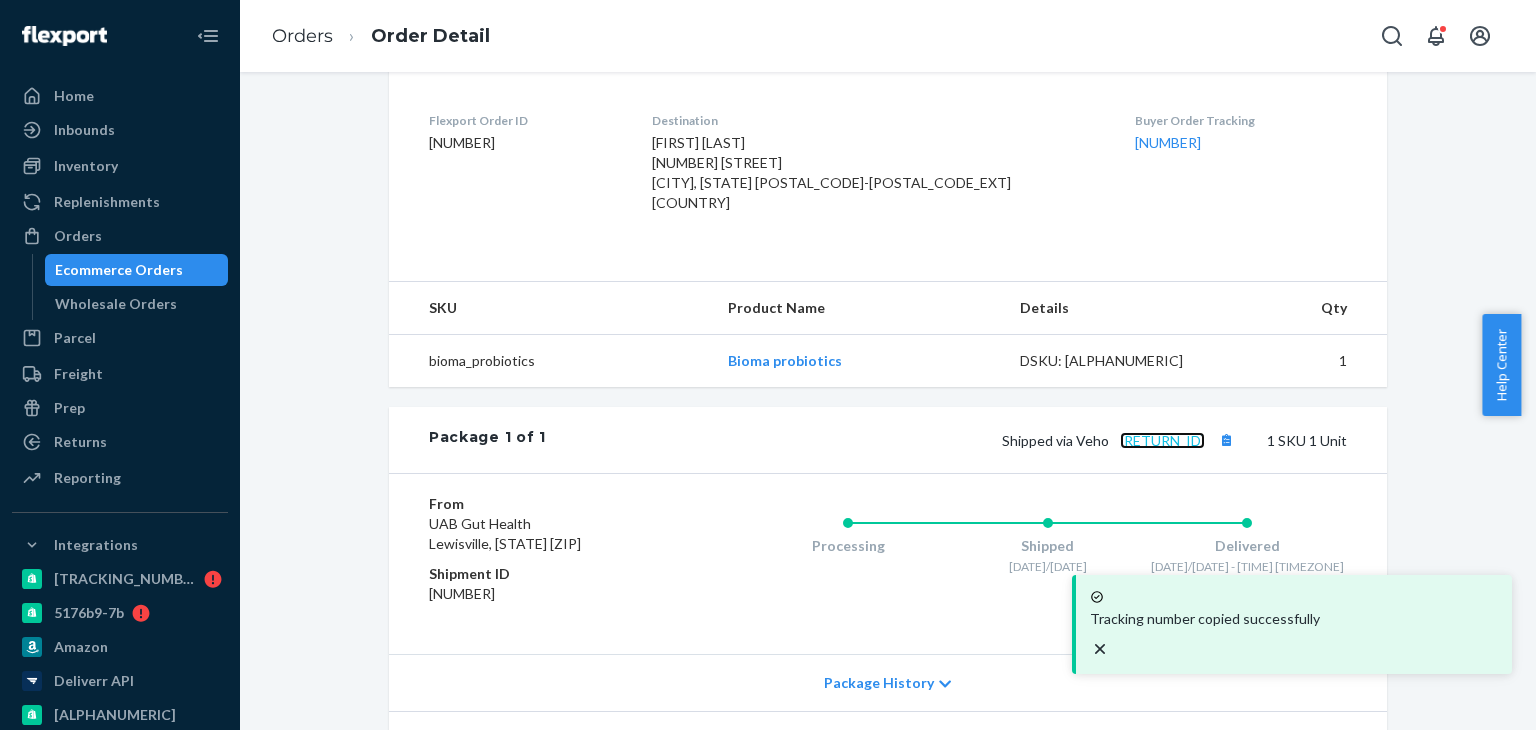 scroll, scrollTop: 634, scrollLeft: 0, axis: vertical 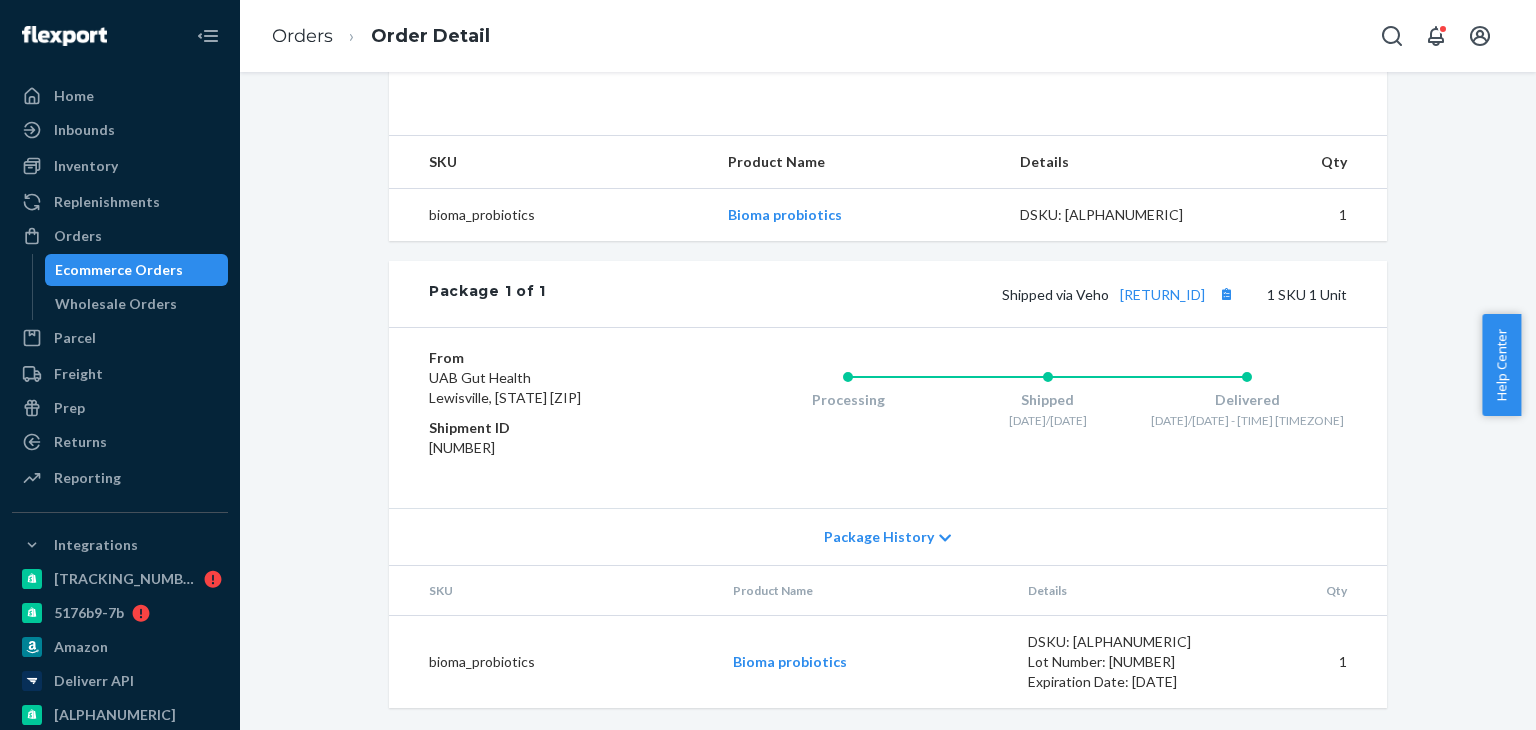 click on "Ecommerce Orders" at bounding box center (119, 270) 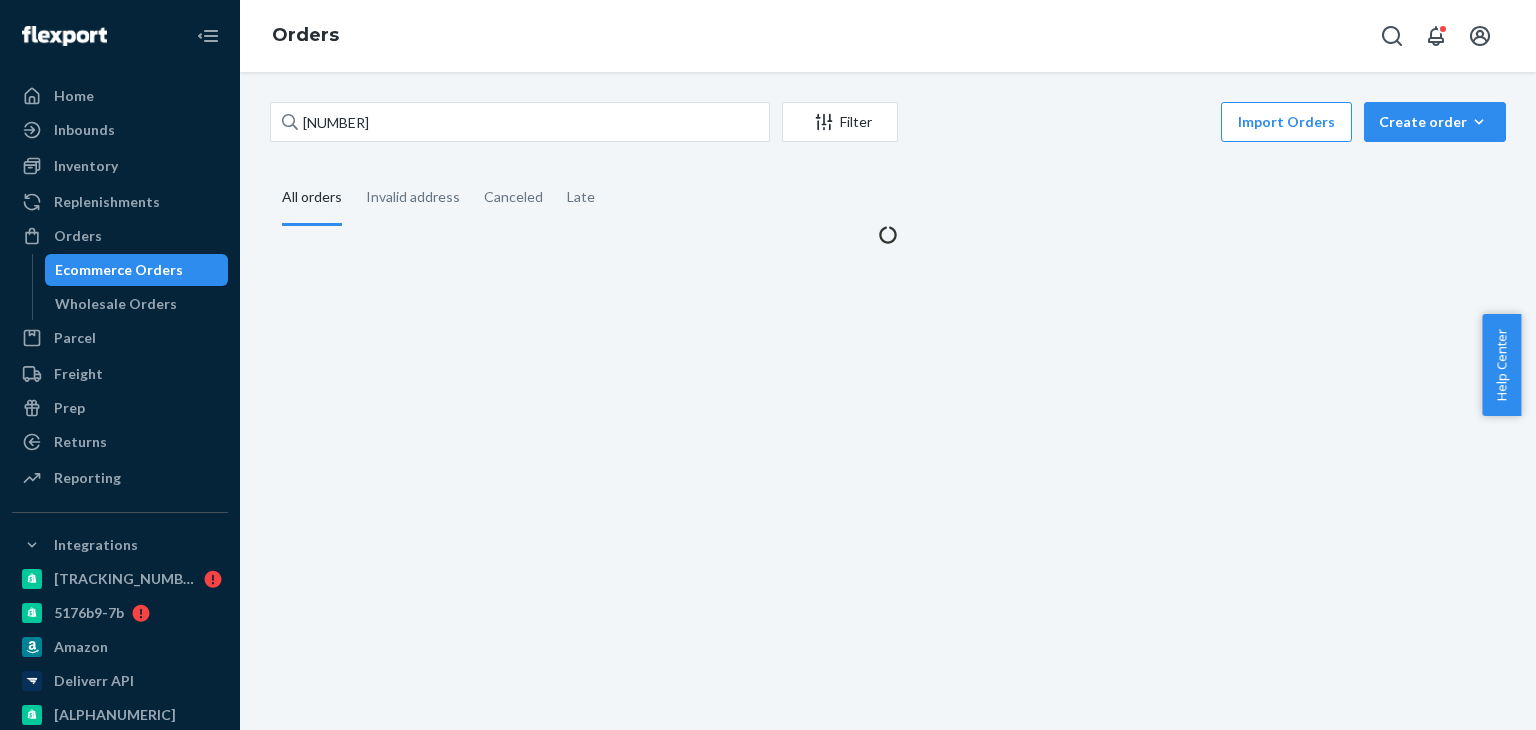 scroll, scrollTop: 0, scrollLeft: 0, axis: both 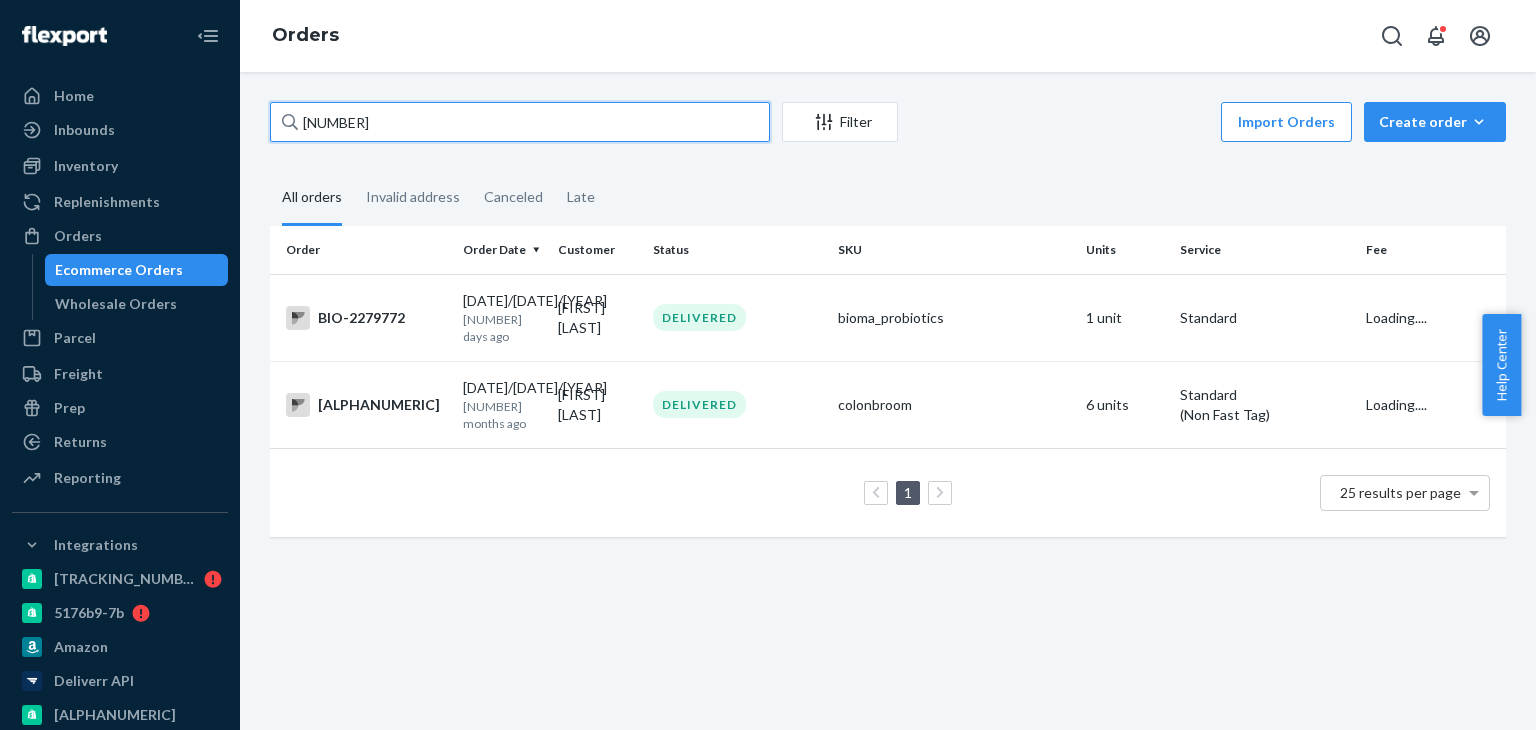 click on "2279772" at bounding box center [520, 122] 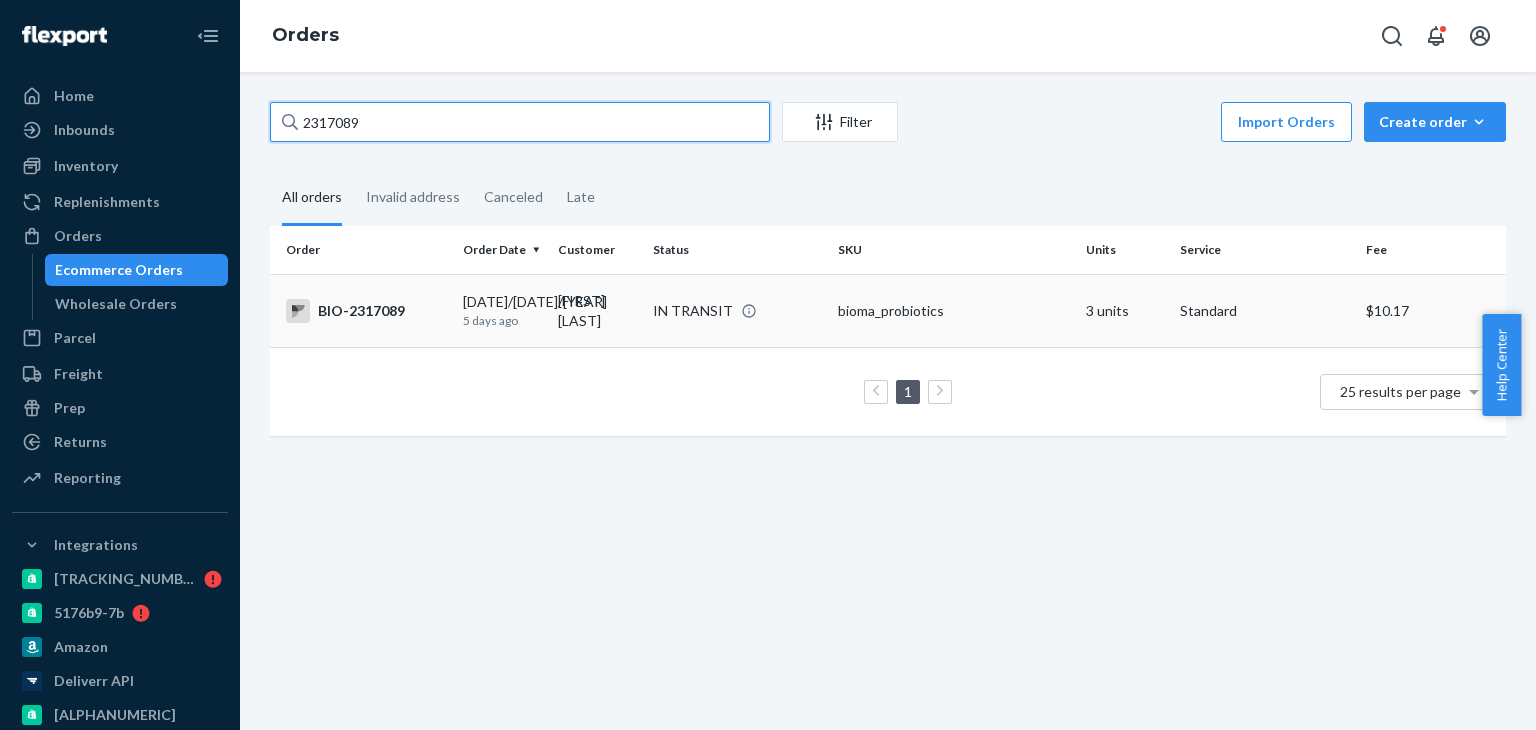 type on "2317089" 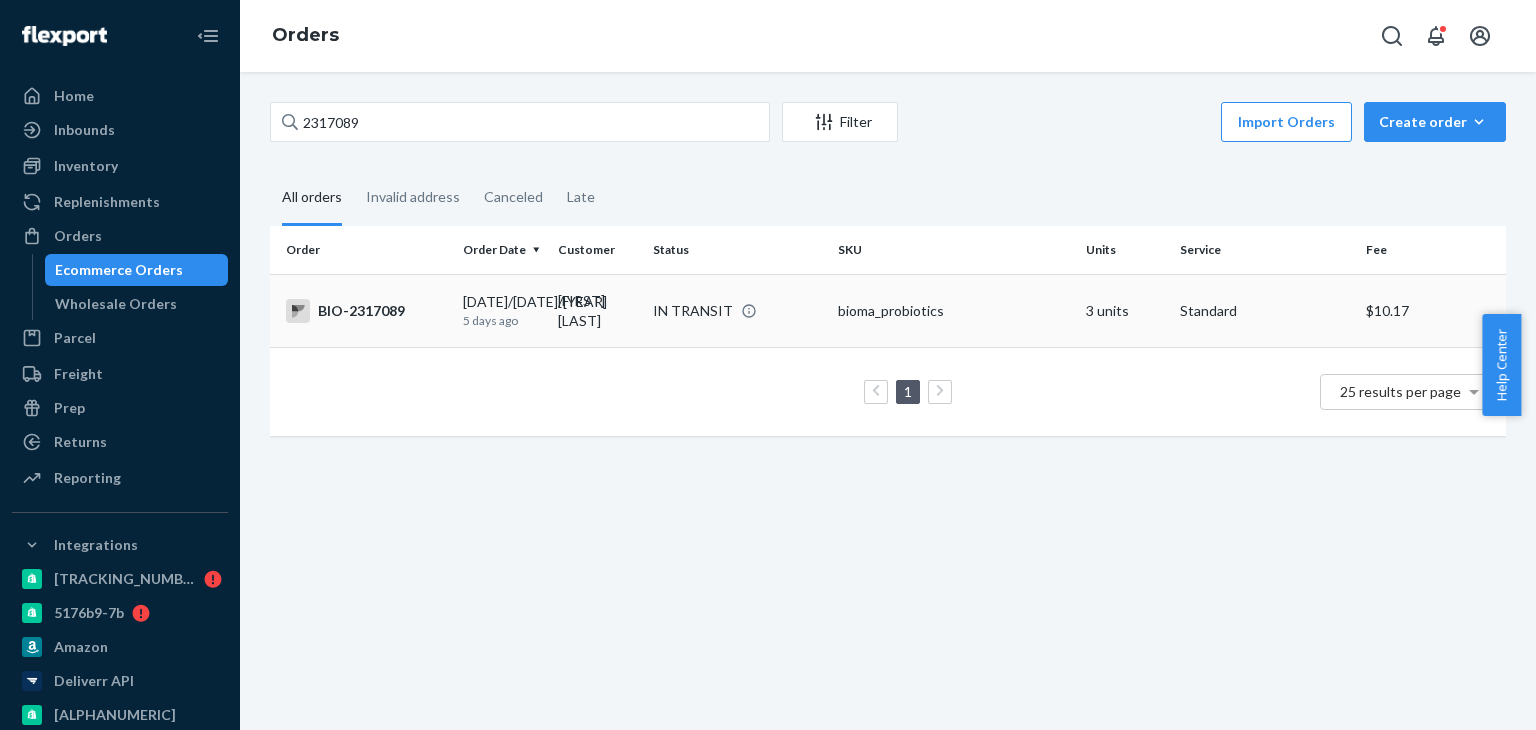 click on "BIO-2317089" at bounding box center [366, 311] 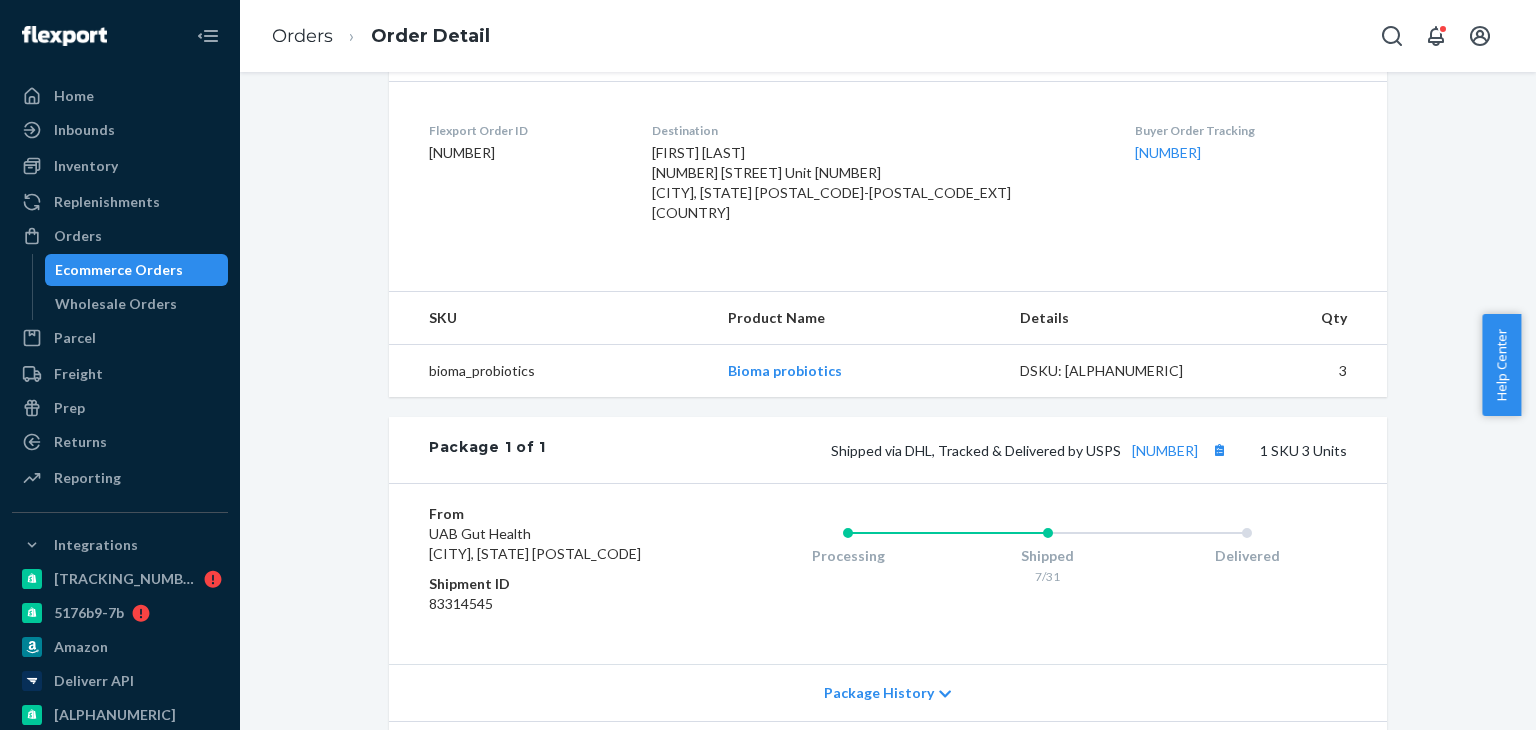 scroll, scrollTop: 500, scrollLeft: 0, axis: vertical 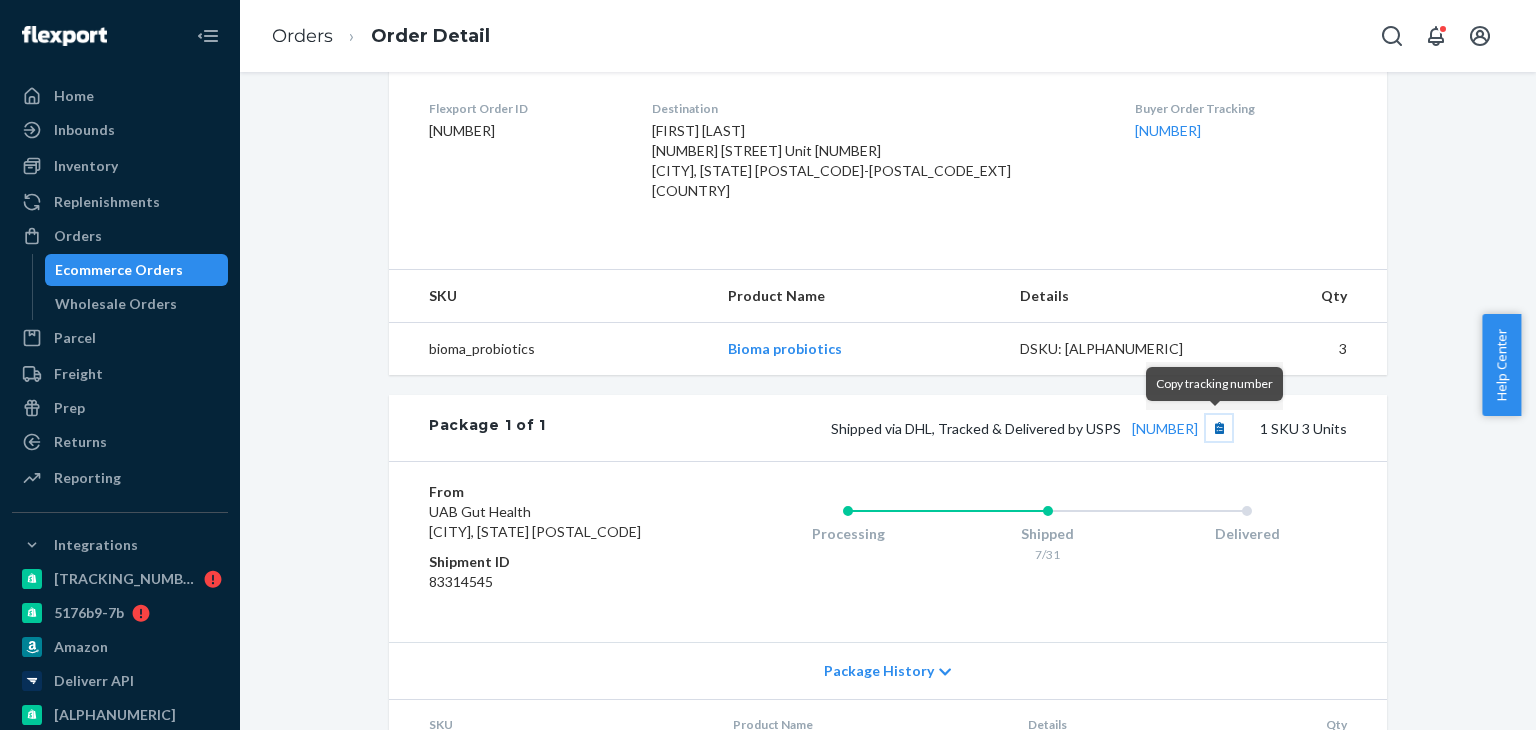 click at bounding box center (1219, 428) 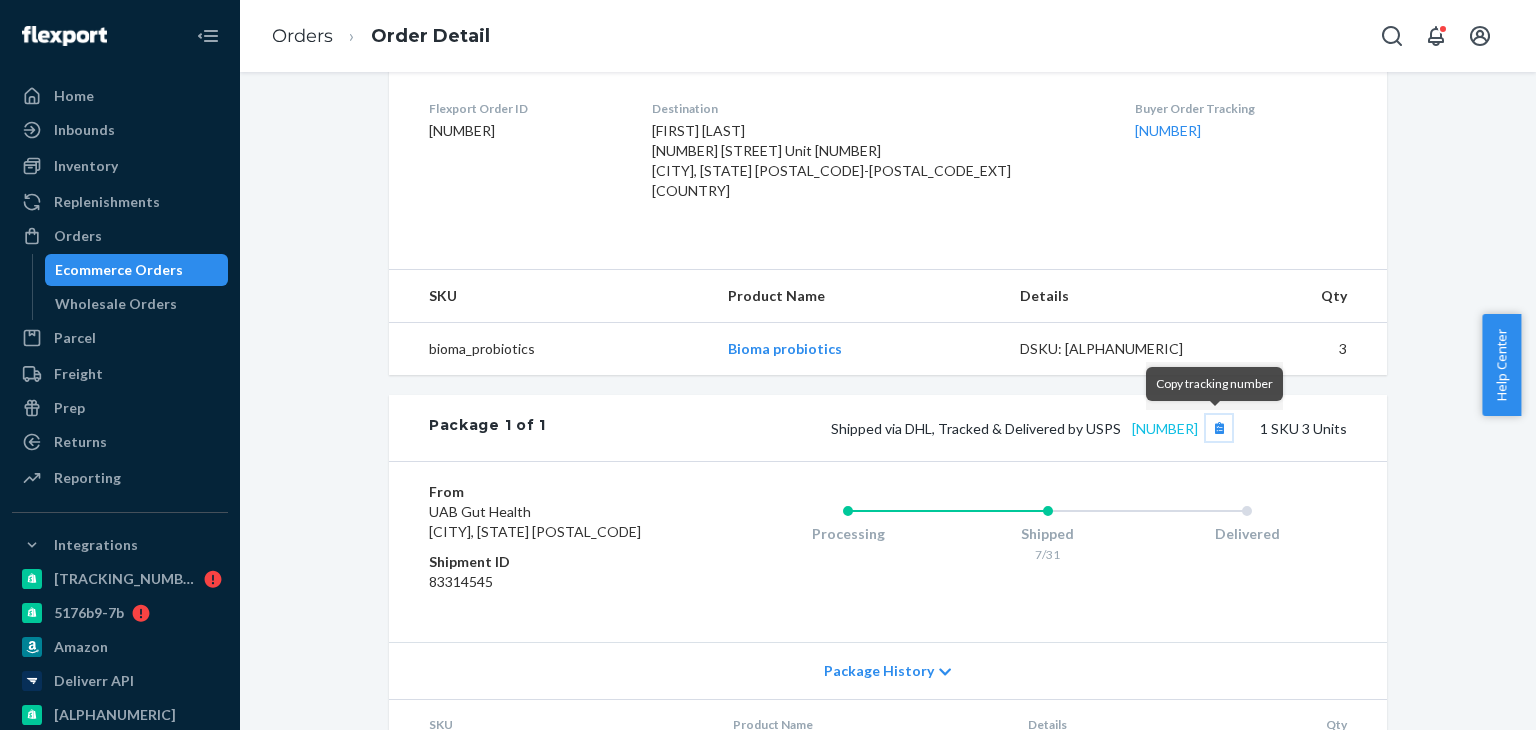type 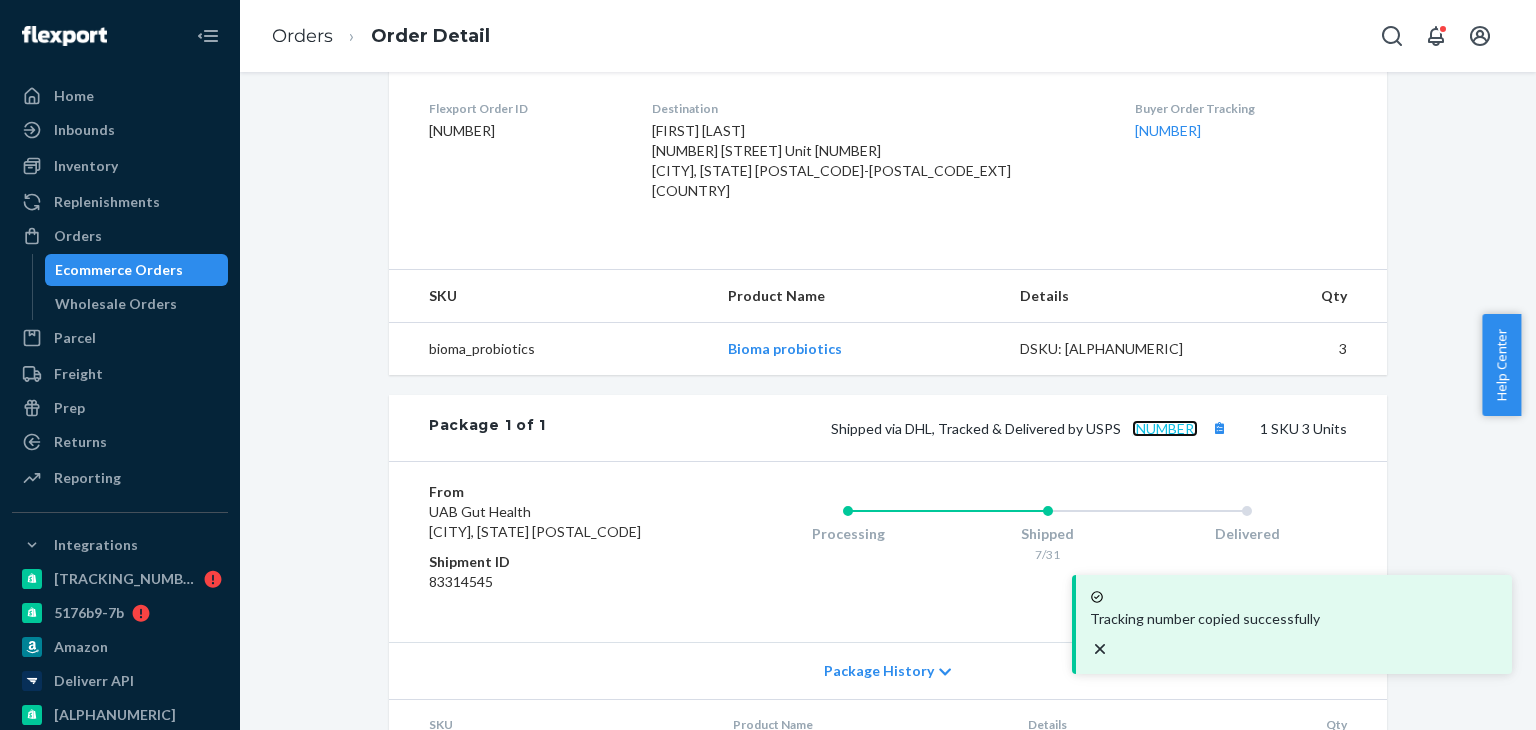 click on "9261290339708134164921" at bounding box center (1165, 428) 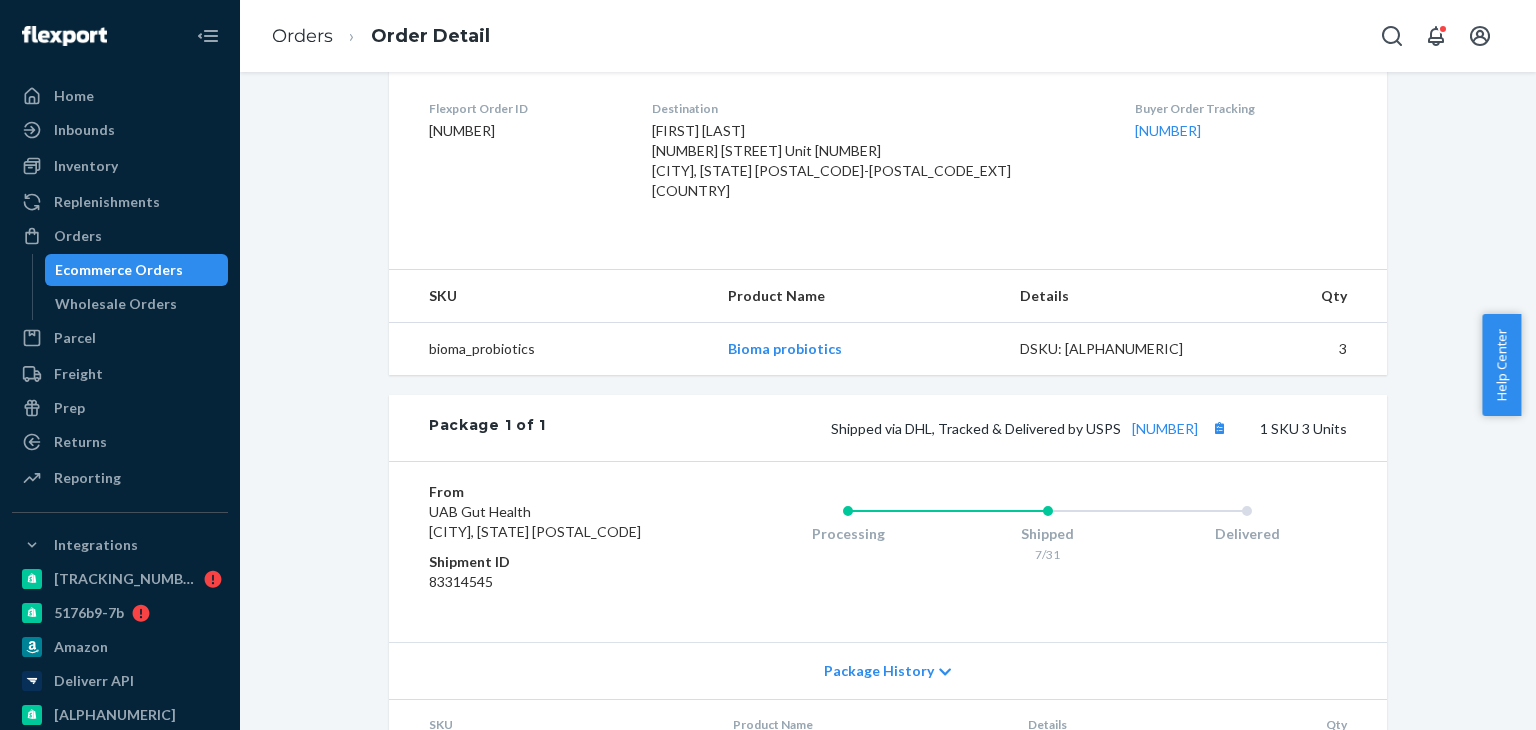 drag, startPoint x: 305, startPoint y: 189, endPoint x: 398, endPoint y: 96, distance: 131.52187 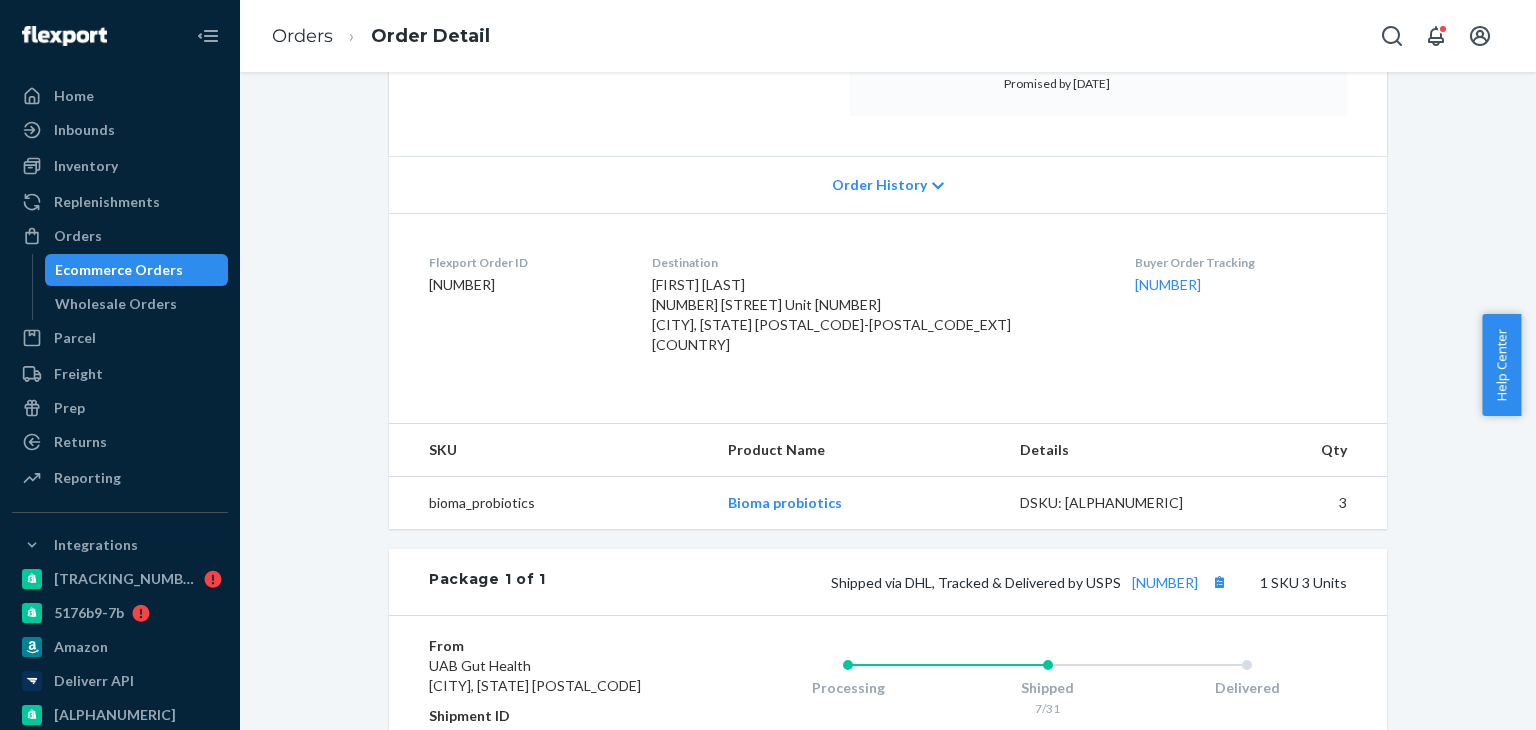 scroll, scrollTop: 200, scrollLeft: 0, axis: vertical 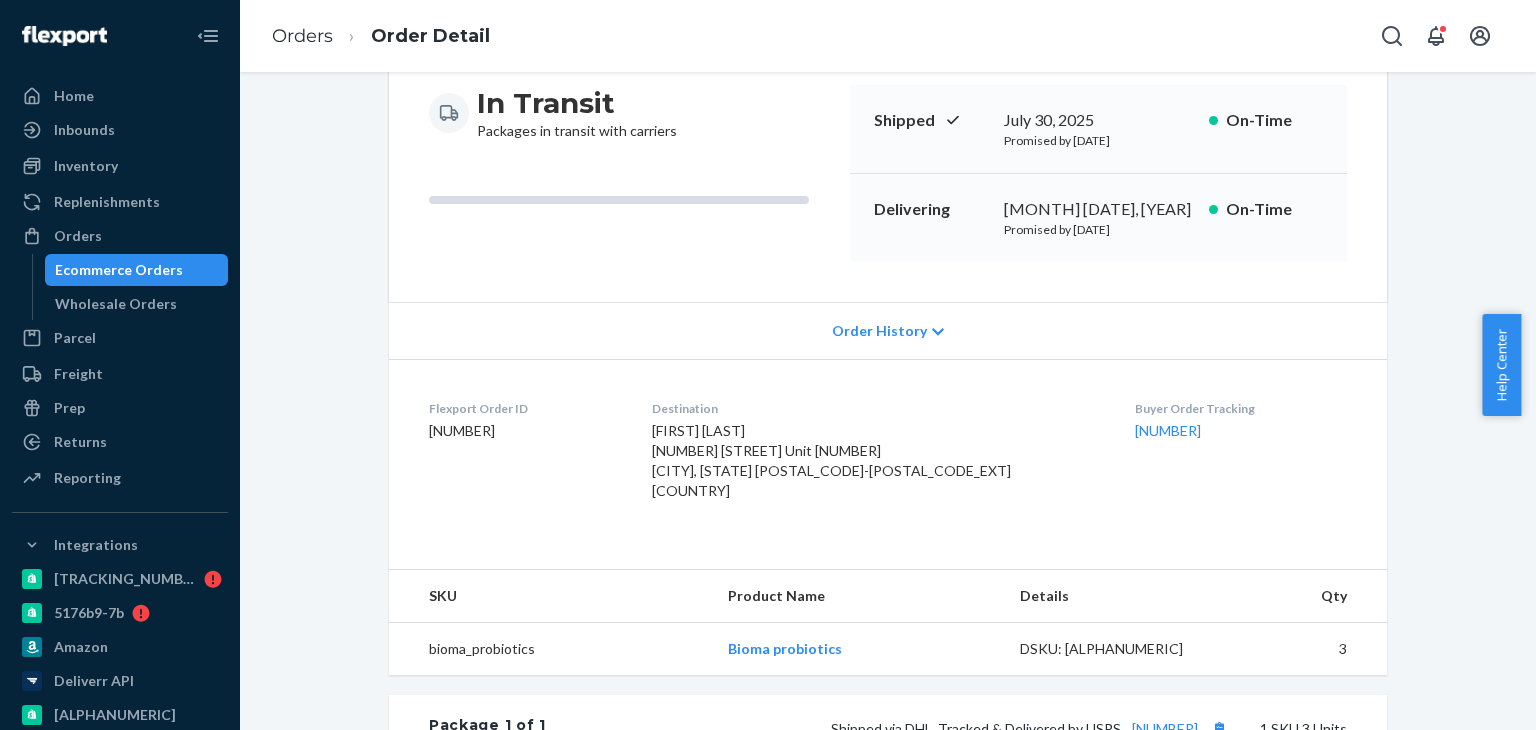 click on "Ecommerce Orders" at bounding box center (119, 270) 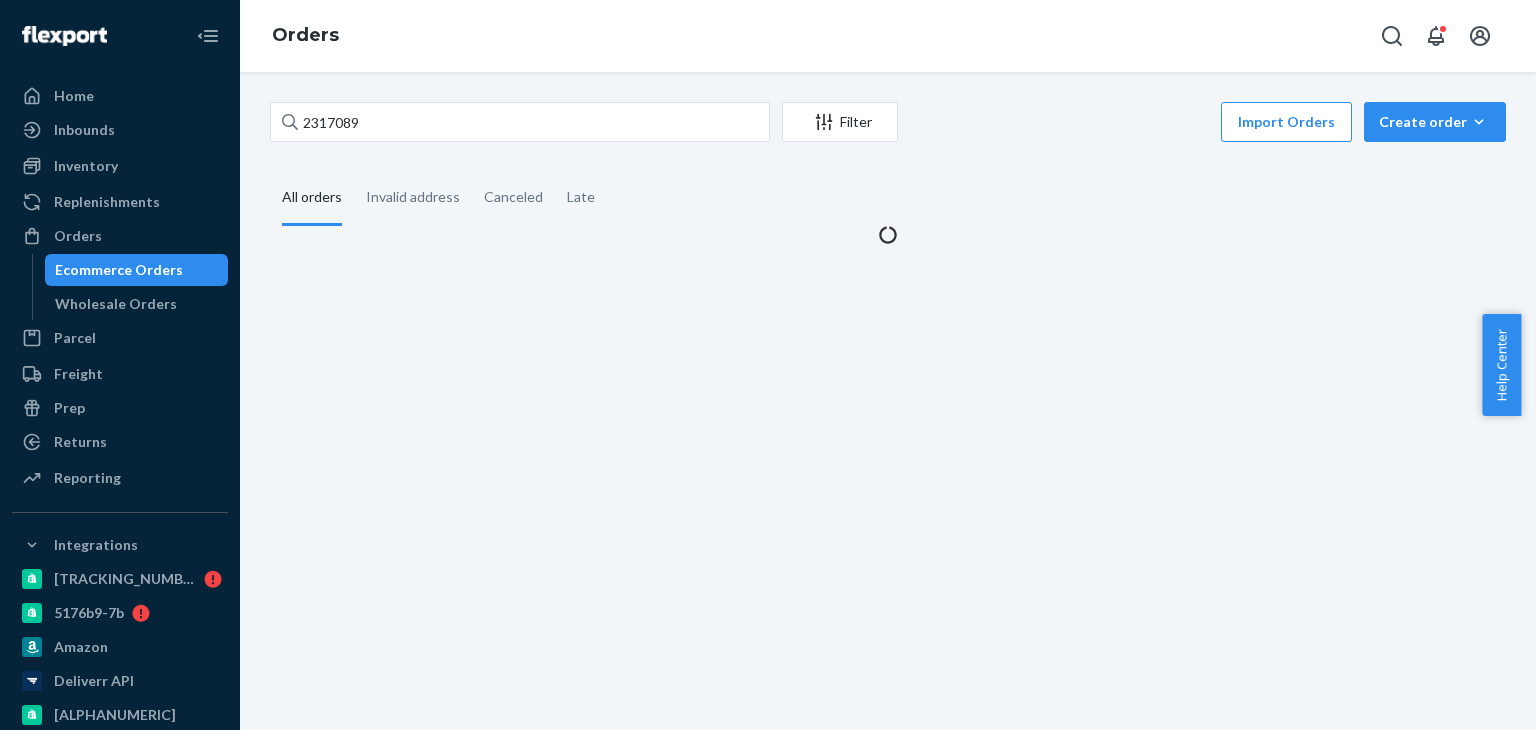 scroll, scrollTop: 0, scrollLeft: 0, axis: both 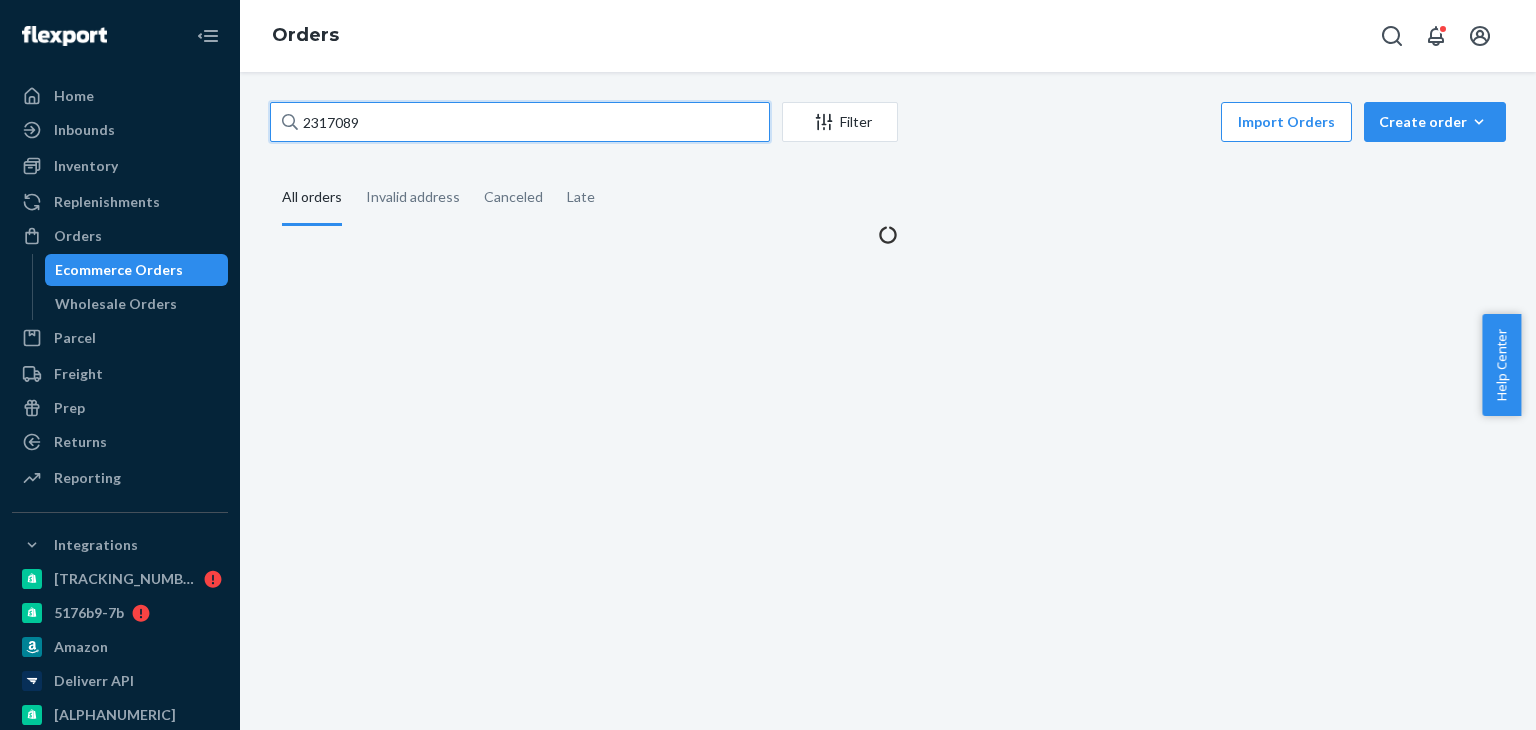 click on "2317089" at bounding box center (520, 122) 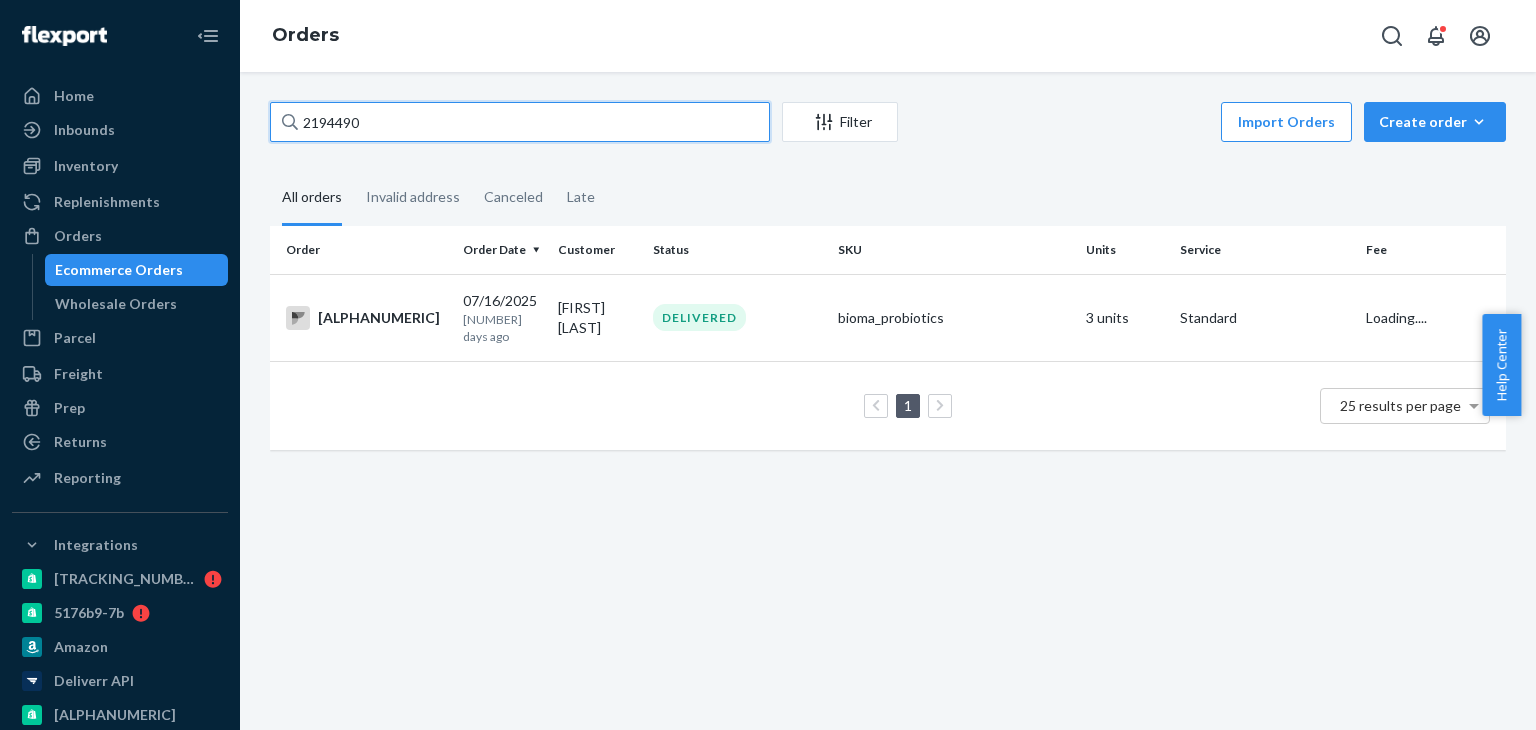 type on "2194490" 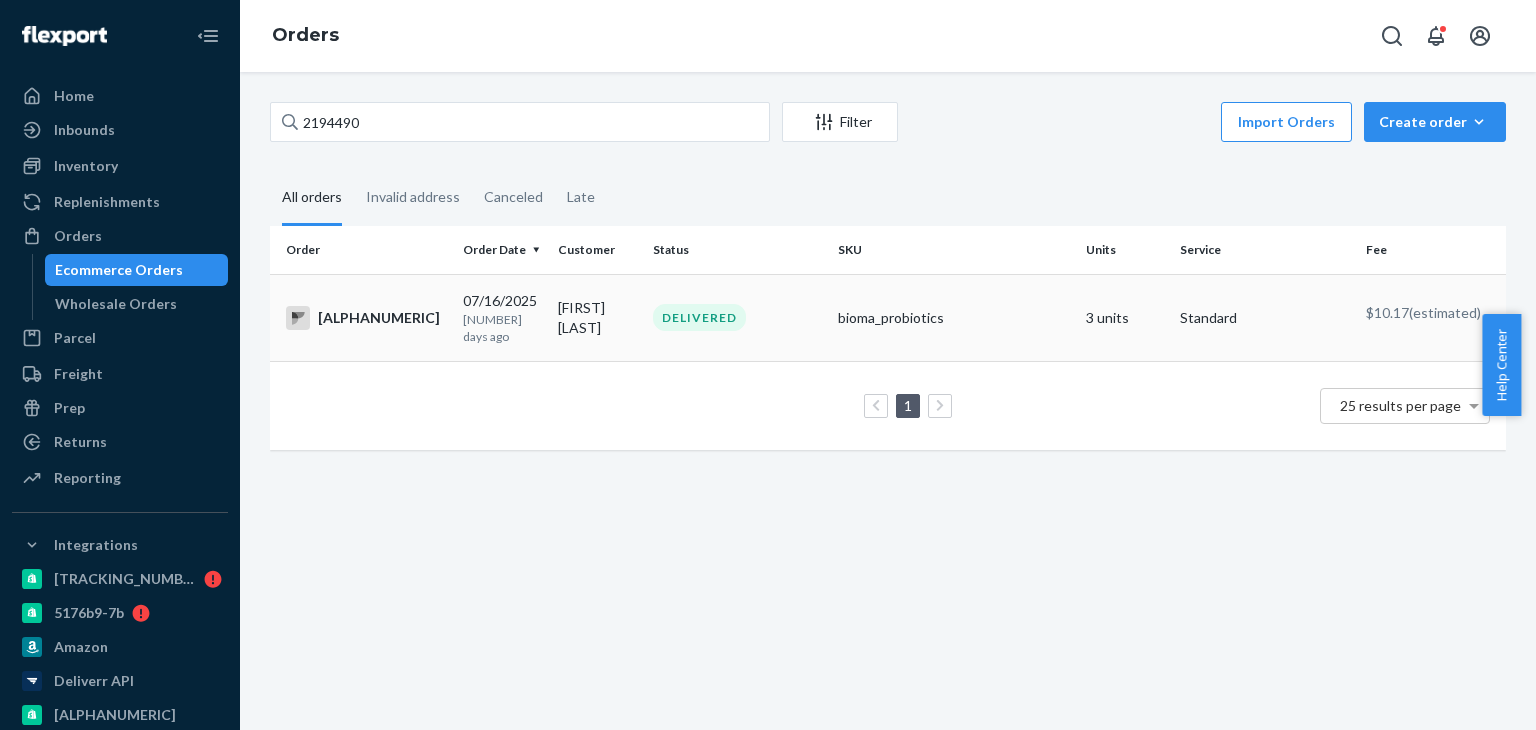 click on "BIO-2194490" at bounding box center [362, 317] 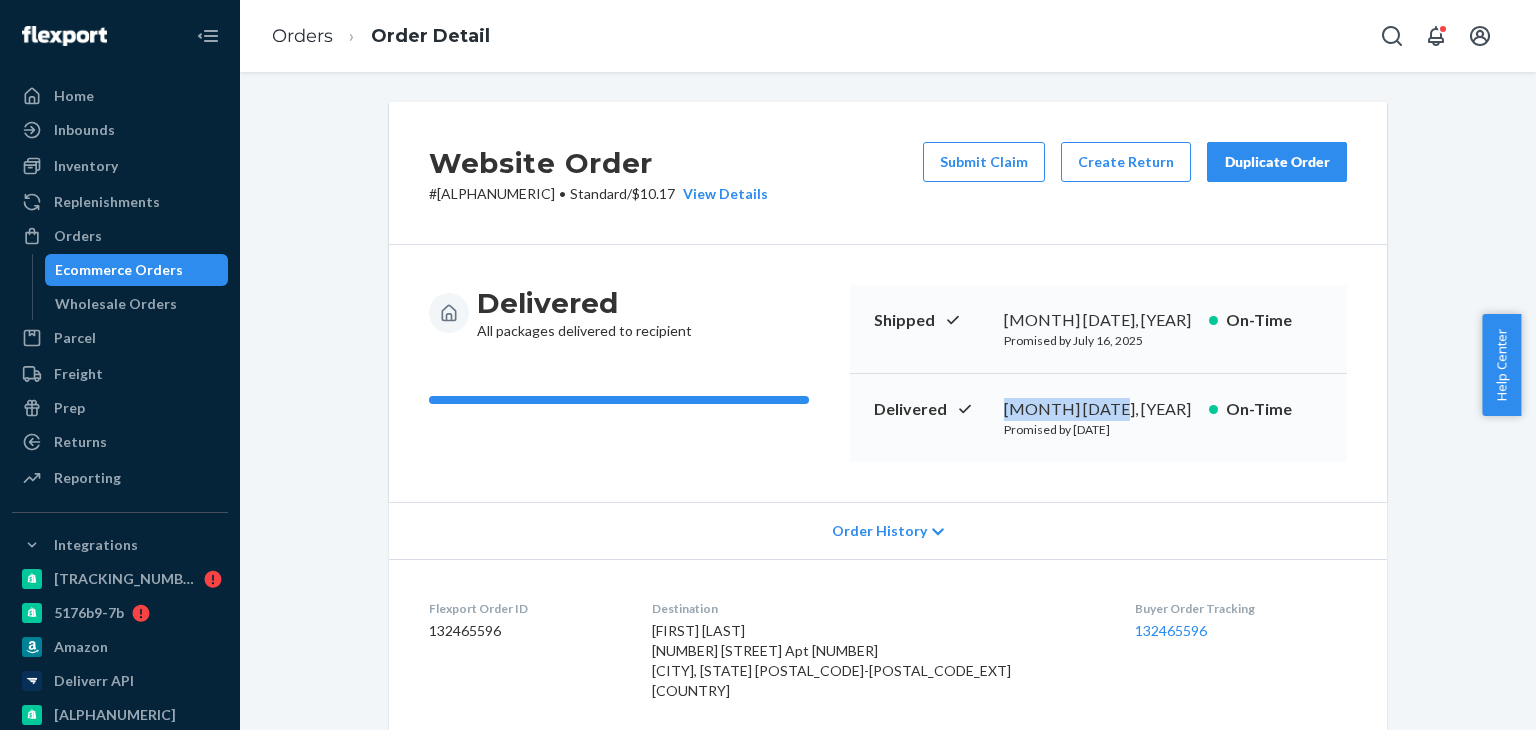 drag, startPoint x: 1102, startPoint y: 405, endPoint x: 970, endPoint y: 408, distance: 132.03409 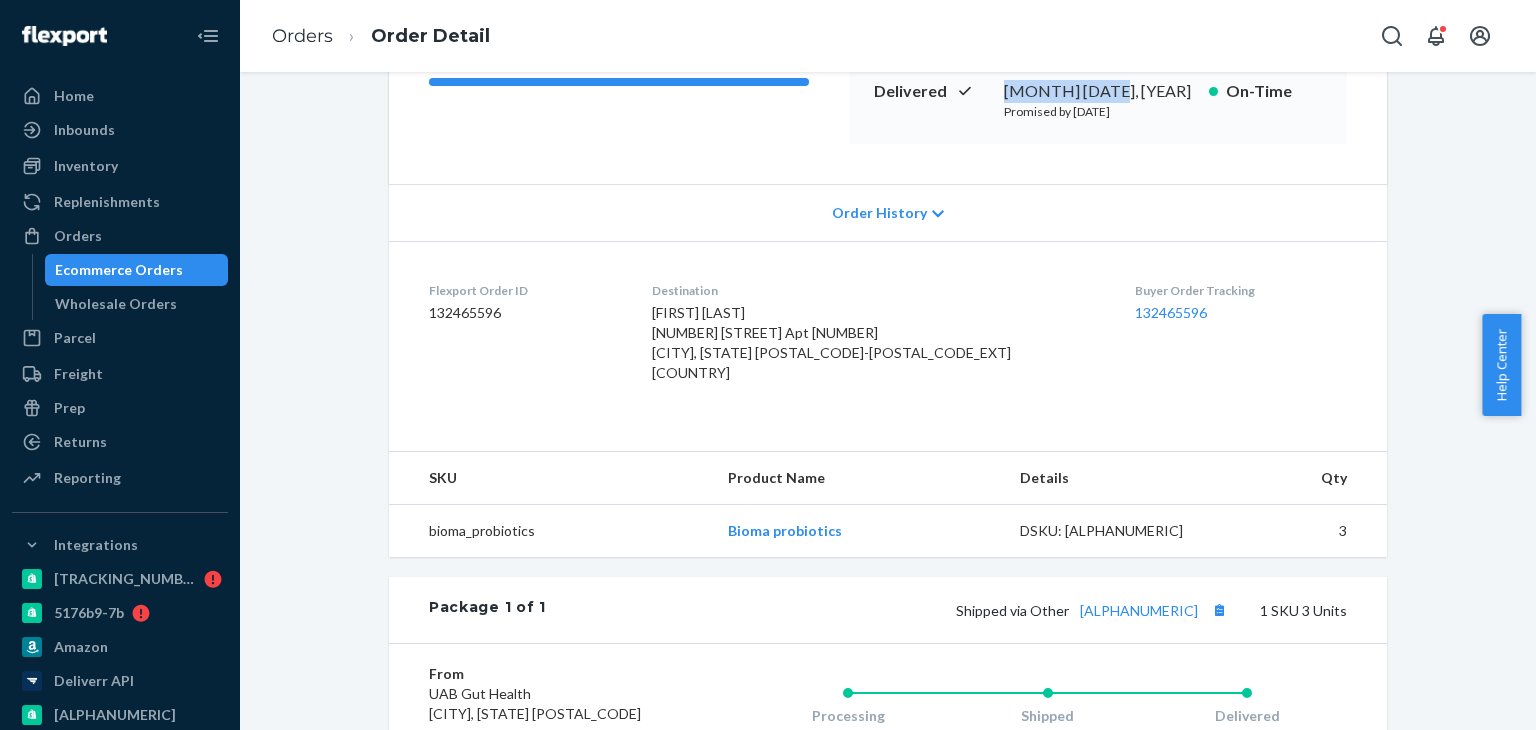 scroll, scrollTop: 400, scrollLeft: 0, axis: vertical 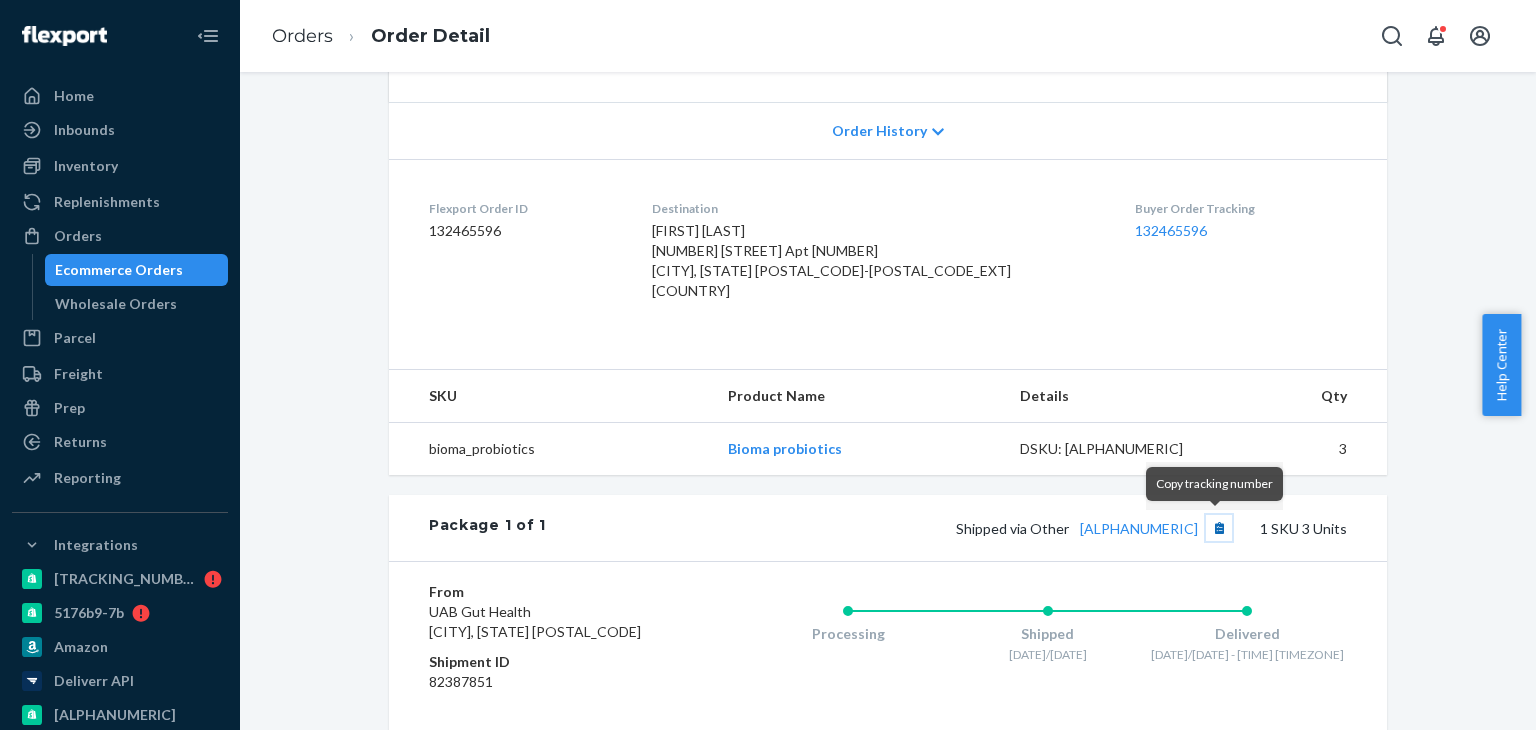 click at bounding box center (1219, 528) 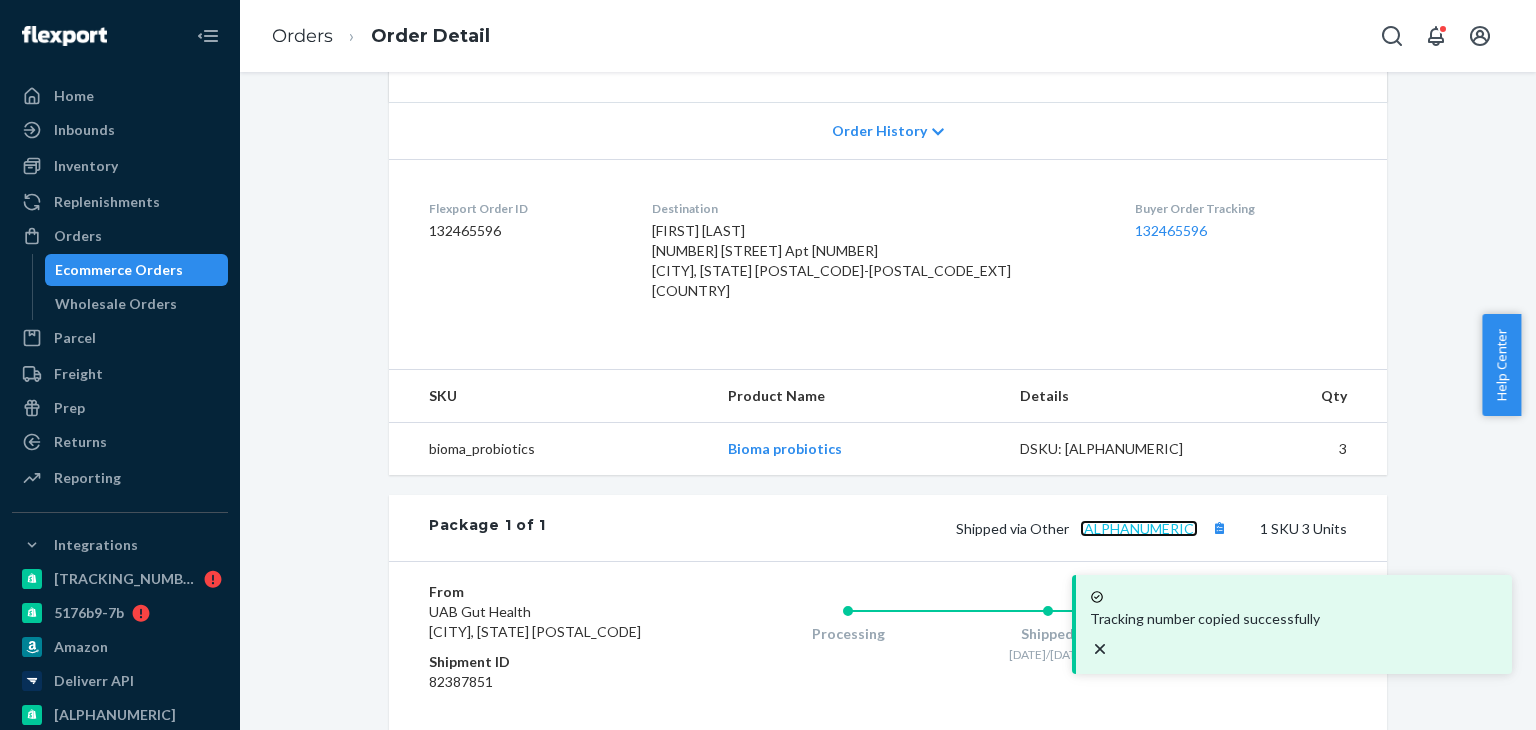 click on "7hcpjua697yv" at bounding box center (1139, 528) 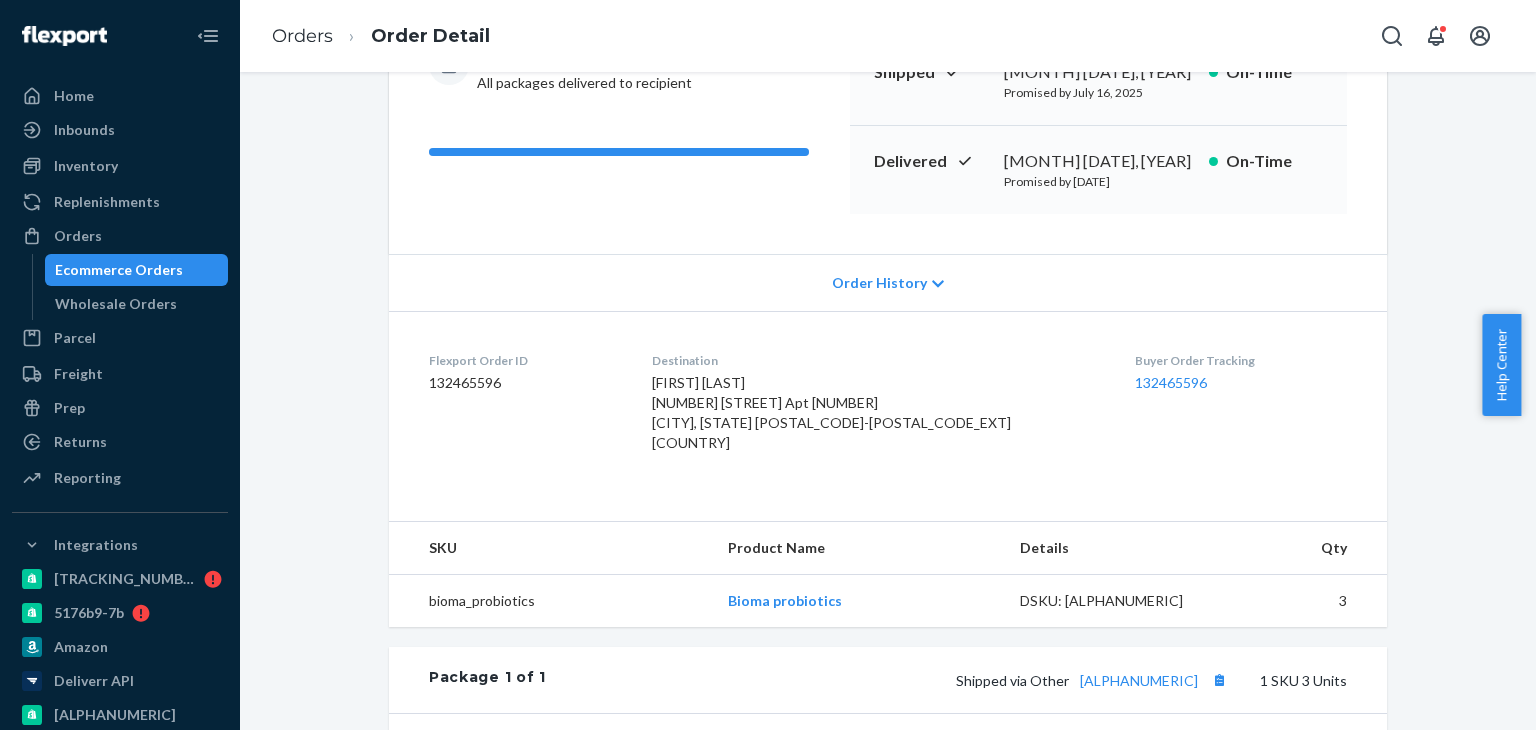 scroll, scrollTop: 0, scrollLeft: 0, axis: both 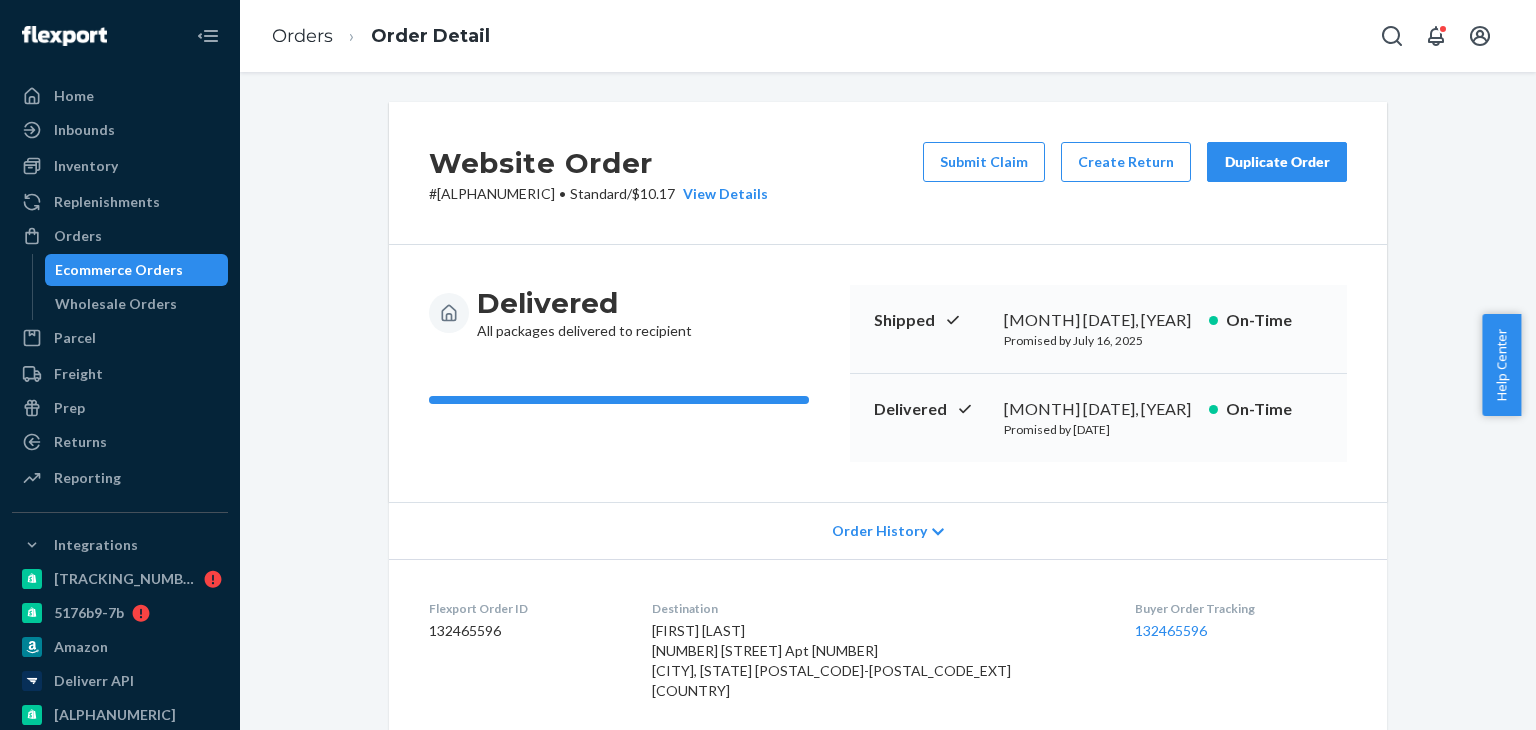 click on "Website Order" at bounding box center (598, 163) 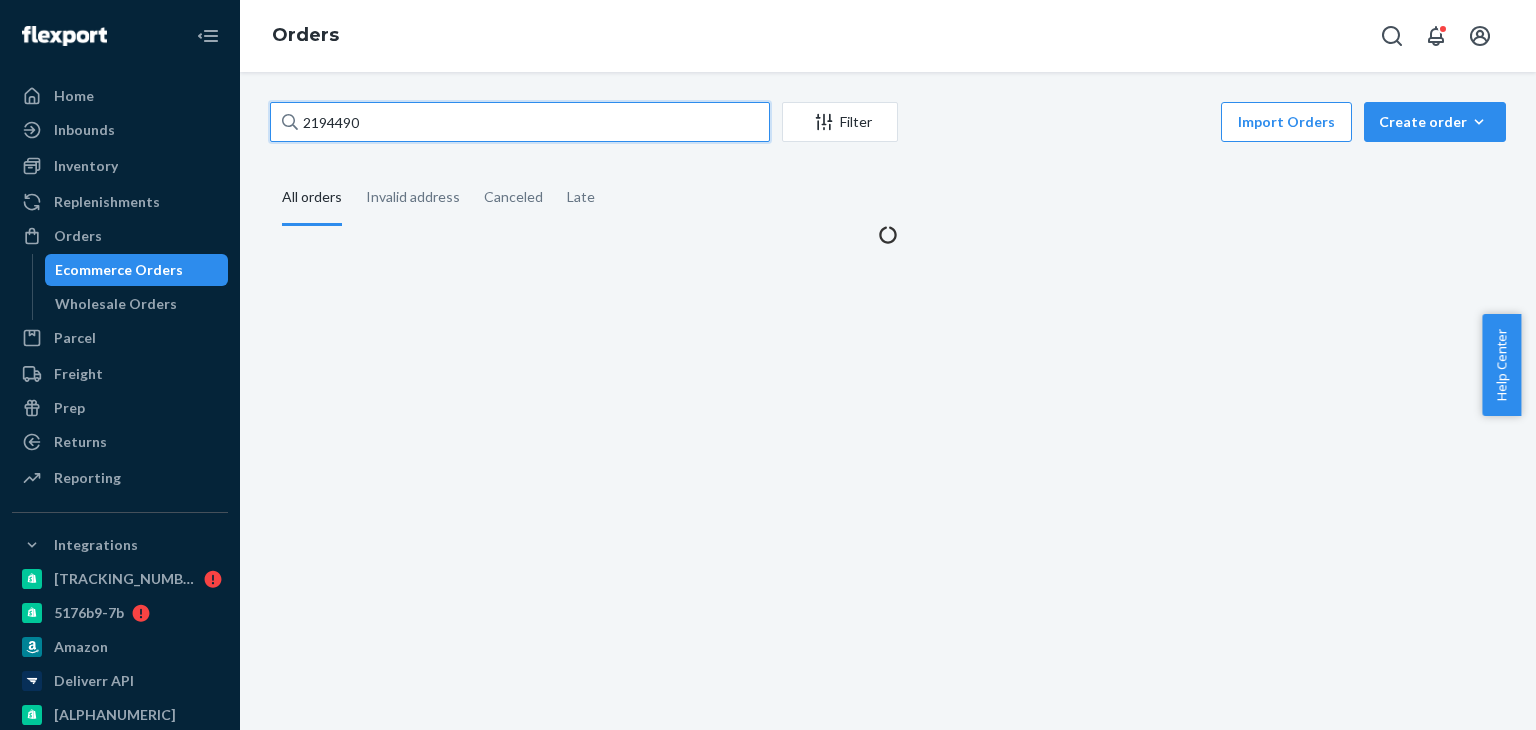 click on "2194490" at bounding box center (520, 122) 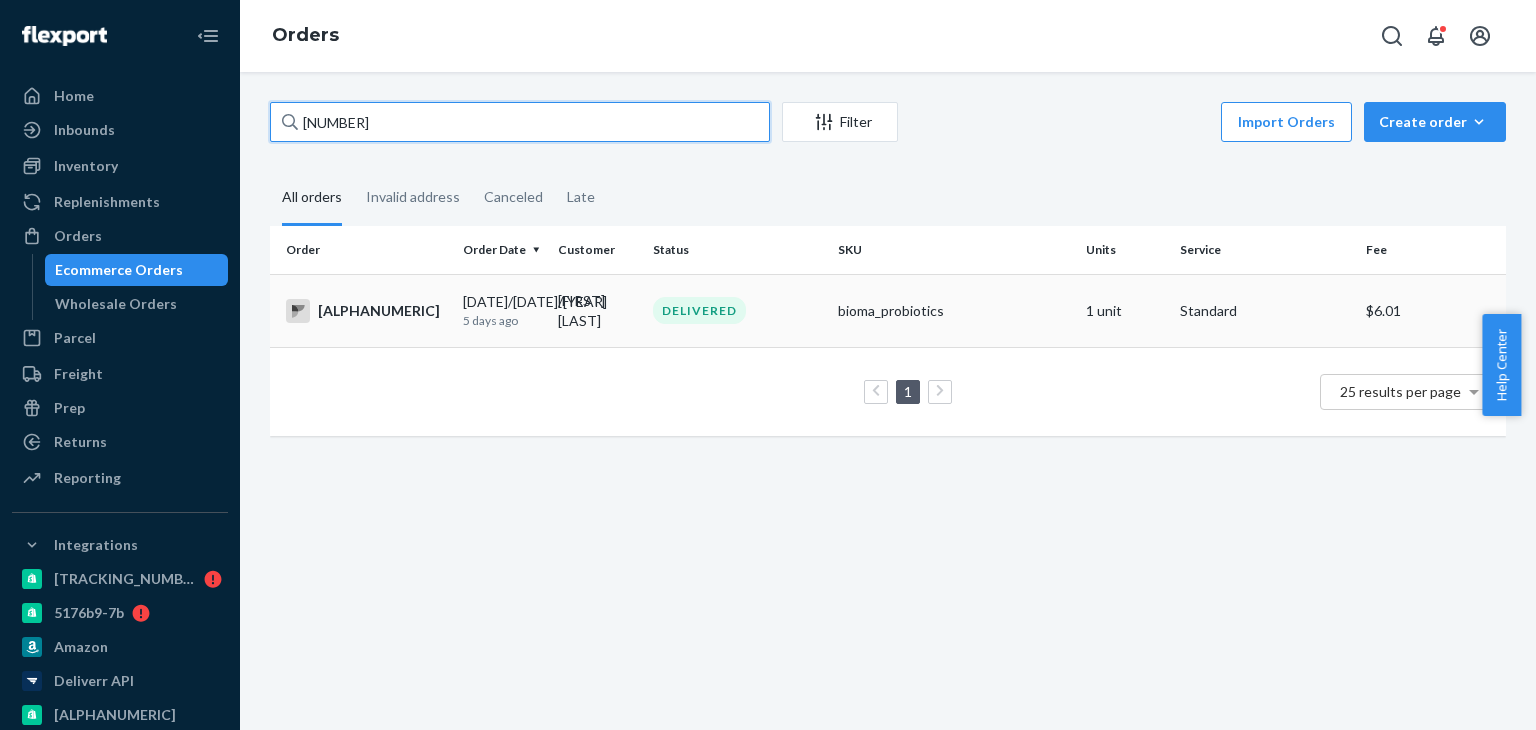 type on "2314312" 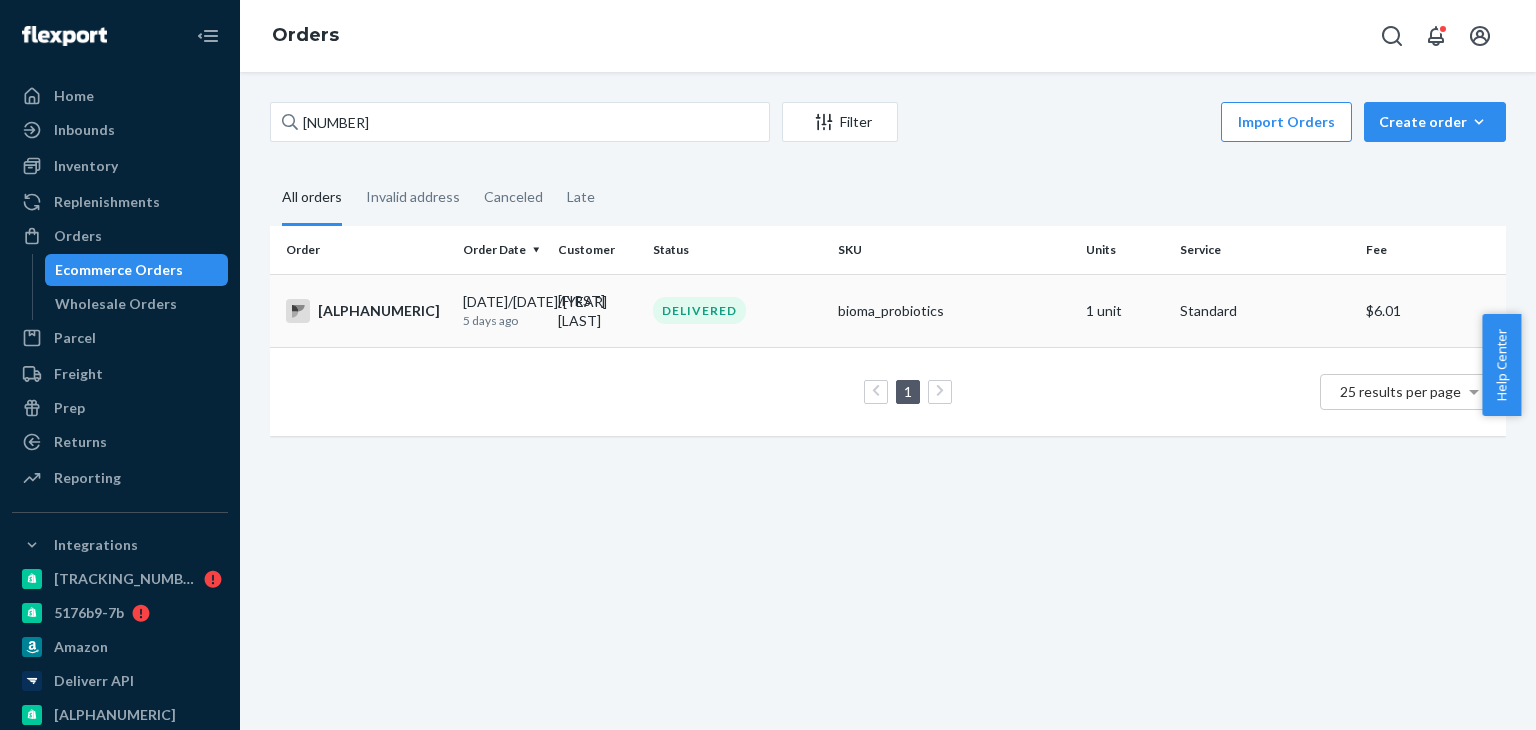 click on "BIO-2314312" at bounding box center [366, 311] 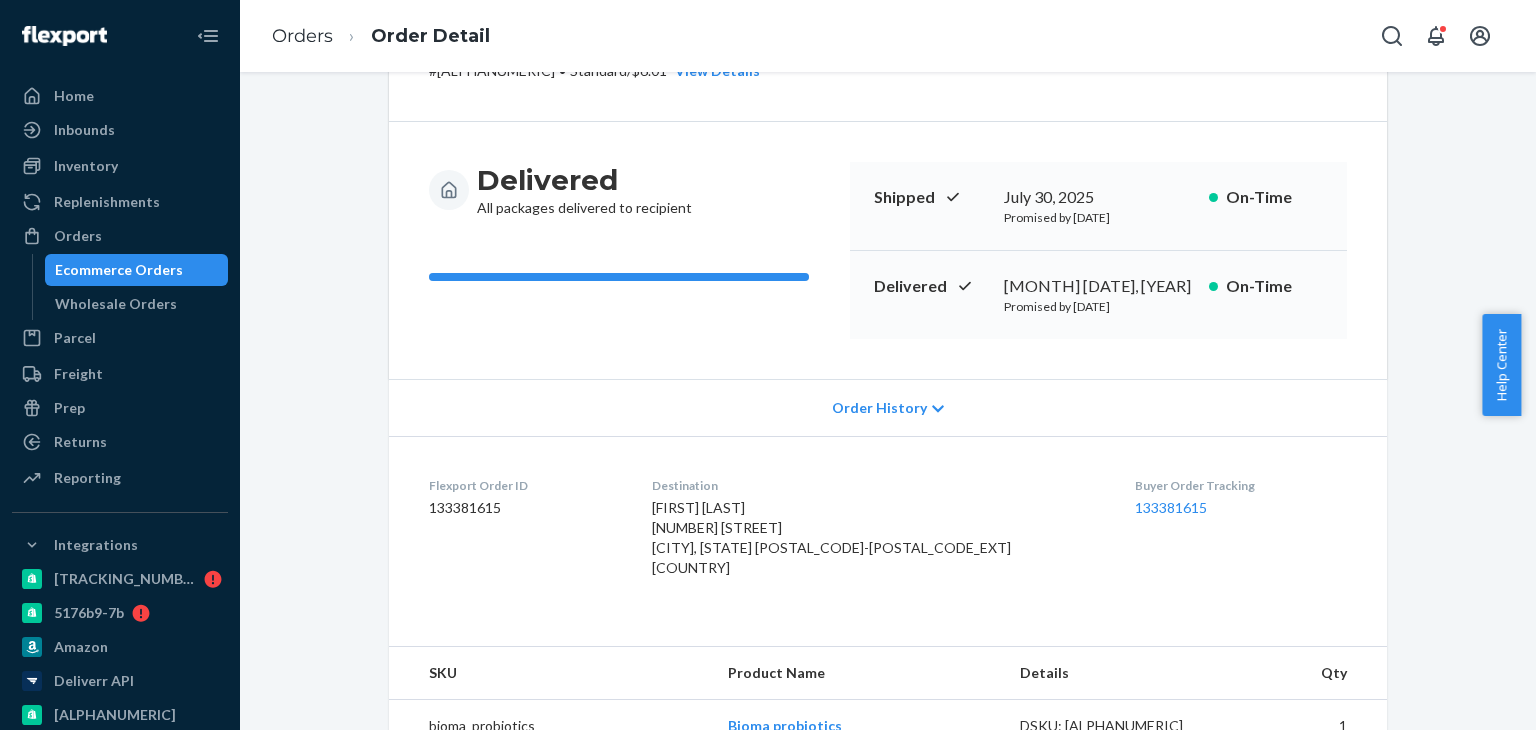 scroll, scrollTop: 300, scrollLeft: 0, axis: vertical 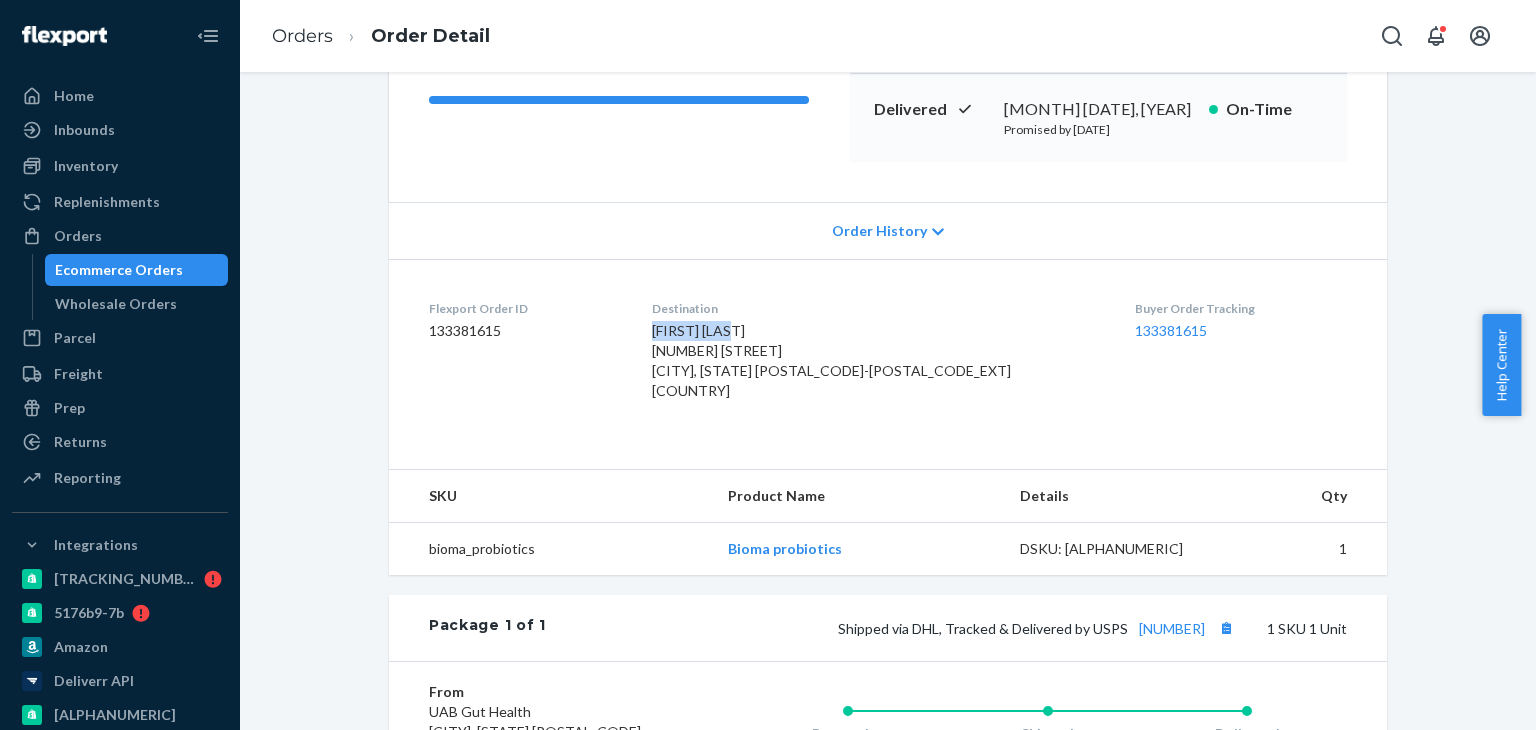 drag, startPoint x: 700, startPoint y: 335, endPoint x: 827, endPoint y: 334, distance: 127.00394 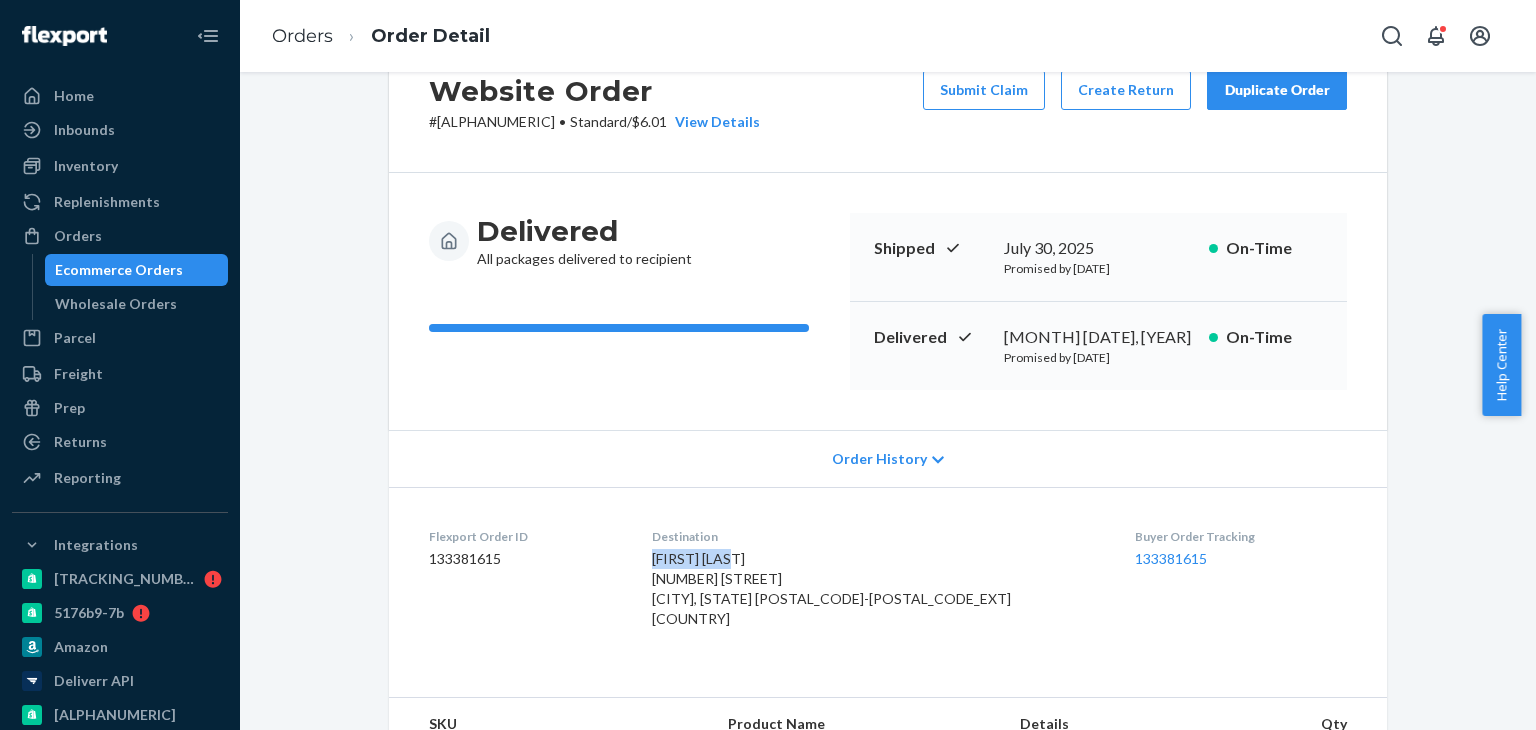 scroll, scrollTop: 0, scrollLeft: 0, axis: both 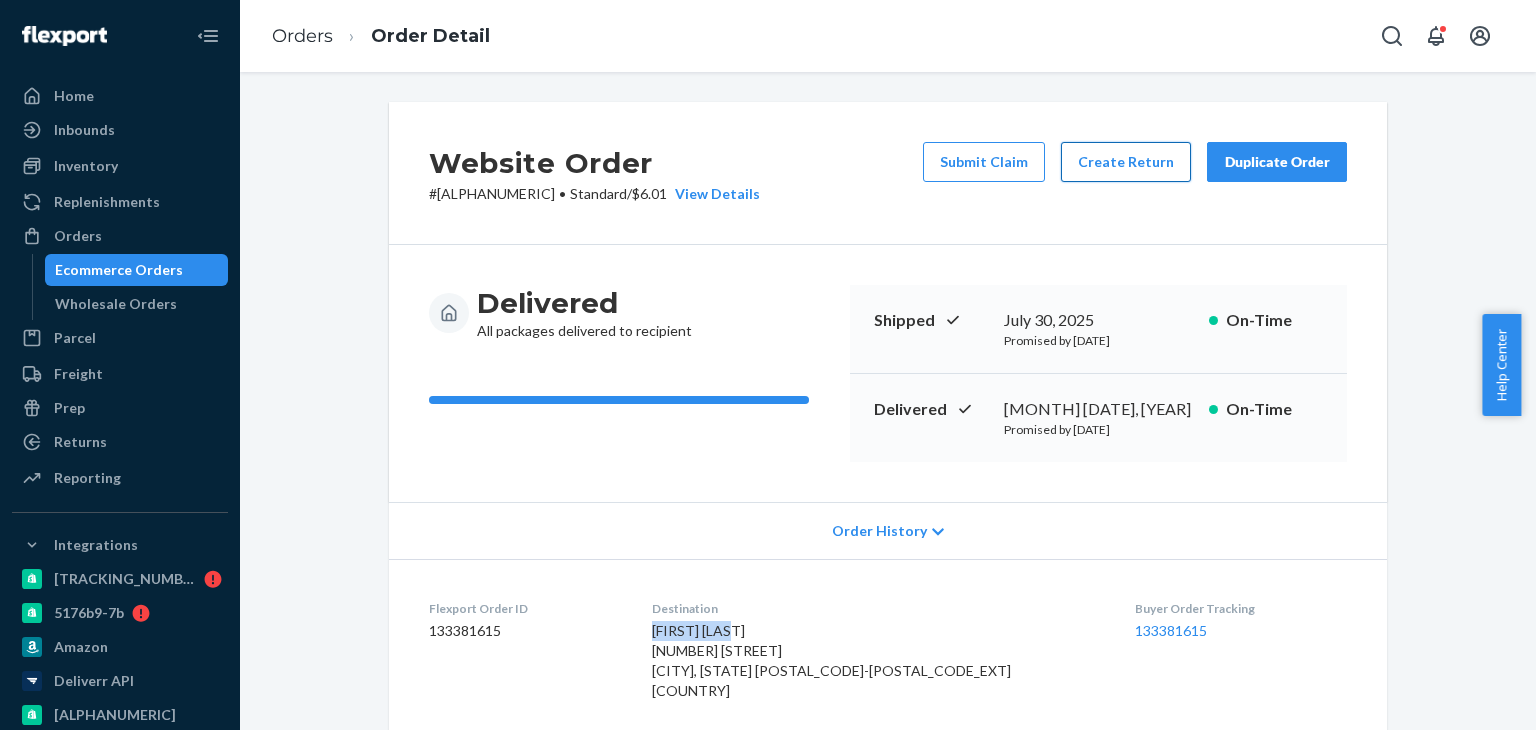 click on "Create Return" at bounding box center (1126, 162) 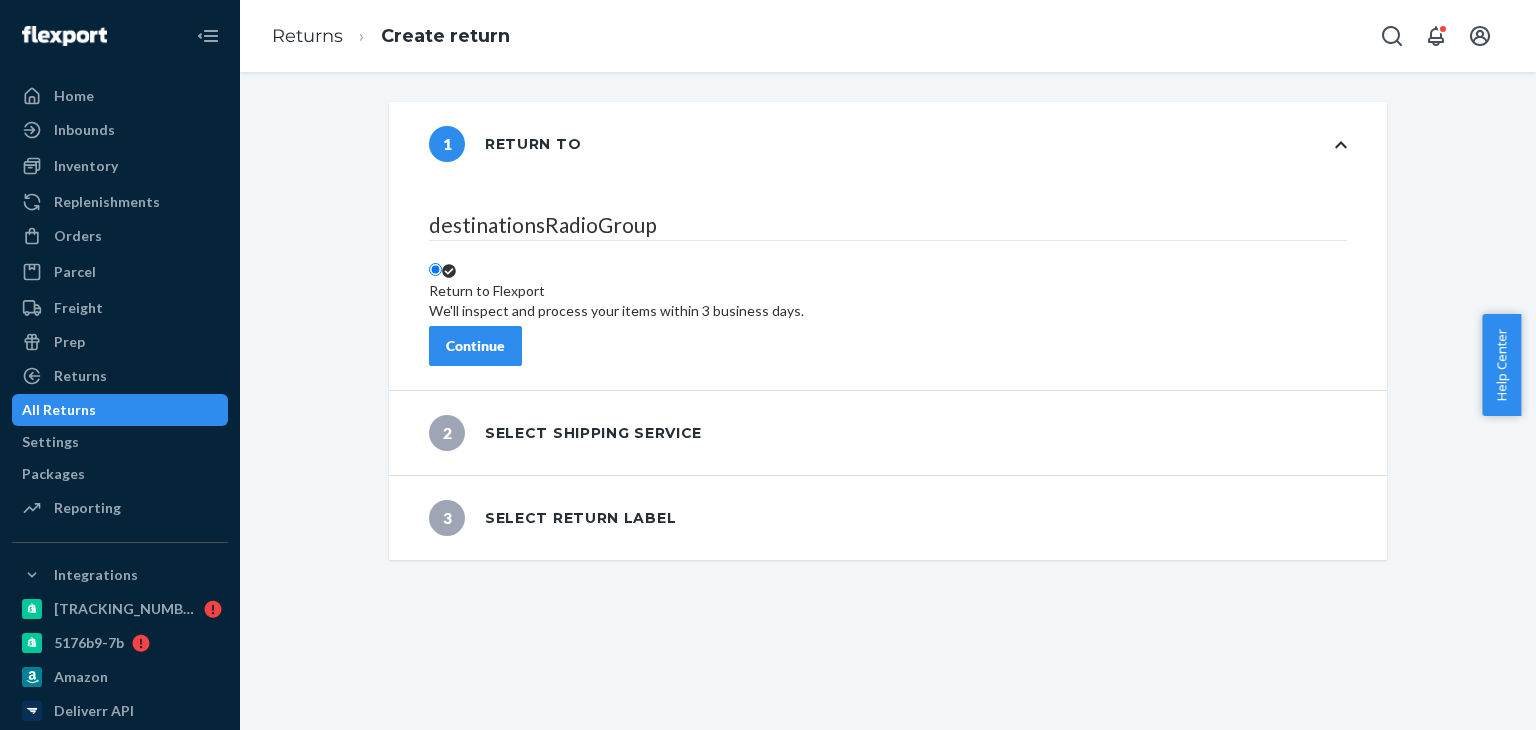 click on "Continue" at bounding box center (475, 346) 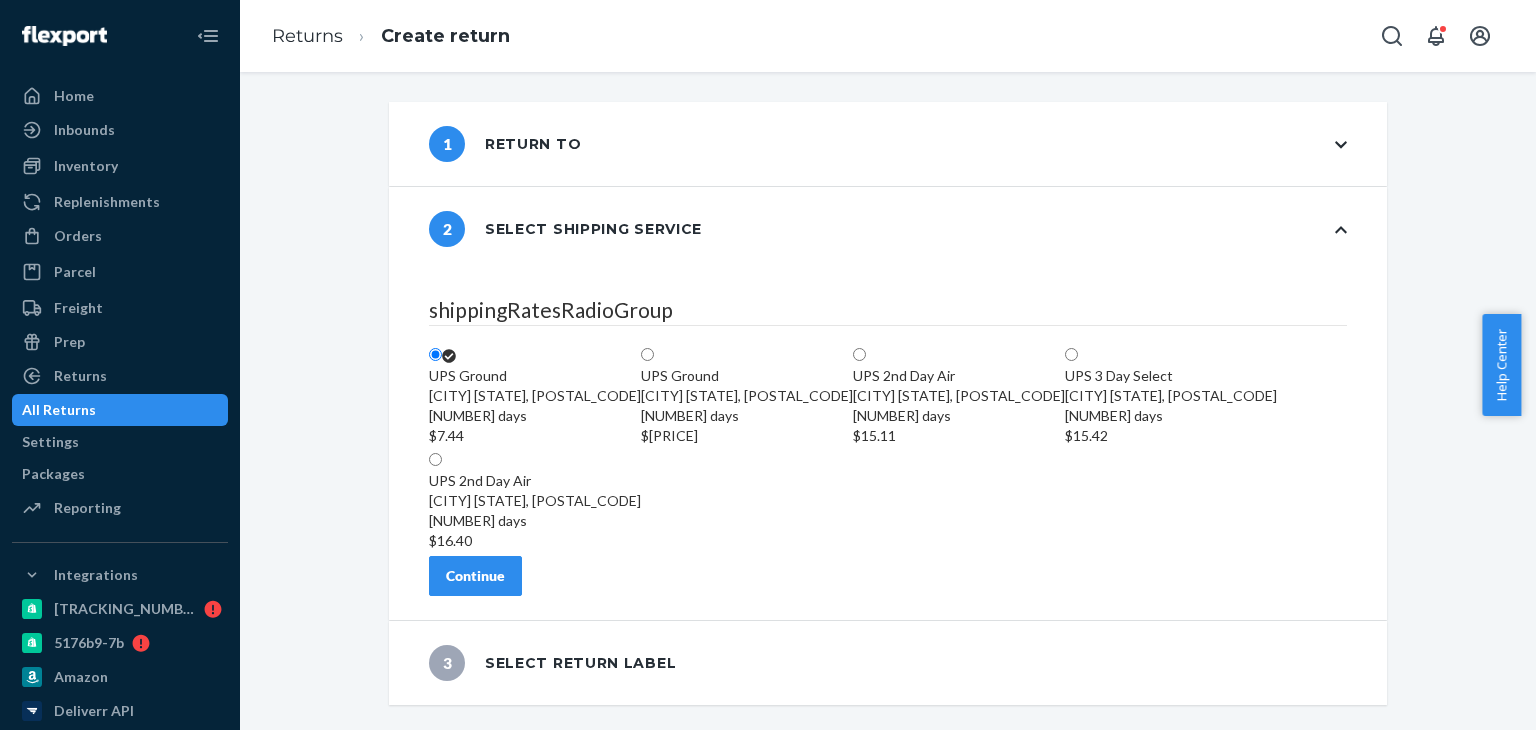 click on "Continue" at bounding box center (475, 576) 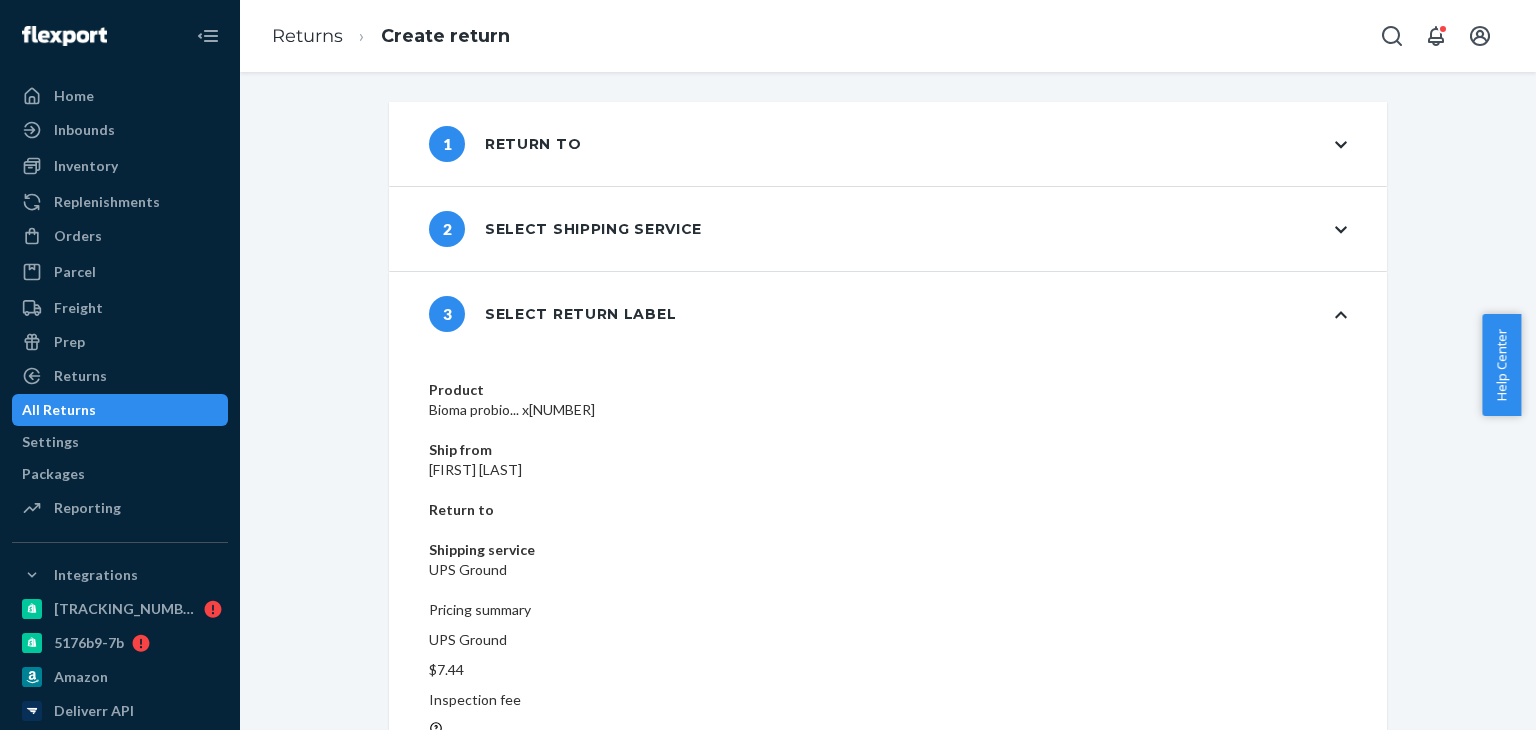 click on "Create return label" at bounding box center (508, 911) 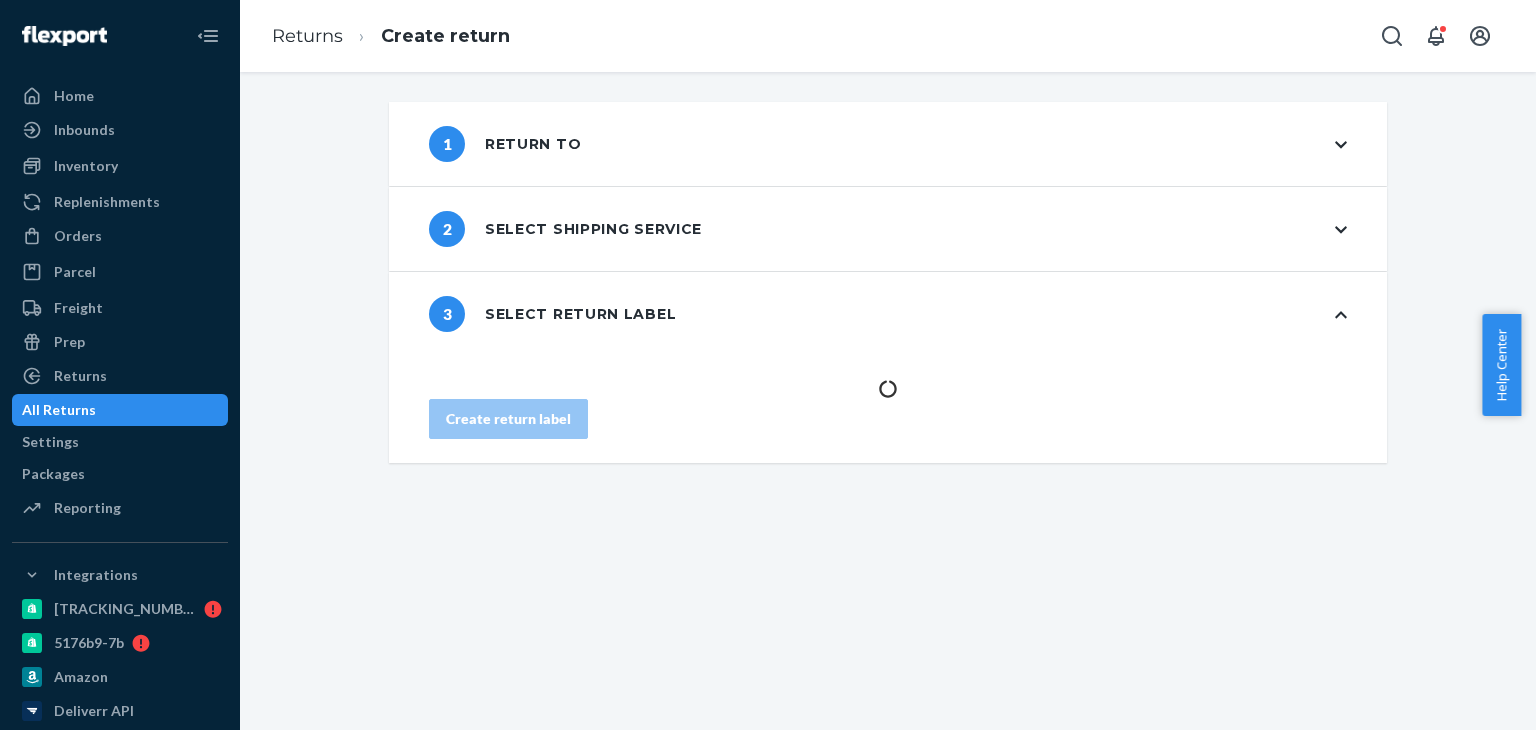 scroll, scrollTop: 0, scrollLeft: 0, axis: both 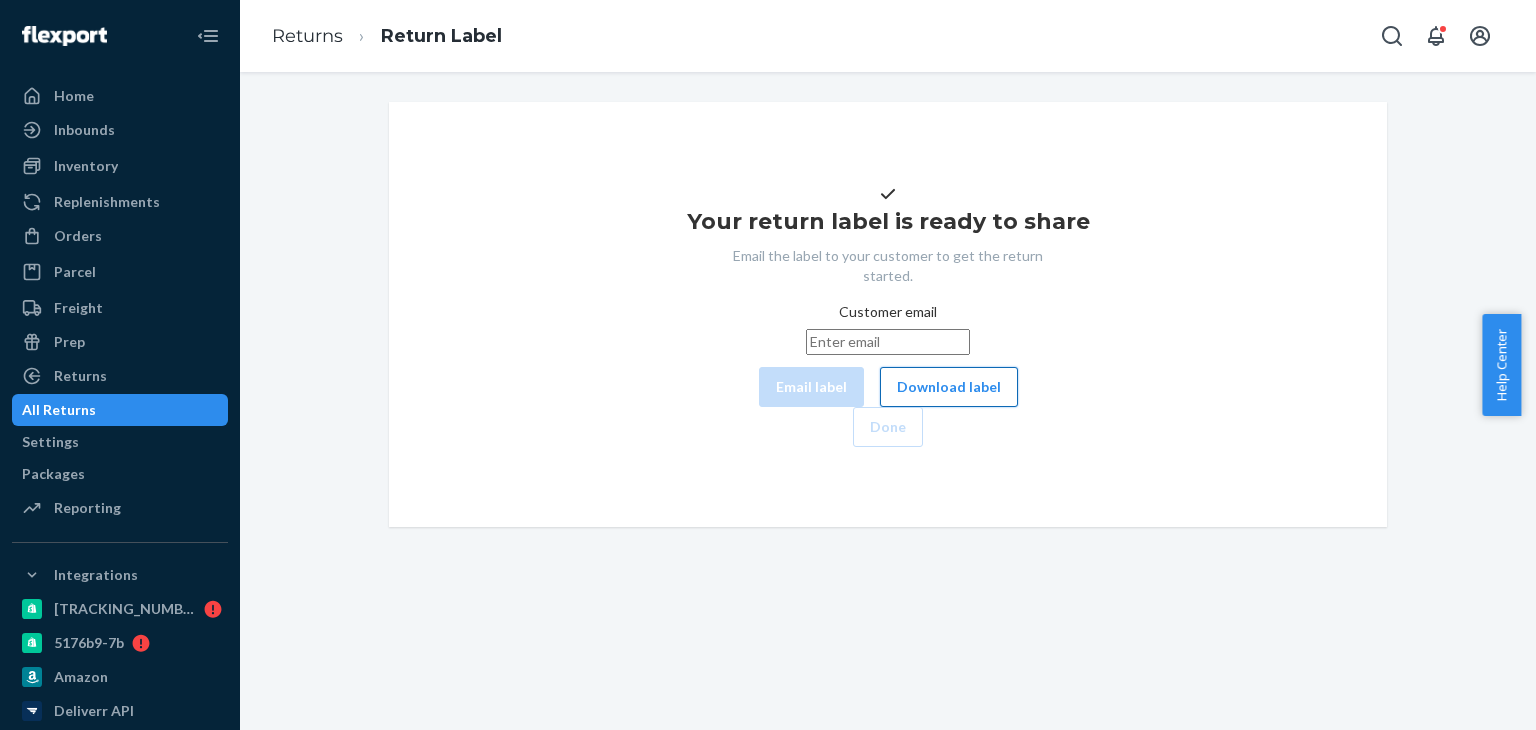click on "Download label" at bounding box center (949, 387) 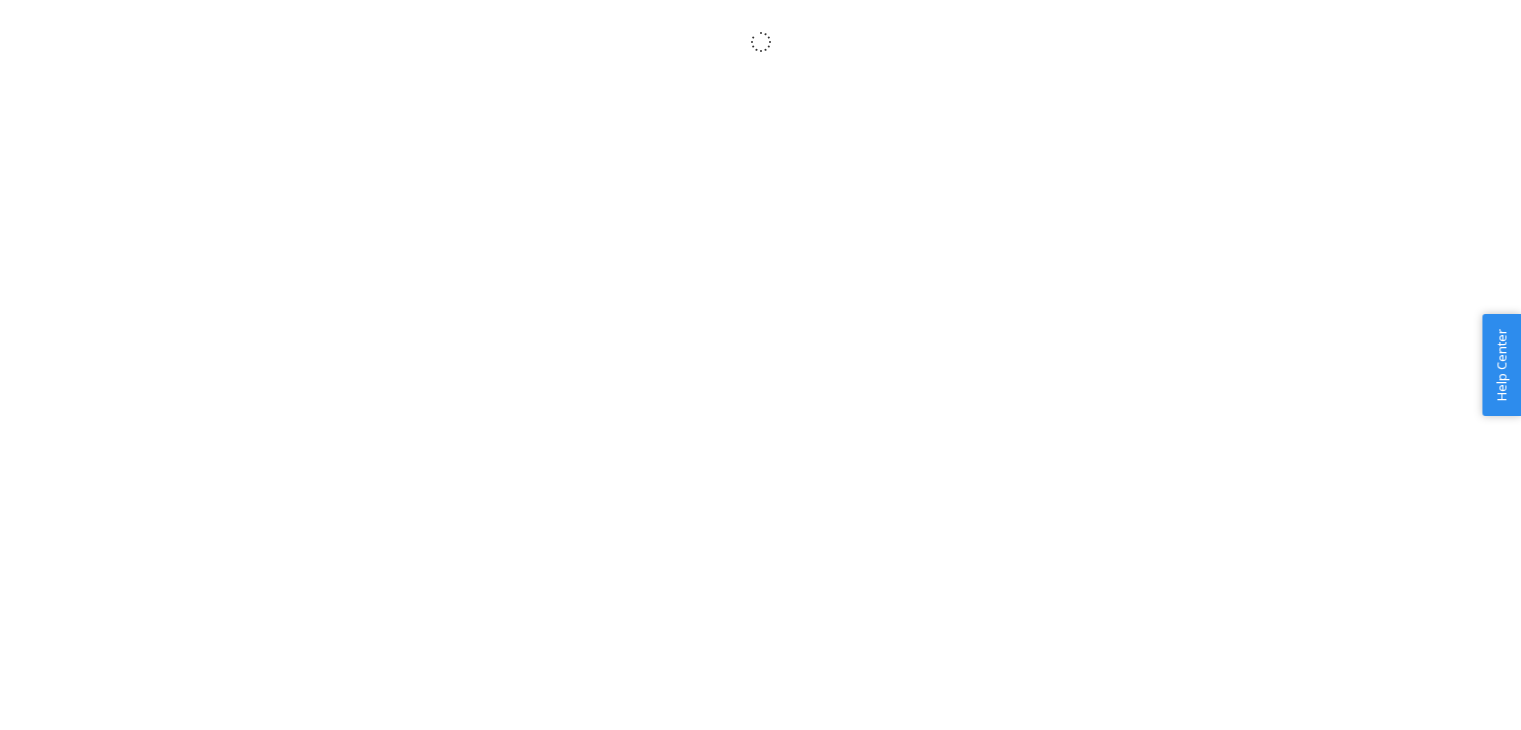 scroll, scrollTop: 0, scrollLeft: 0, axis: both 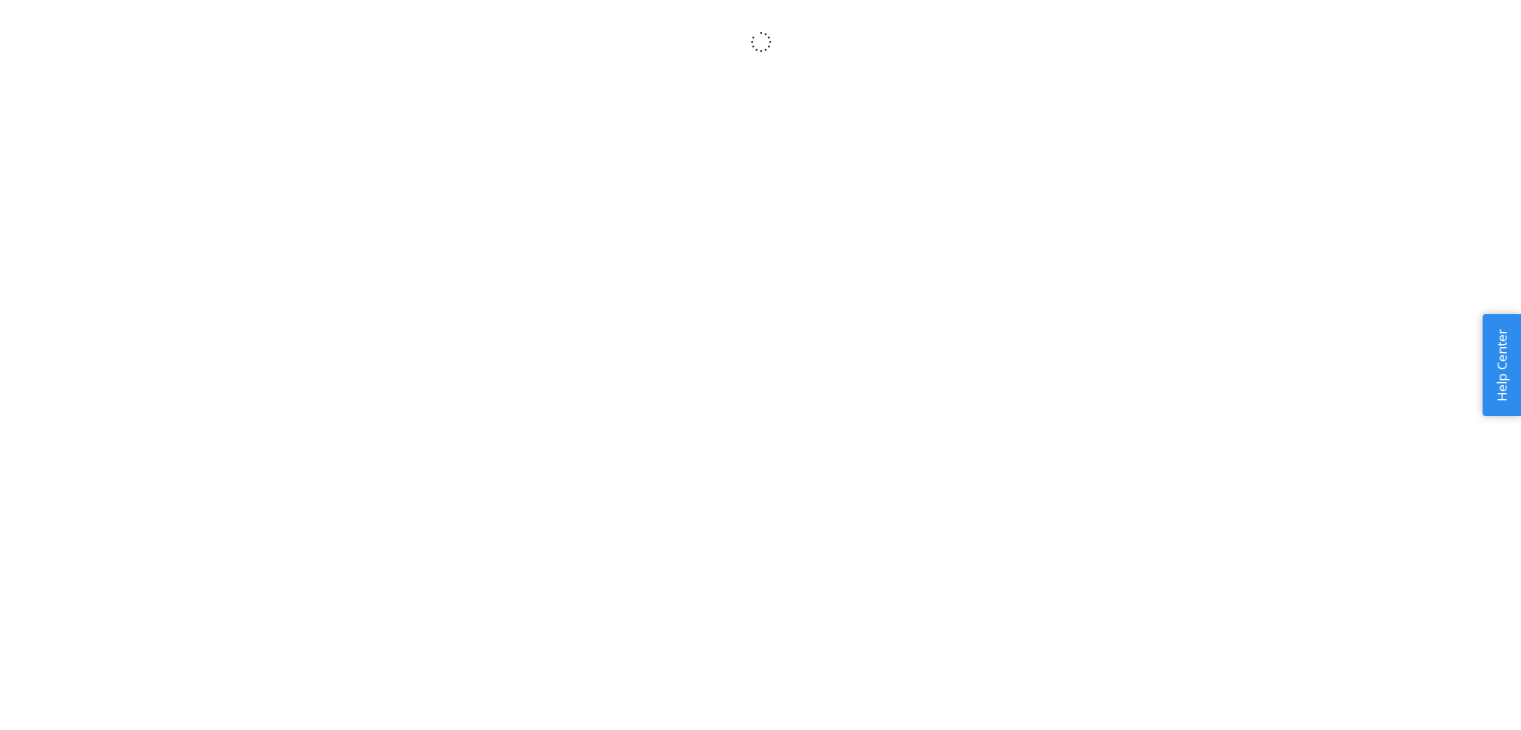 click on "×
Help Center
Username
Get Started
Inbounds
Inventory
Orders
Billing
Fast Tags
Elevio by Dixa" at bounding box center (760, 387) 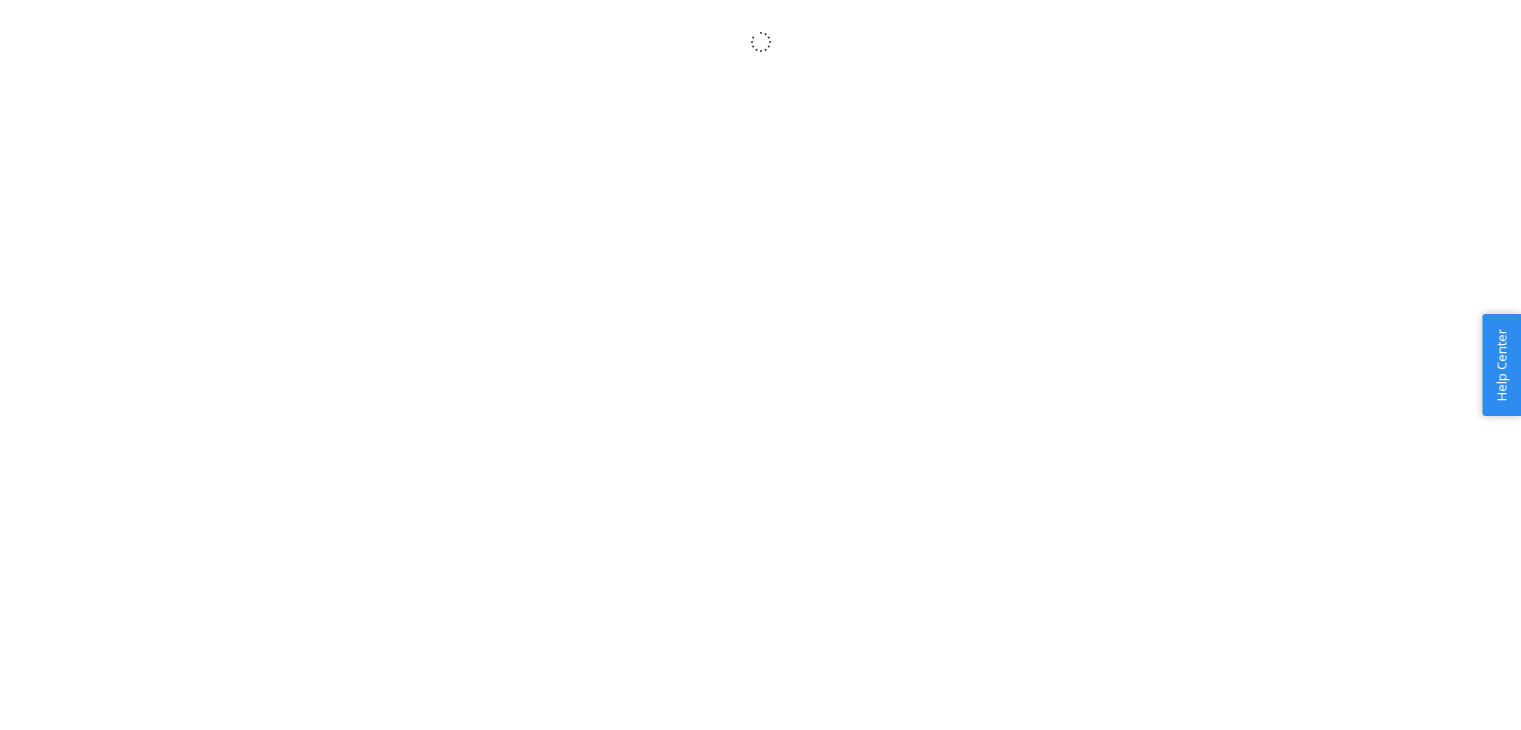 scroll, scrollTop: 0, scrollLeft: 0, axis: both 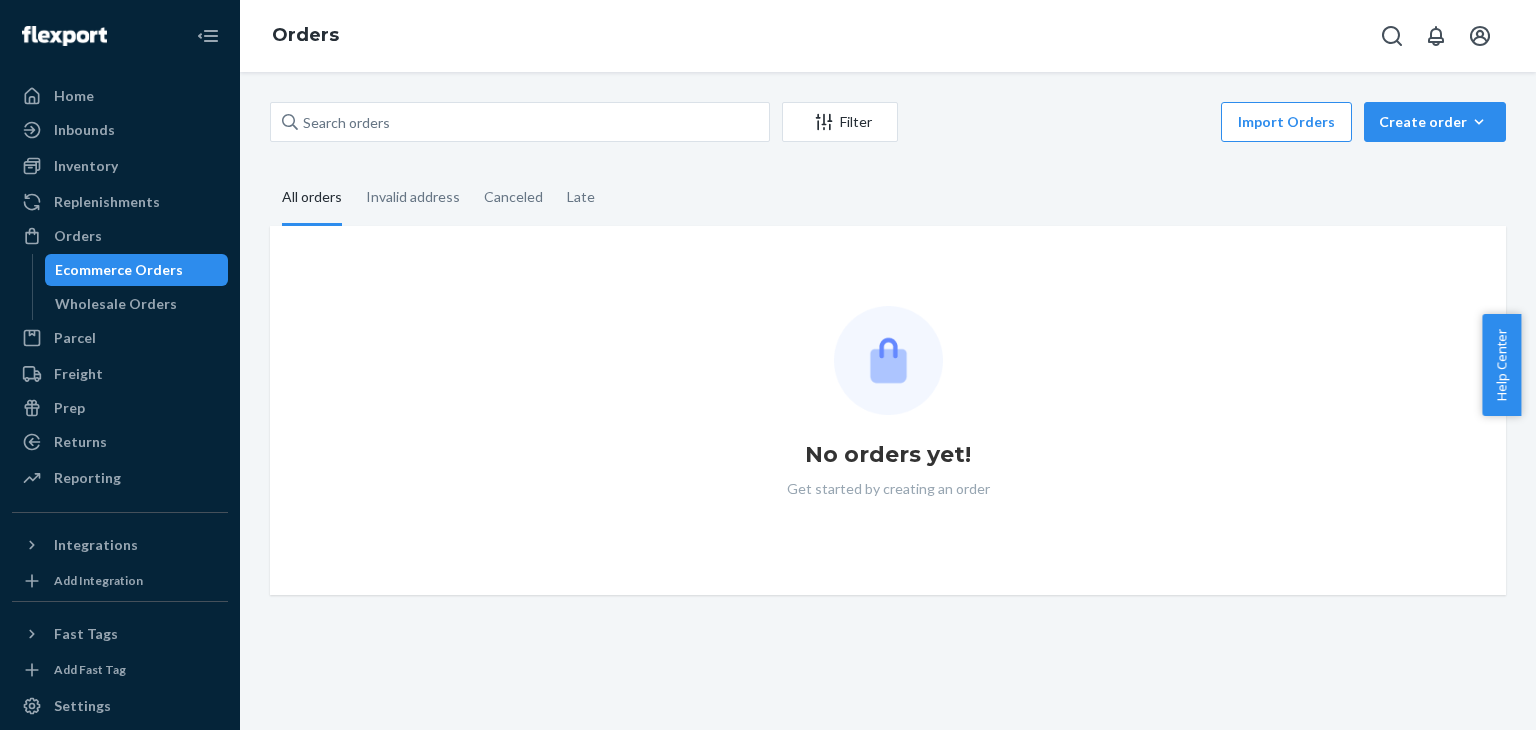 click on "Filter Import Orders Create order Ecommerce order Removal order All orders Invalid address Canceled Late No orders yet! Get started by creating an order" at bounding box center [888, 348] 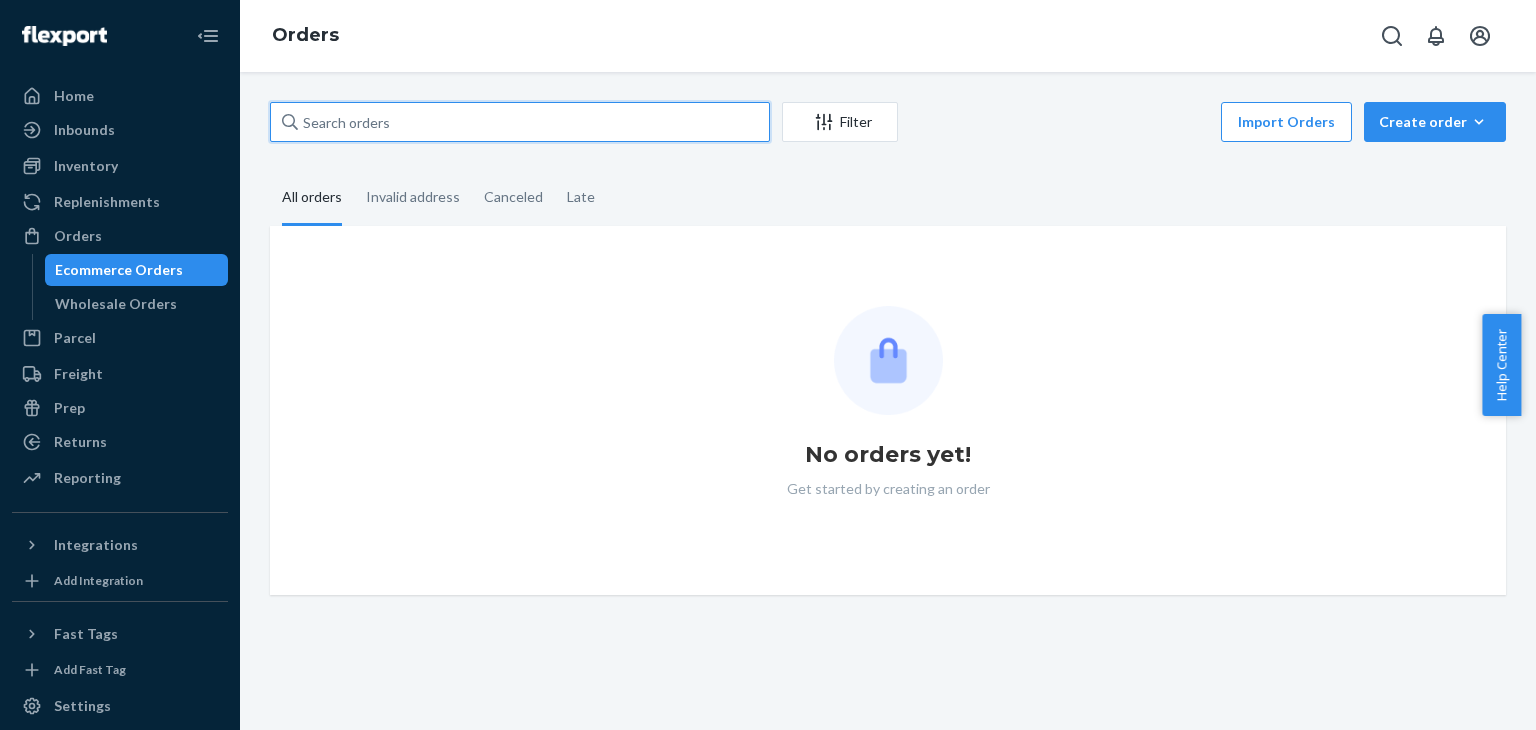 click at bounding box center (520, 122) 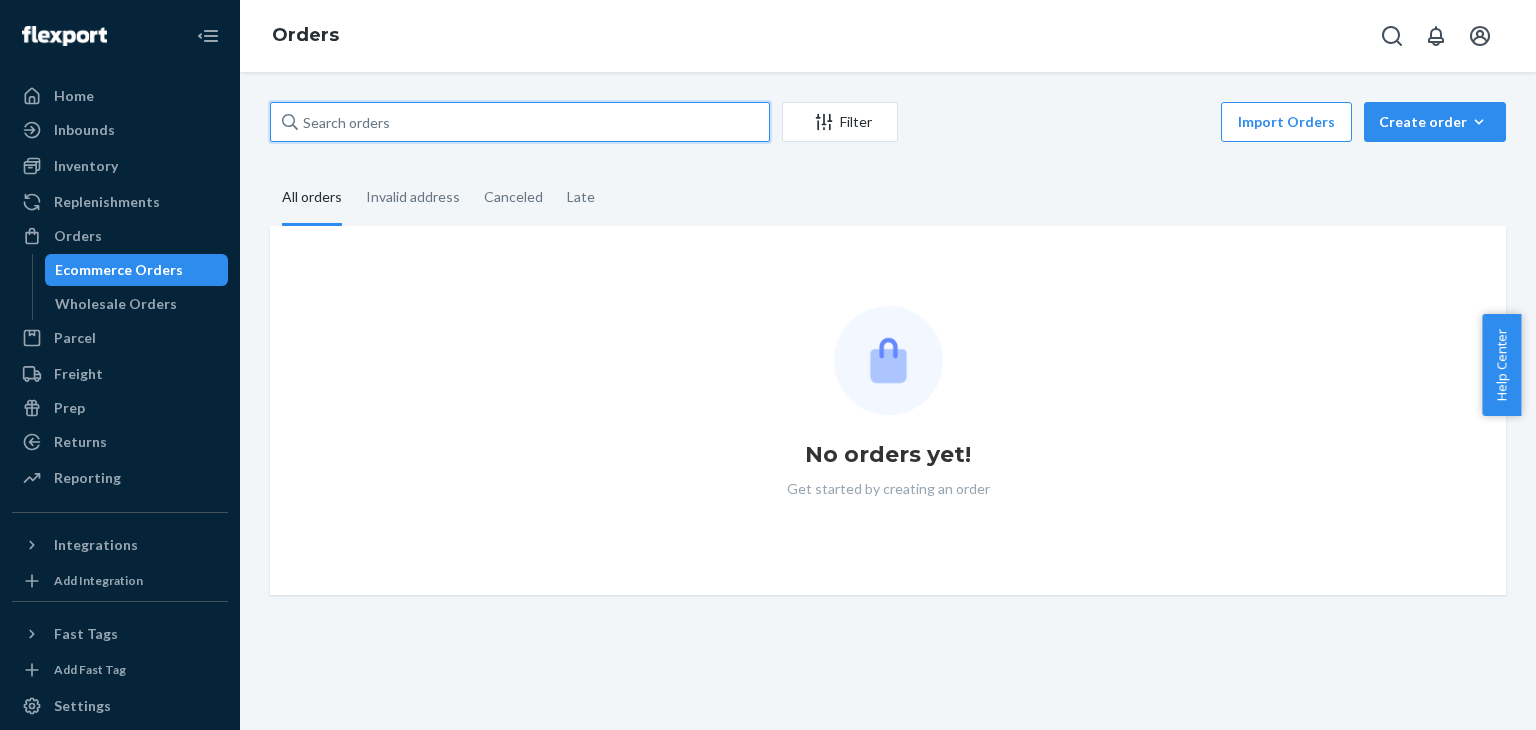 paste on "[NUMBER]" 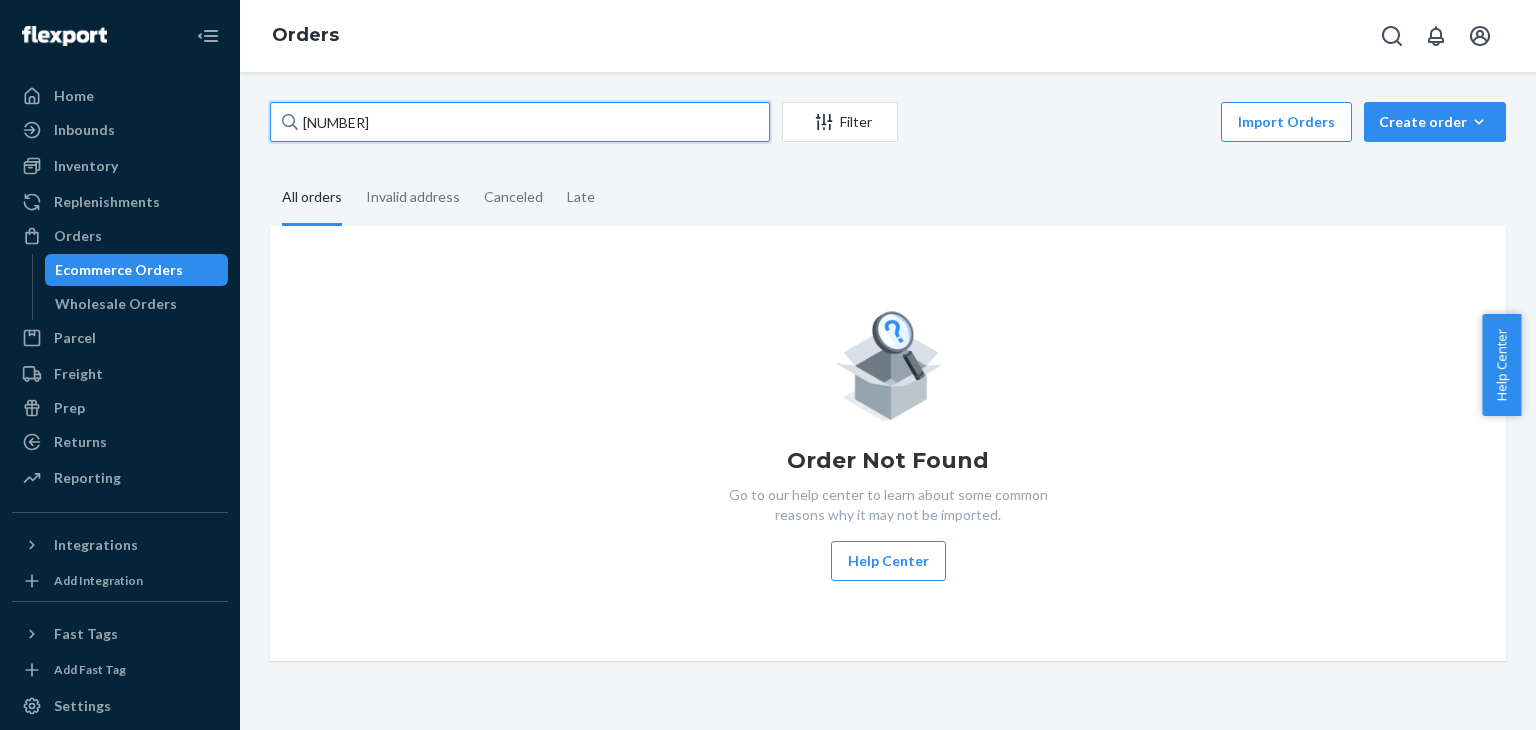 paste 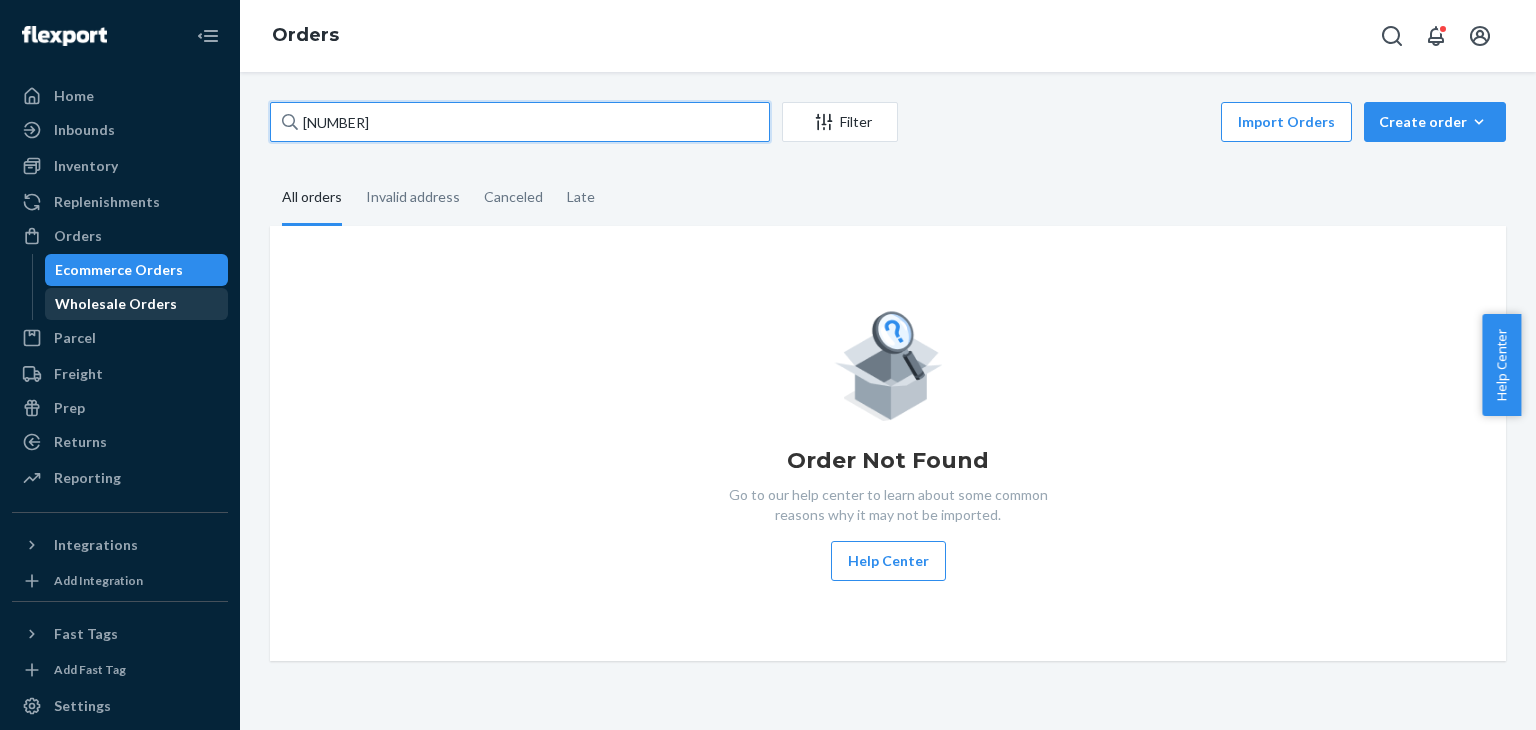 type on "[NUMBER]" 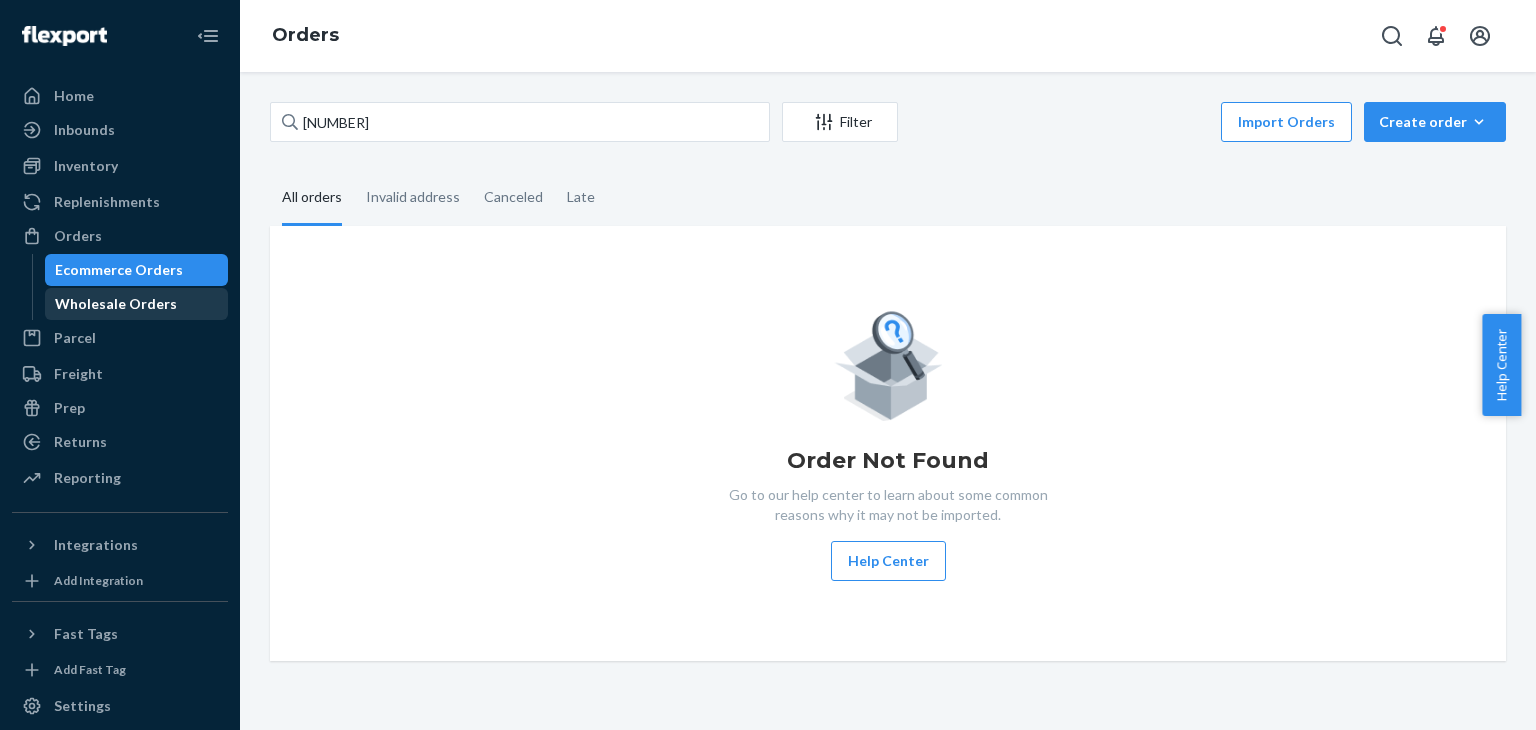 click on "Wholesale Orders" at bounding box center [116, 304] 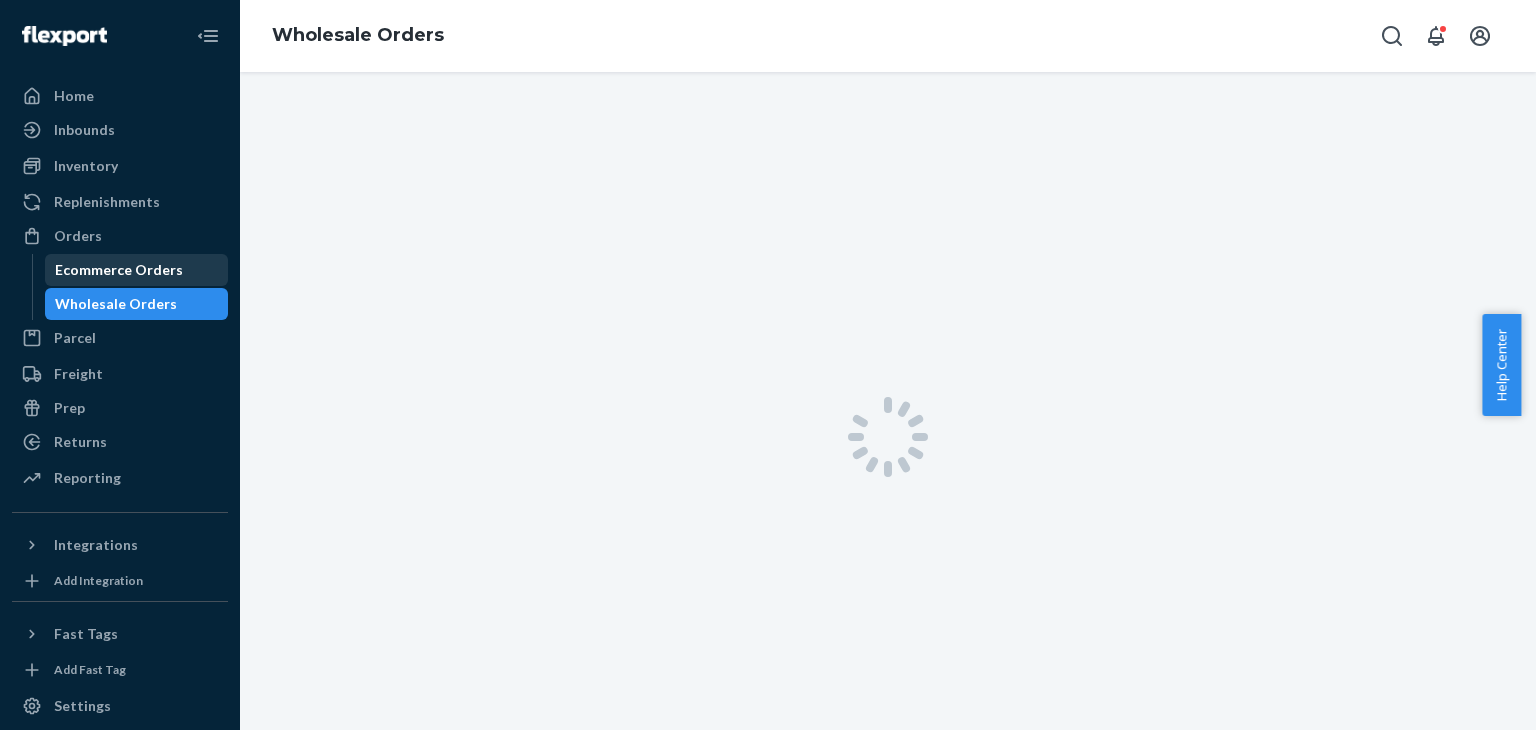 click on "Ecommerce Orders" at bounding box center [119, 270] 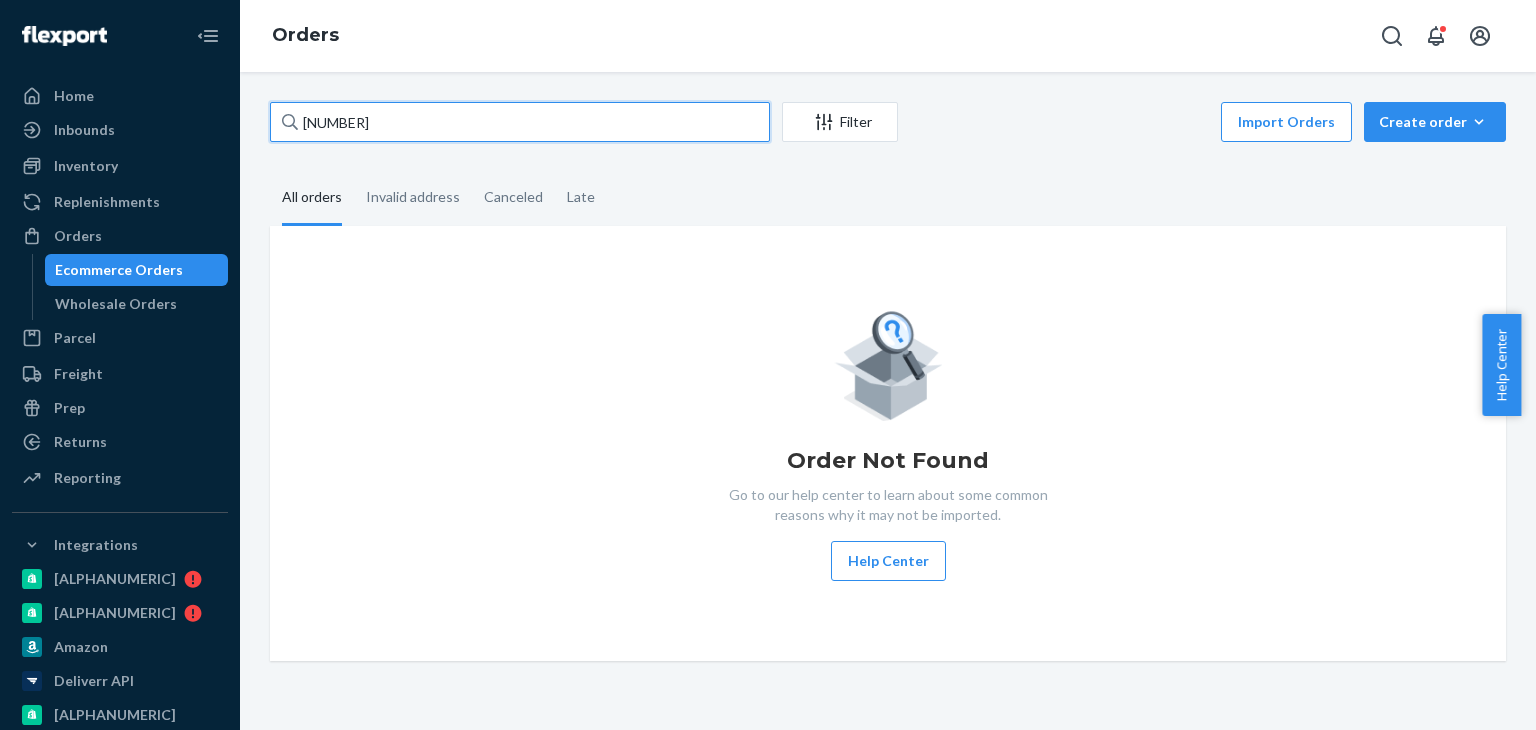 click on "[NUMBER]" at bounding box center (520, 122) 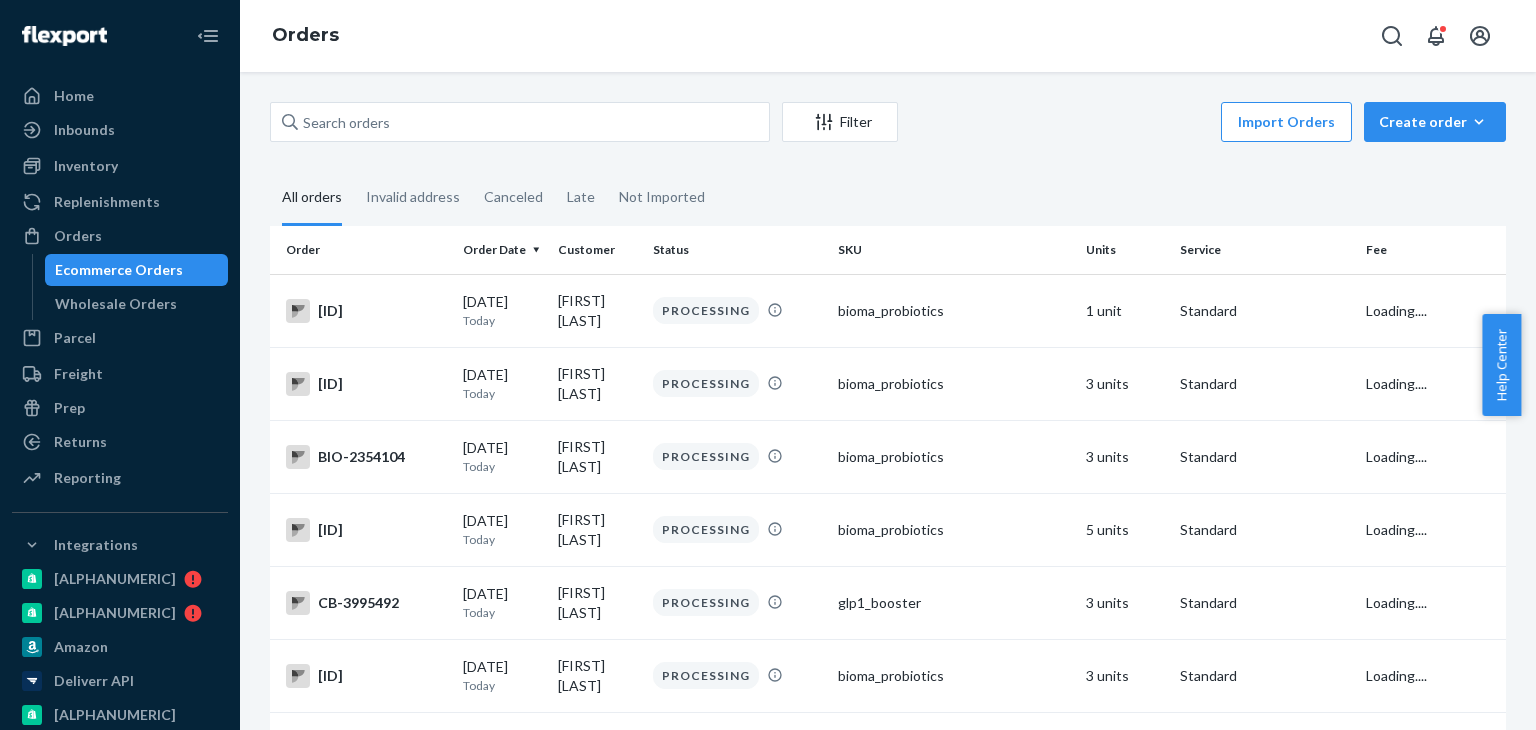 click on "Filter Import Orders Create orderEcommerce order Removal order All orders Invalid address Canceled Late Not Imported Order Order Date Customer Status SKU Units Service Fee BIO-2354120 [DATE] Today [FIRST] [LAST] PROCESSING bioma_probiotics 1 unit Standard Loading.... BIO-2354092 [DATE] Today [FIRST] [LAST] PROCESSING bioma_probiotics 3 units Standard Loading.... BIO-2354104 [DATE] Today [FIRST] [LAST] PROCESSING bioma_probiotics 3 units Standard Loading.... BIO-2354122 [DATE] Today [FIRST] [LAST] PROCESSING bioma_probiotics 5 units Standard Loading.... CB-3995492 [DATE] Today [FIRST] [LAST] PROCESSING glp1_booster 3 units Standard Loading.... BIO-2354112 [DATE] Today [FIRST] [LAST] PROCESSING bioma_probiotics 3 units Standard Loading.... BIO-2354114 [DATE] Today [FIRST] [LAST] PROCESSING bioma_probiotics 1 unit Standard Loading.... HBI-244009 [DATE] Today [FIRST] [LAST] PROCESSING meno_capsules 3 units Standard Loading.... BIO-2354087 [DATE] Today [FIRST] [LAST]" at bounding box center [888, 401] 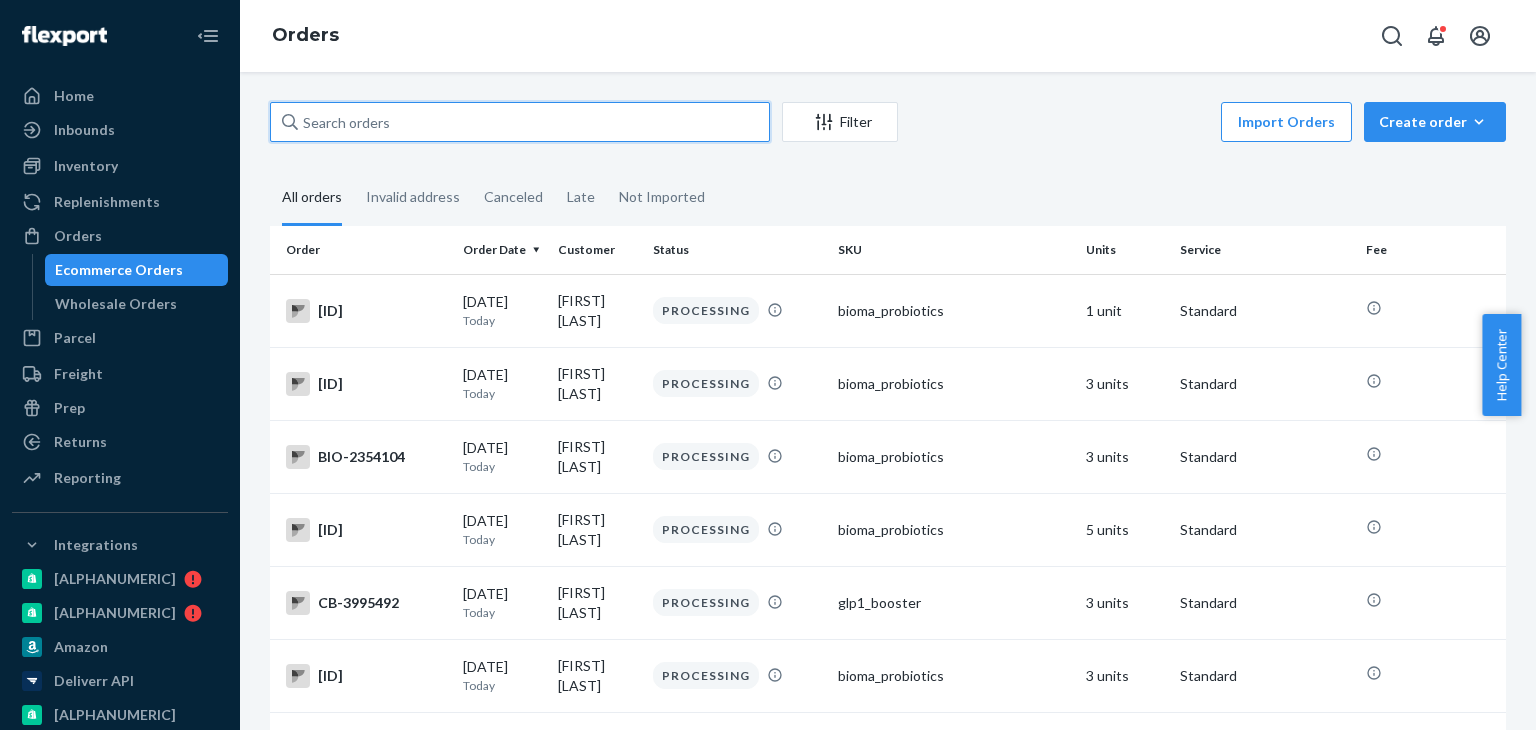 click at bounding box center [520, 122] 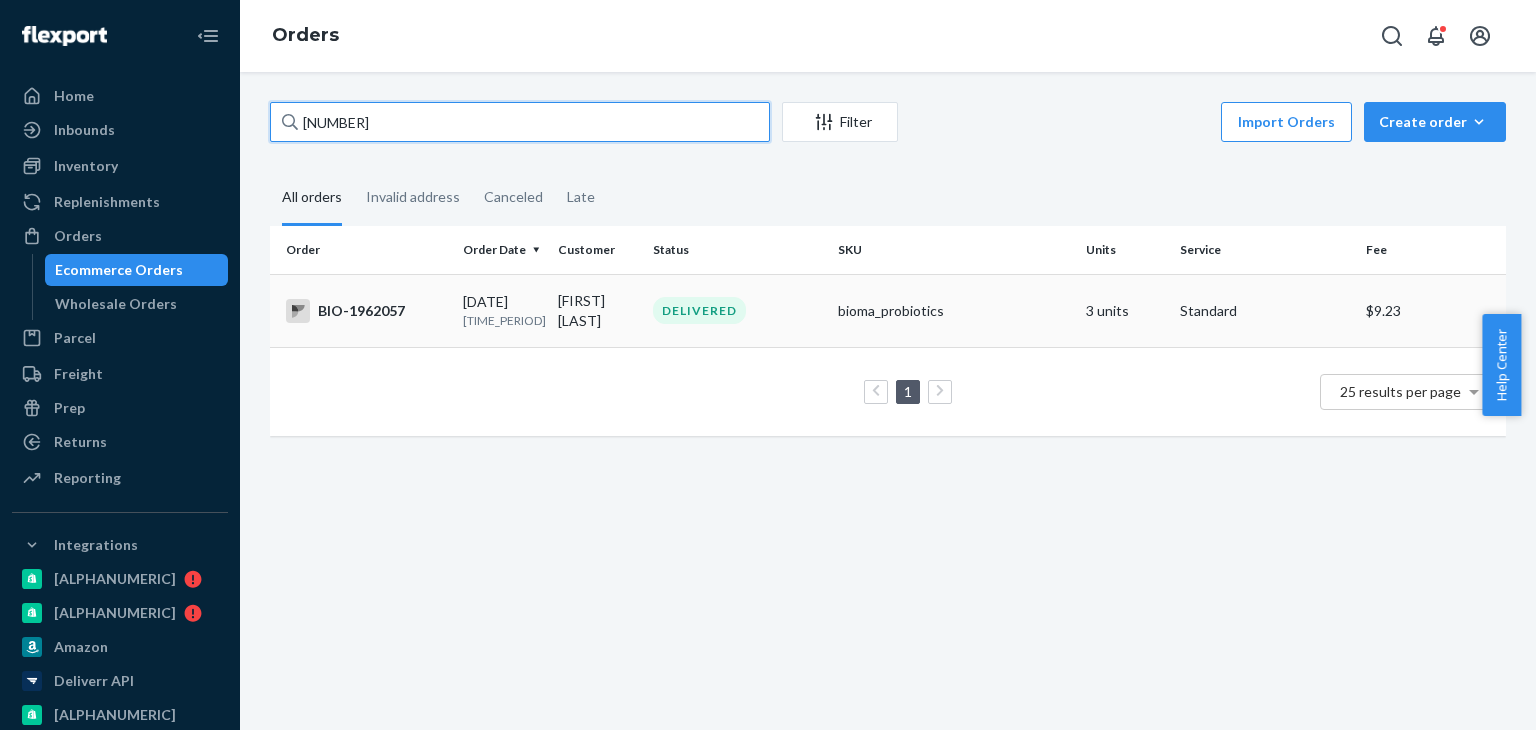 type on "[NUMBER]" 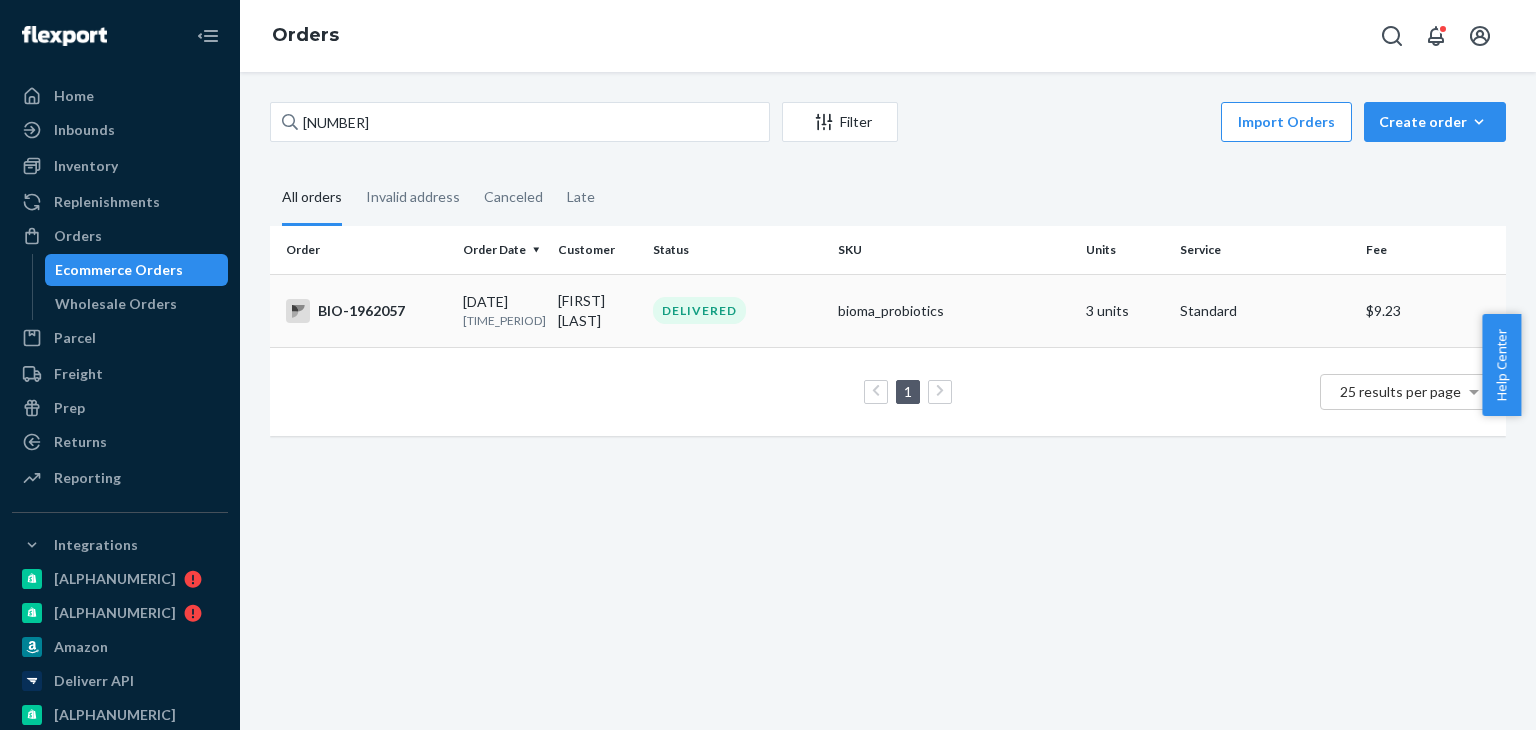click on "BIO-1962057" at bounding box center [366, 311] 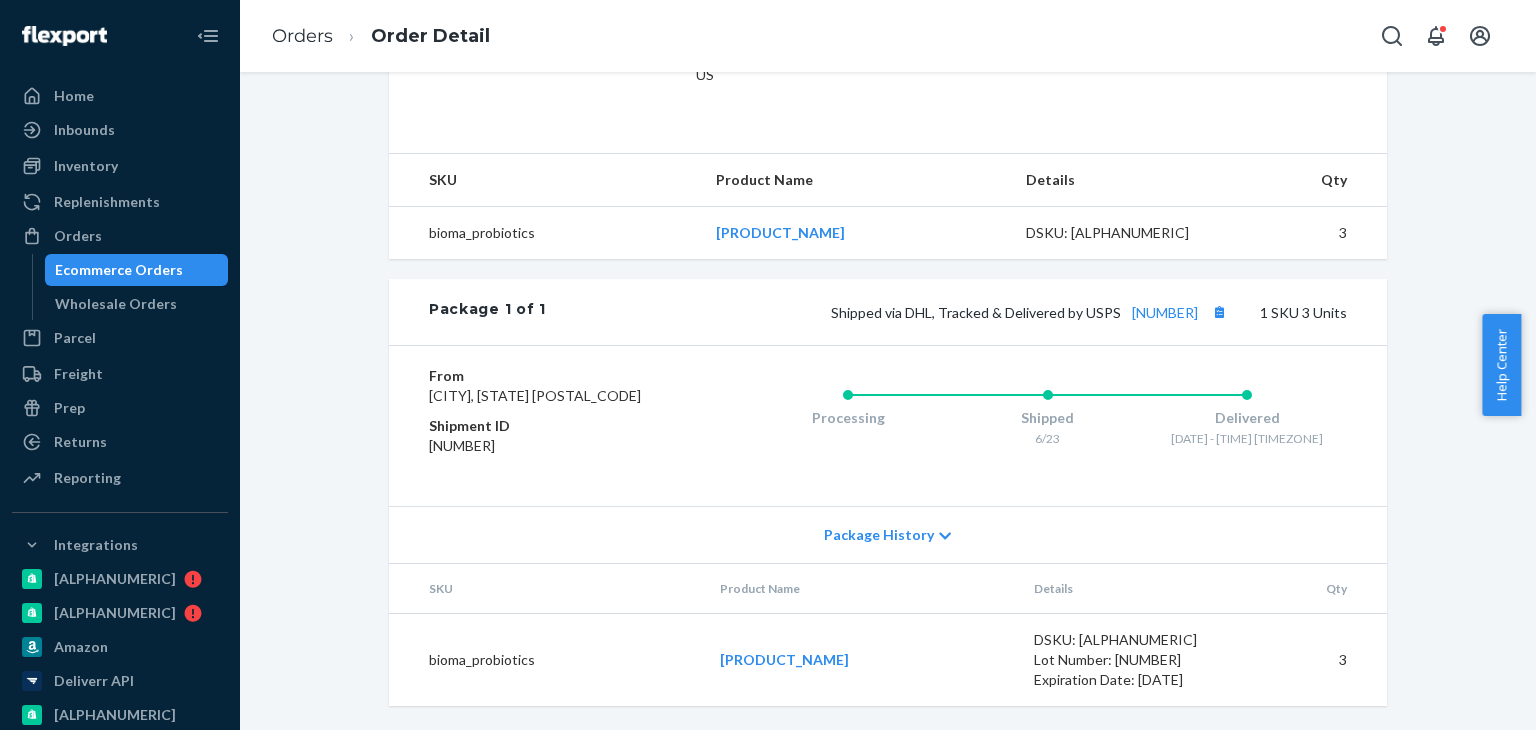 scroll, scrollTop: 334, scrollLeft: 0, axis: vertical 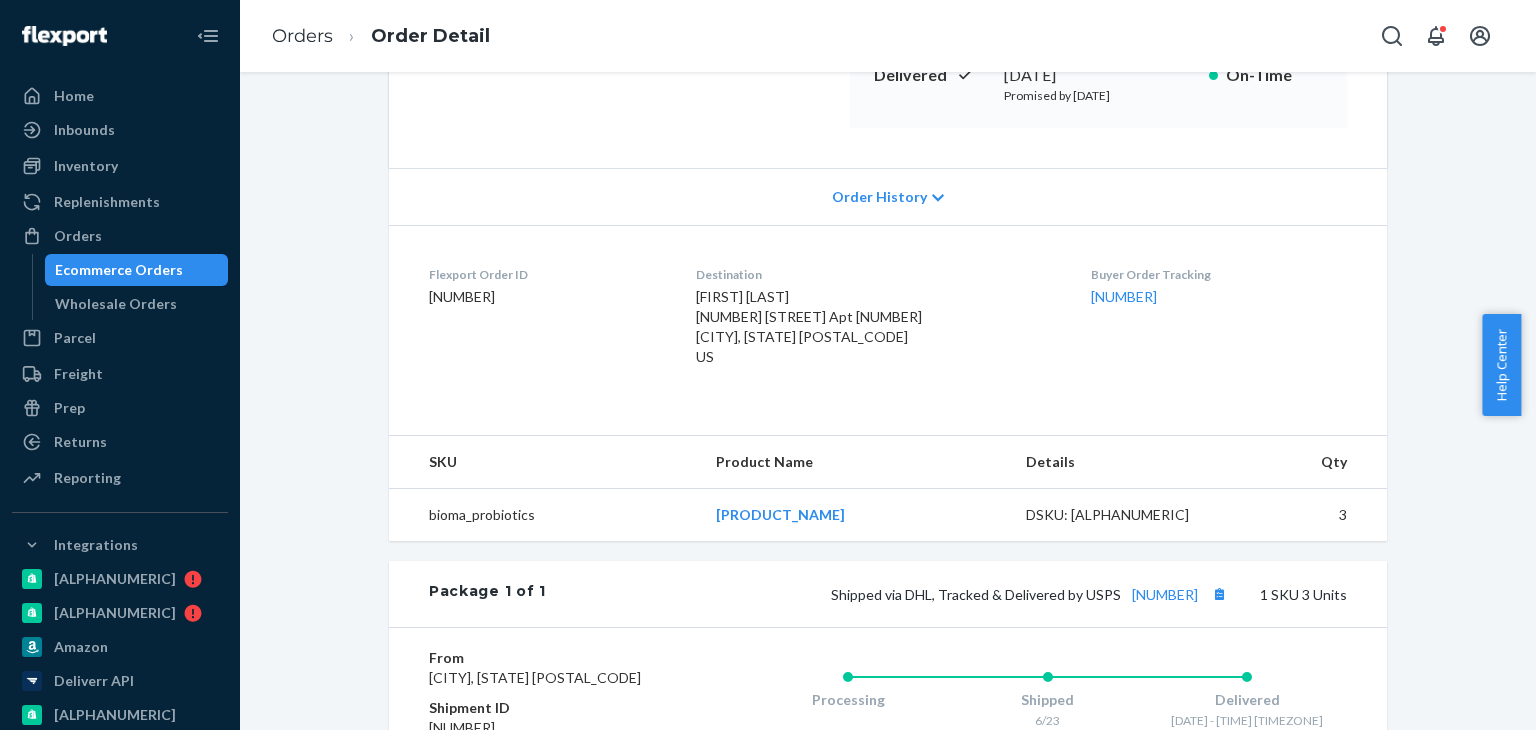 click on "Ecommerce Orders" at bounding box center [119, 270] 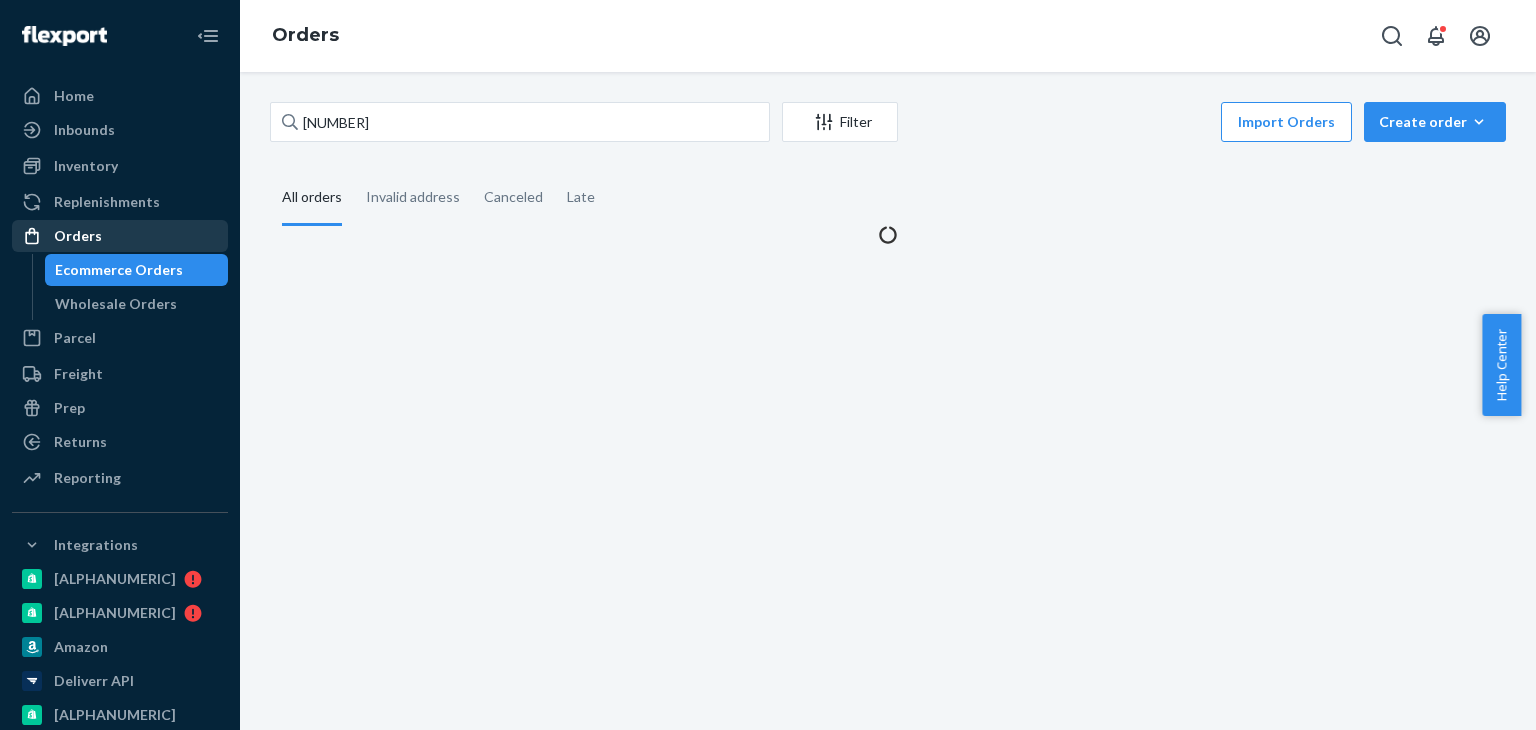 scroll, scrollTop: 0, scrollLeft: 0, axis: both 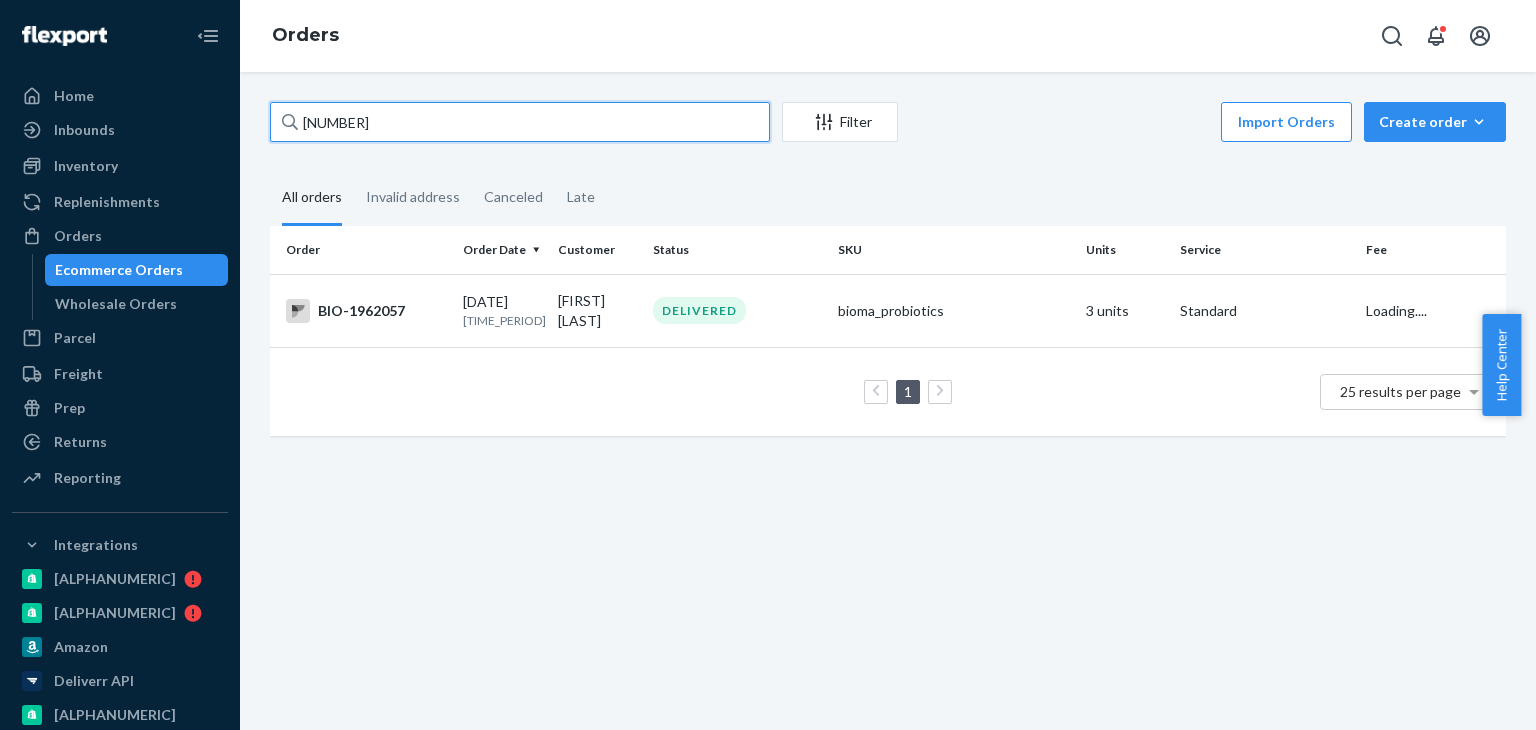 click on "[NUMBER]" at bounding box center [520, 122] 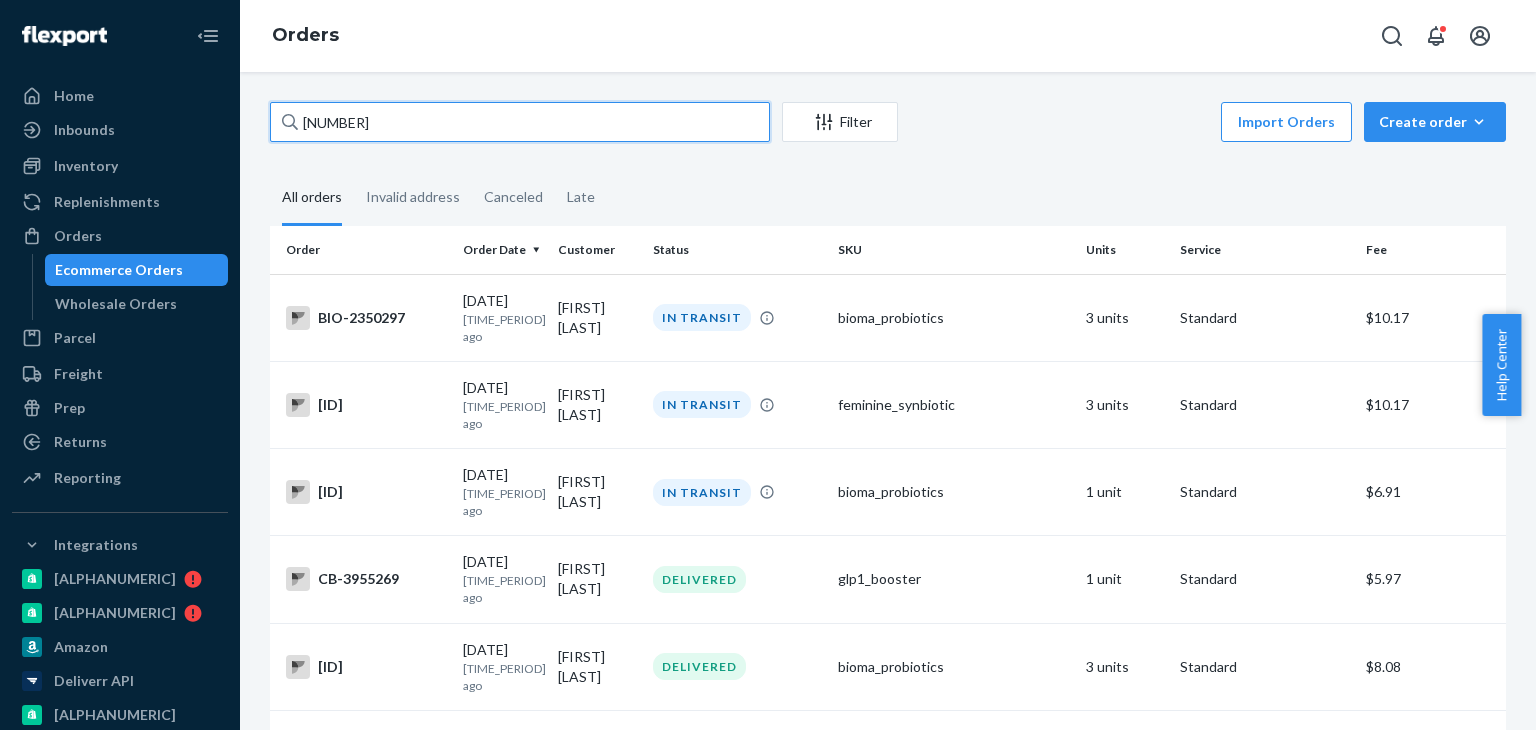 click on "[NUMBER]" at bounding box center [520, 122] 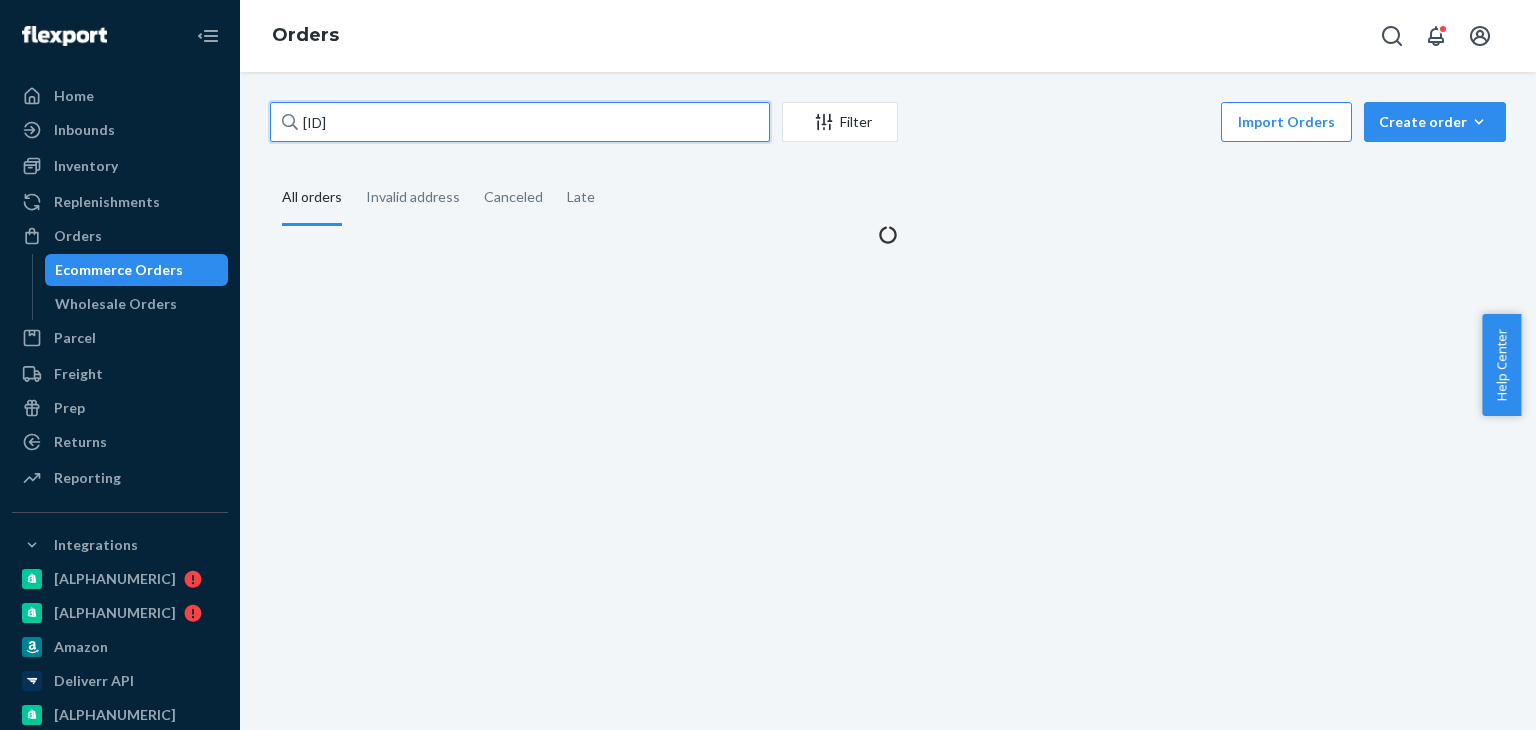 paste on "[NUMBER]" 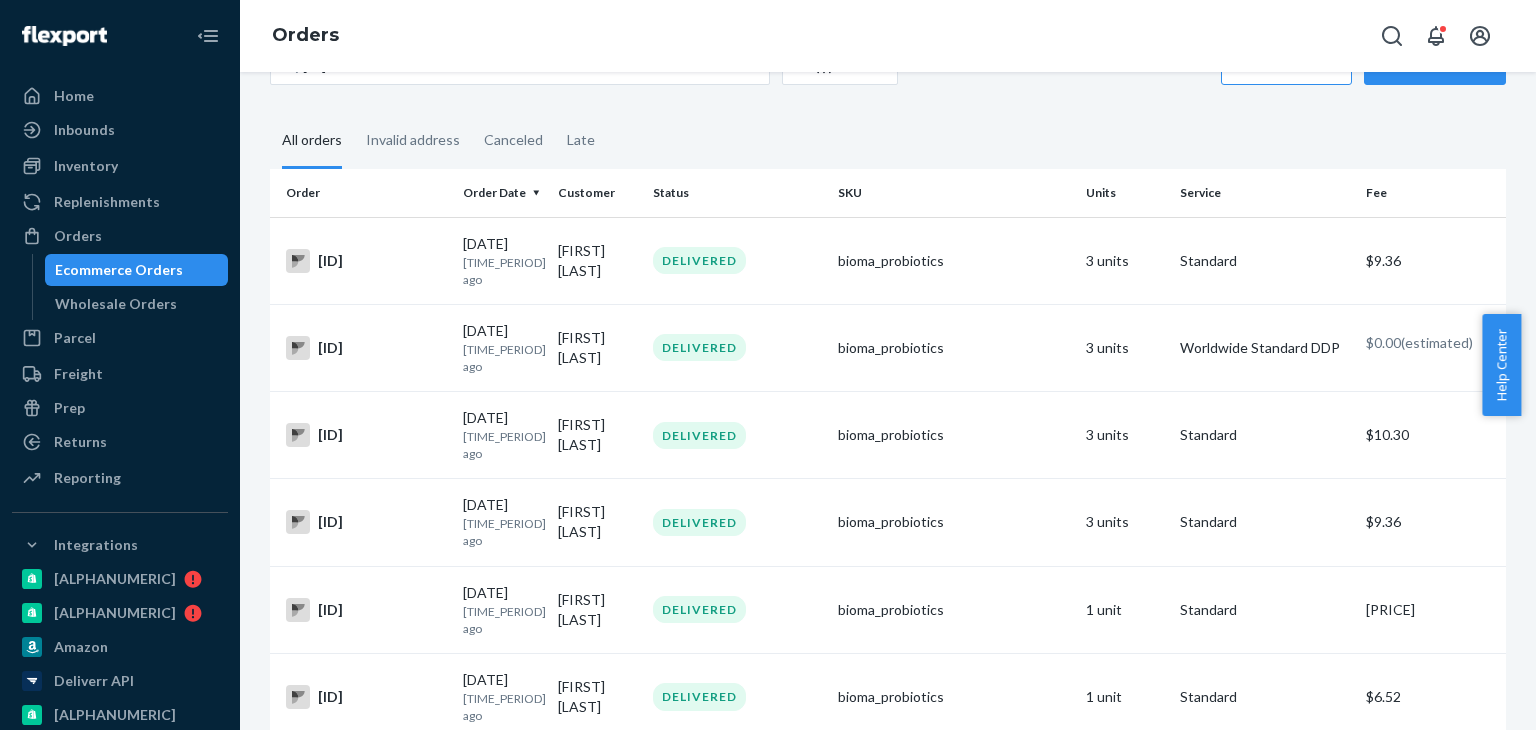 scroll, scrollTop: 0, scrollLeft: 0, axis: both 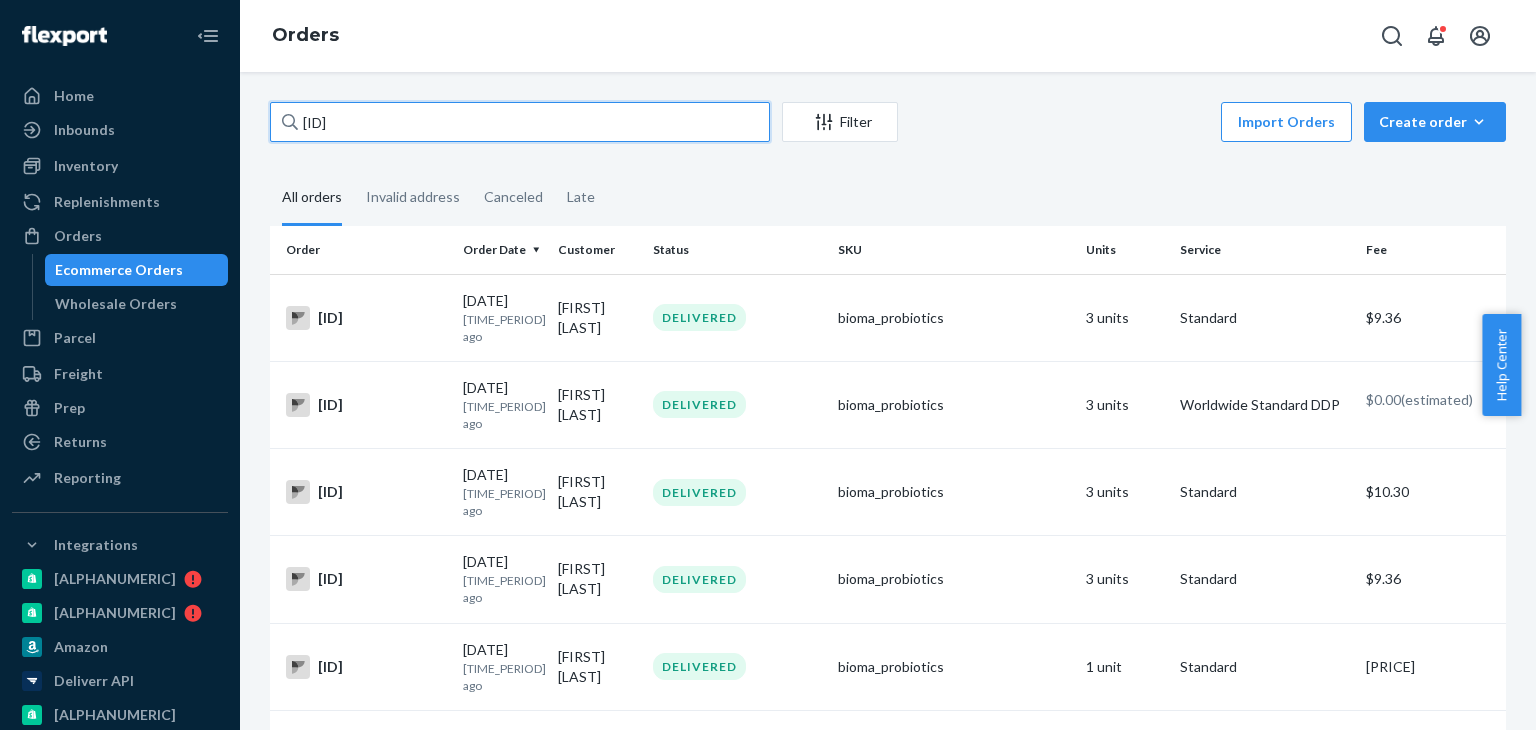 click on "[ID]" at bounding box center (520, 122) 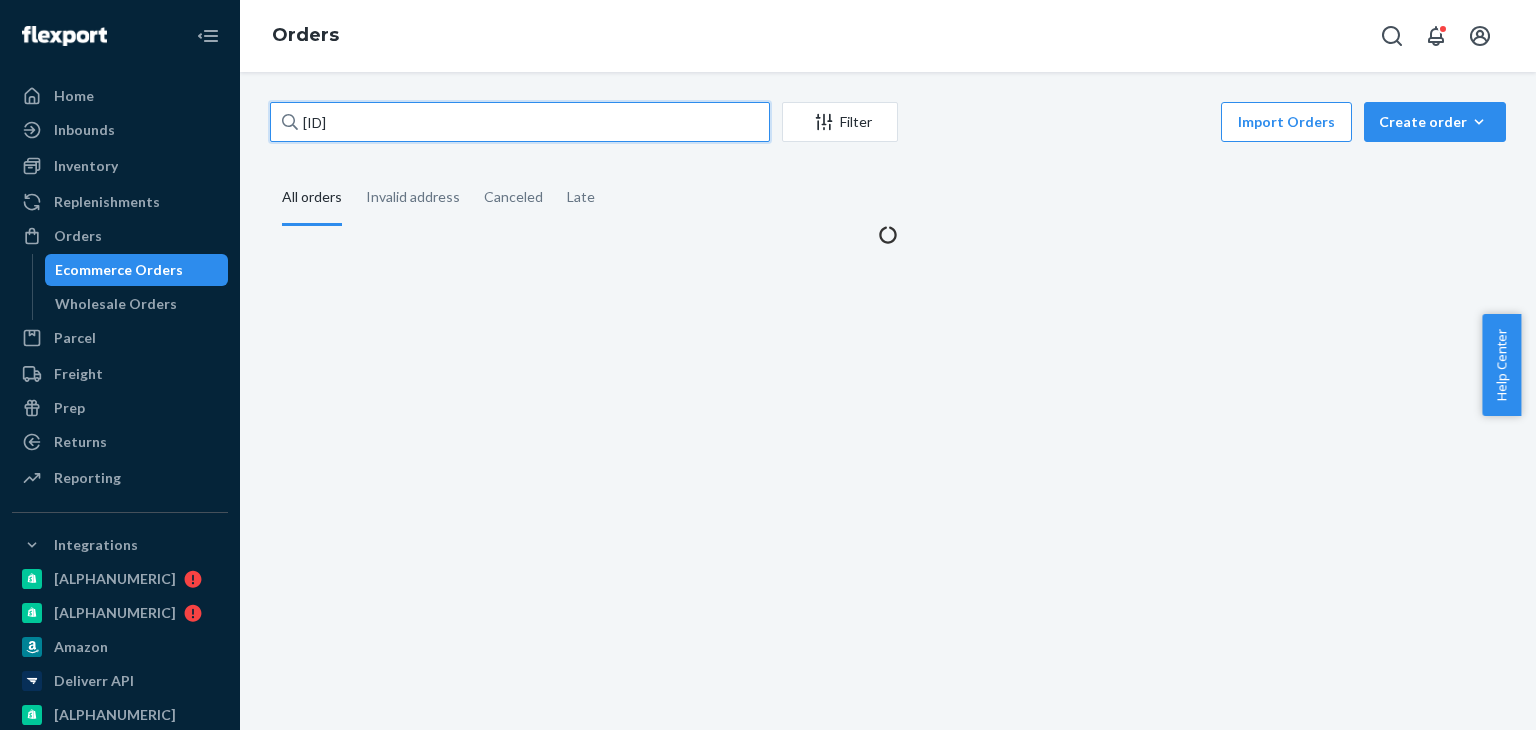 paste on "[NUMBER]" 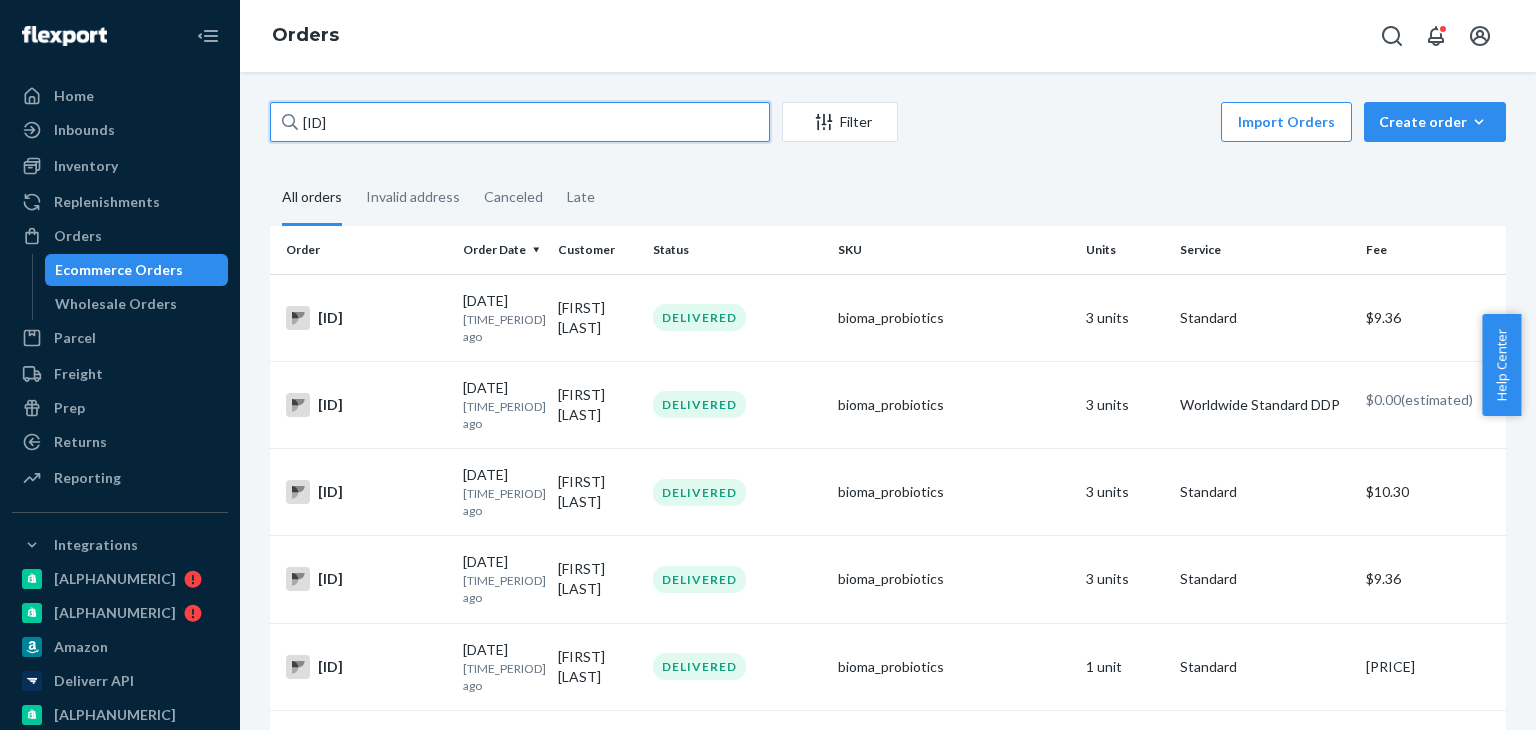 click on "[ID]" at bounding box center [520, 122] 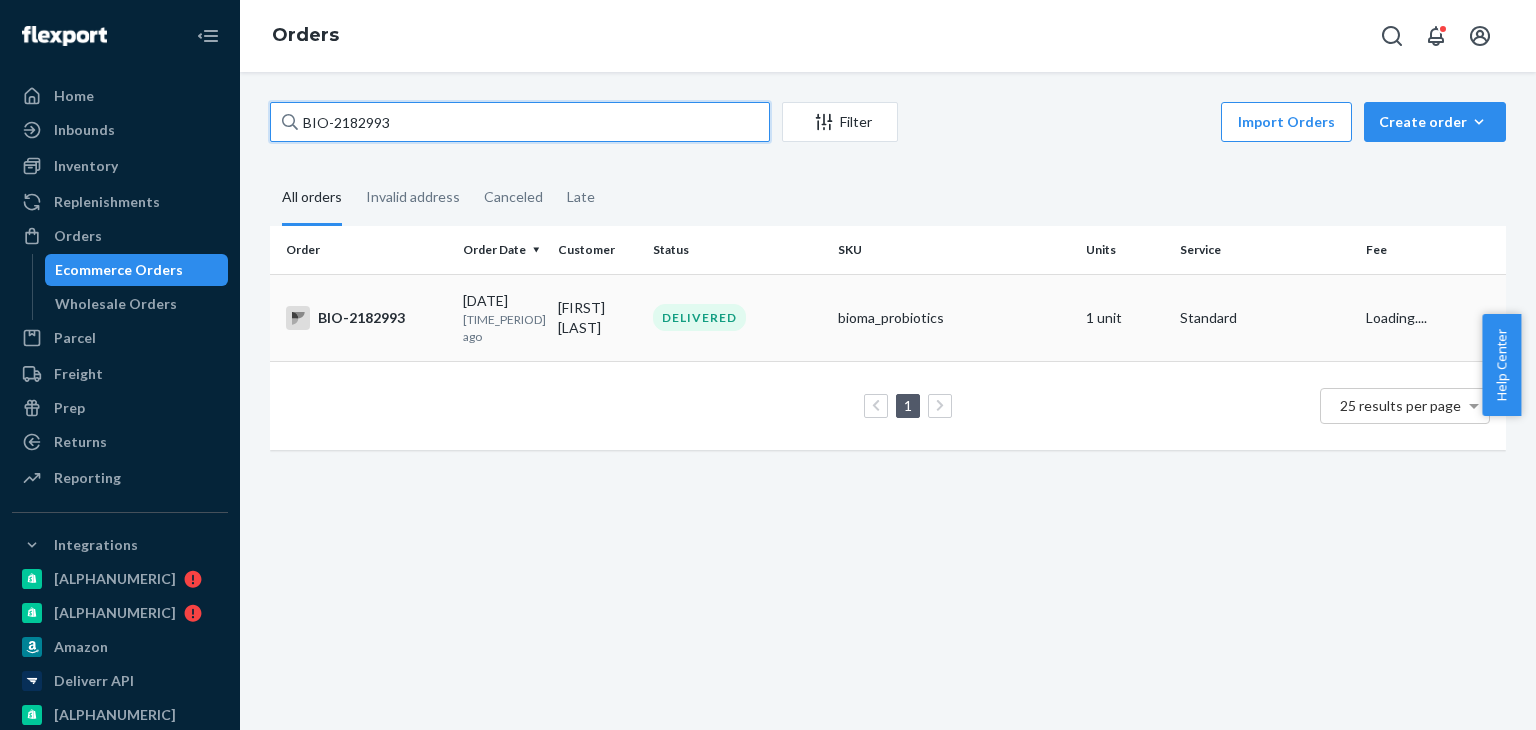 type on "BIO-2182993" 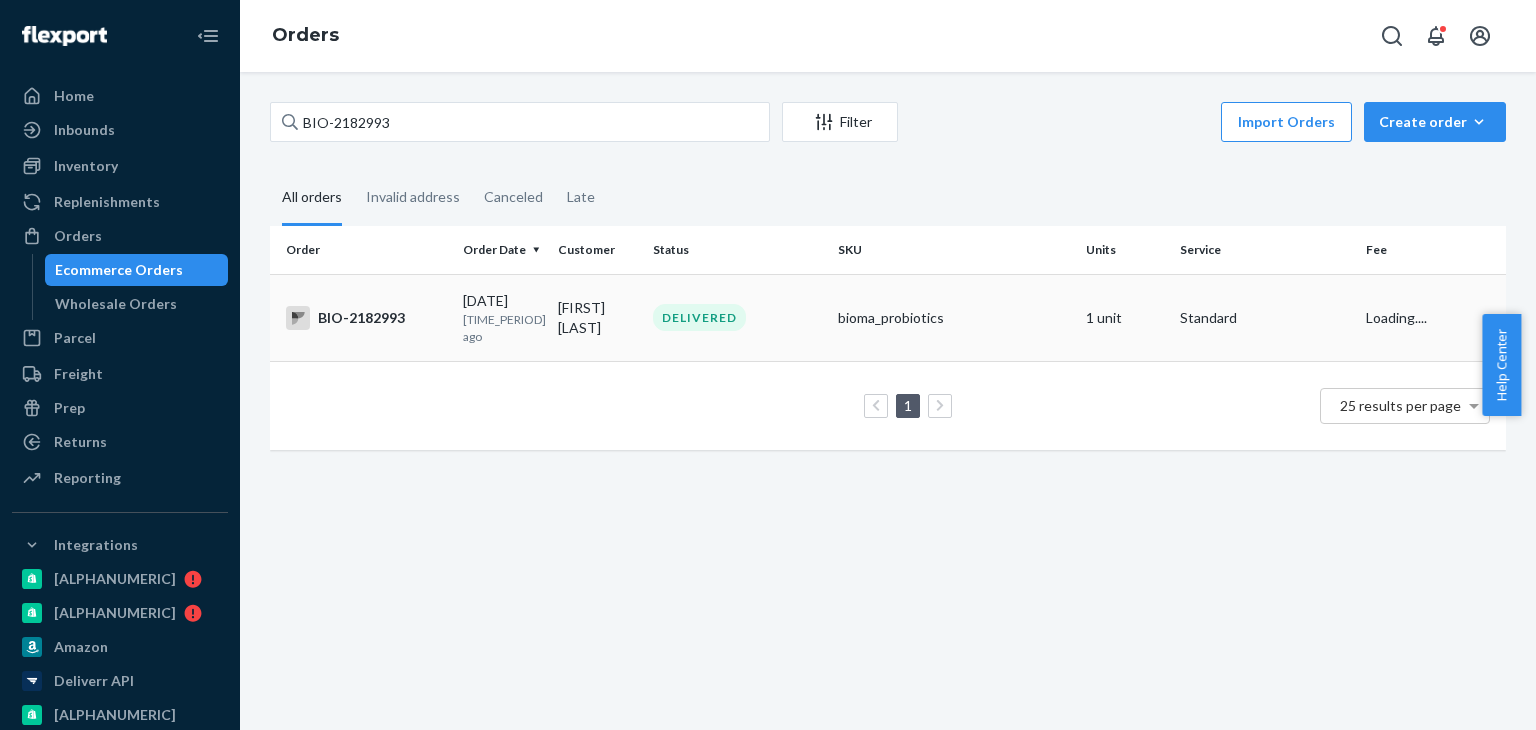 click on "[DATE] [TIME_PERIOD] ago" at bounding box center (502, 317) 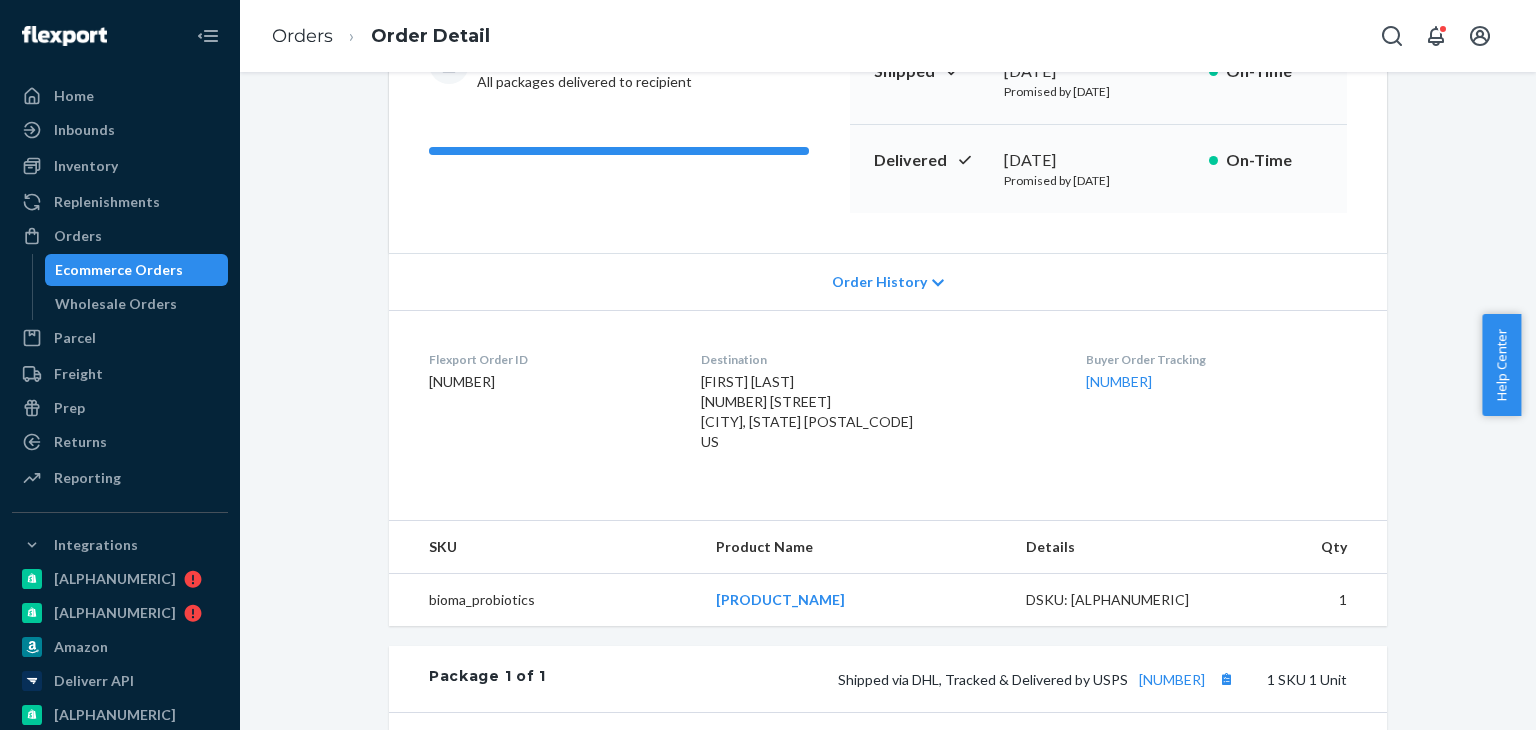 scroll, scrollTop: 400, scrollLeft: 0, axis: vertical 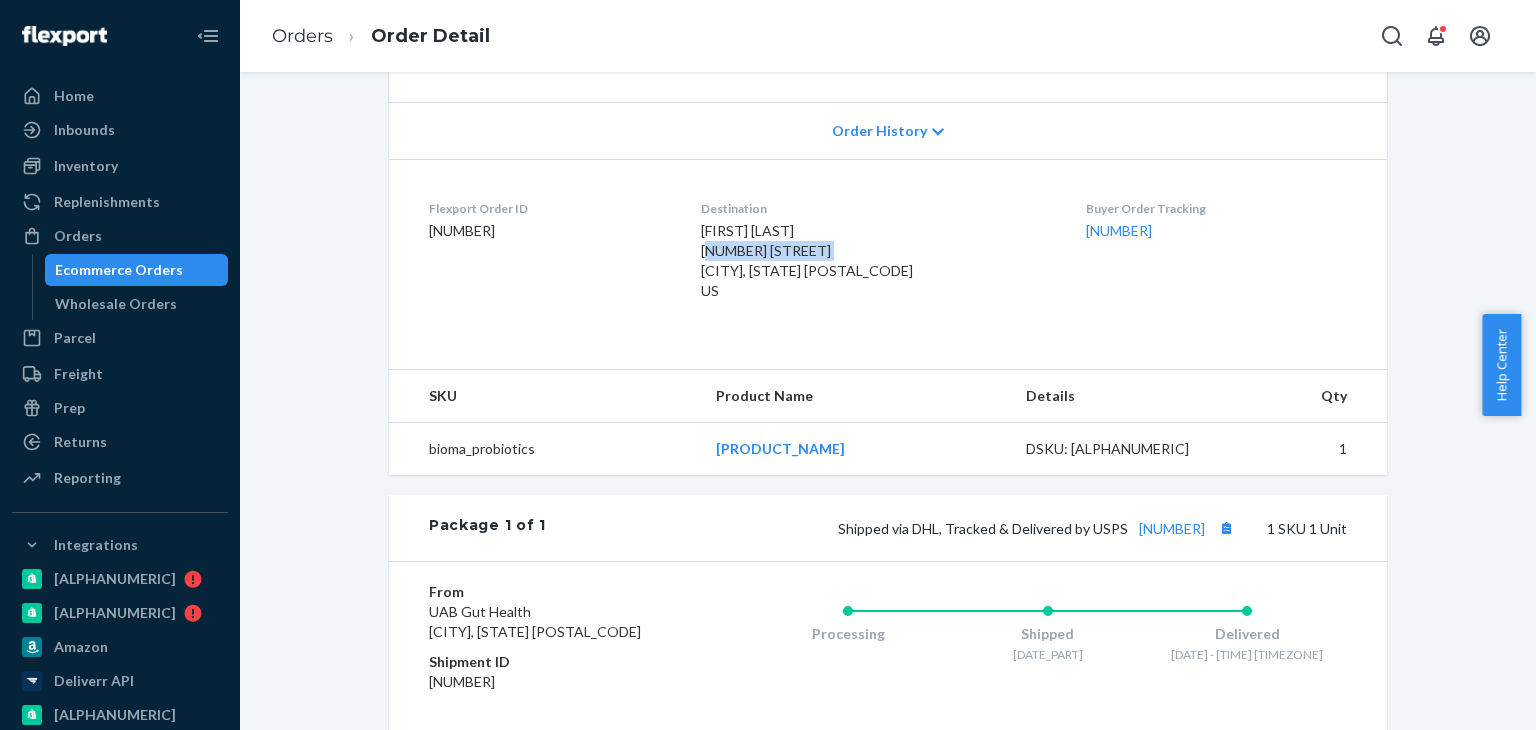 drag, startPoint x: 771, startPoint y: 256, endPoint x: 855, endPoint y: 247, distance: 84.48077 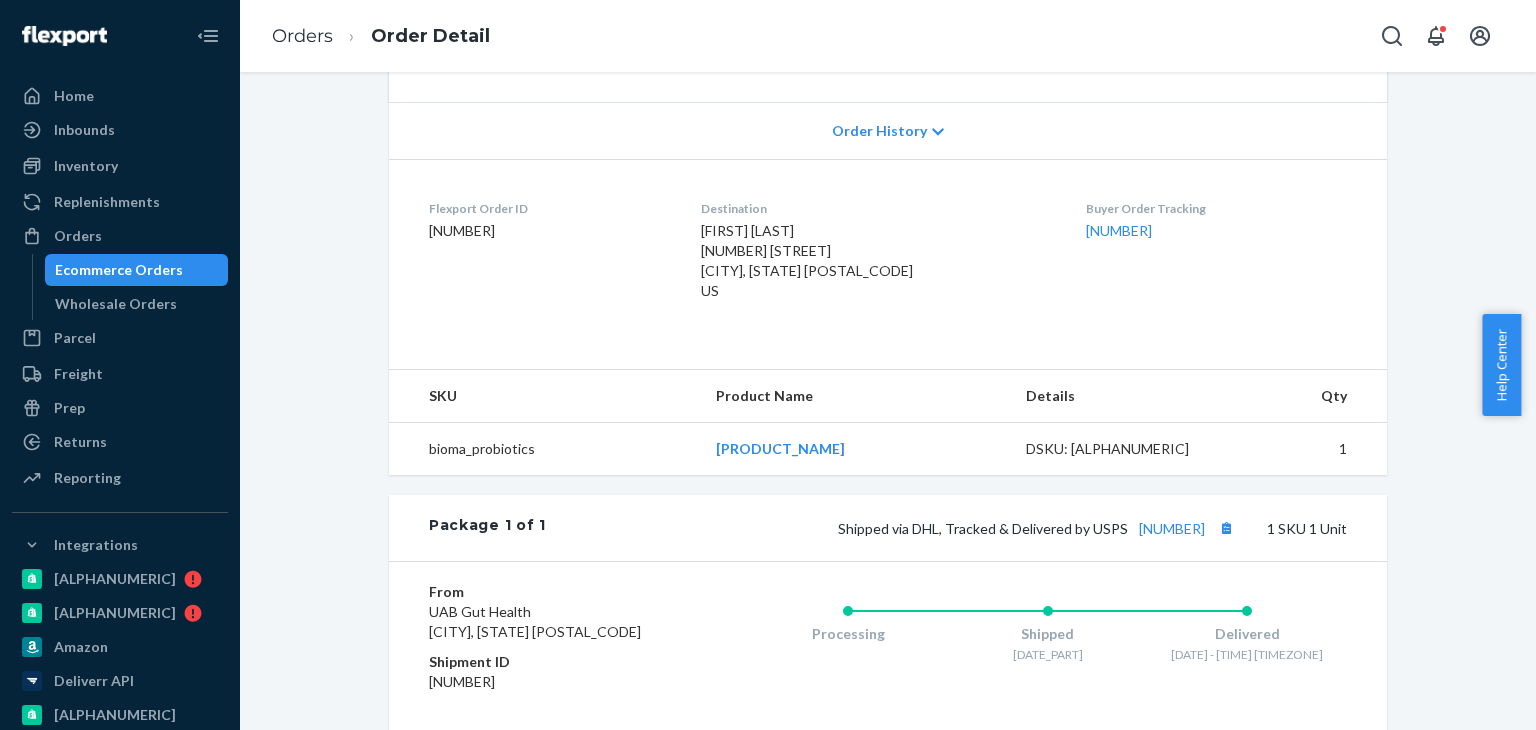 click on "[FIRST] [LAST]
[NUMBER] [STREET]
[CITY], [STATE] [POSTAL_CODE]
US" at bounding box center (807, 260) 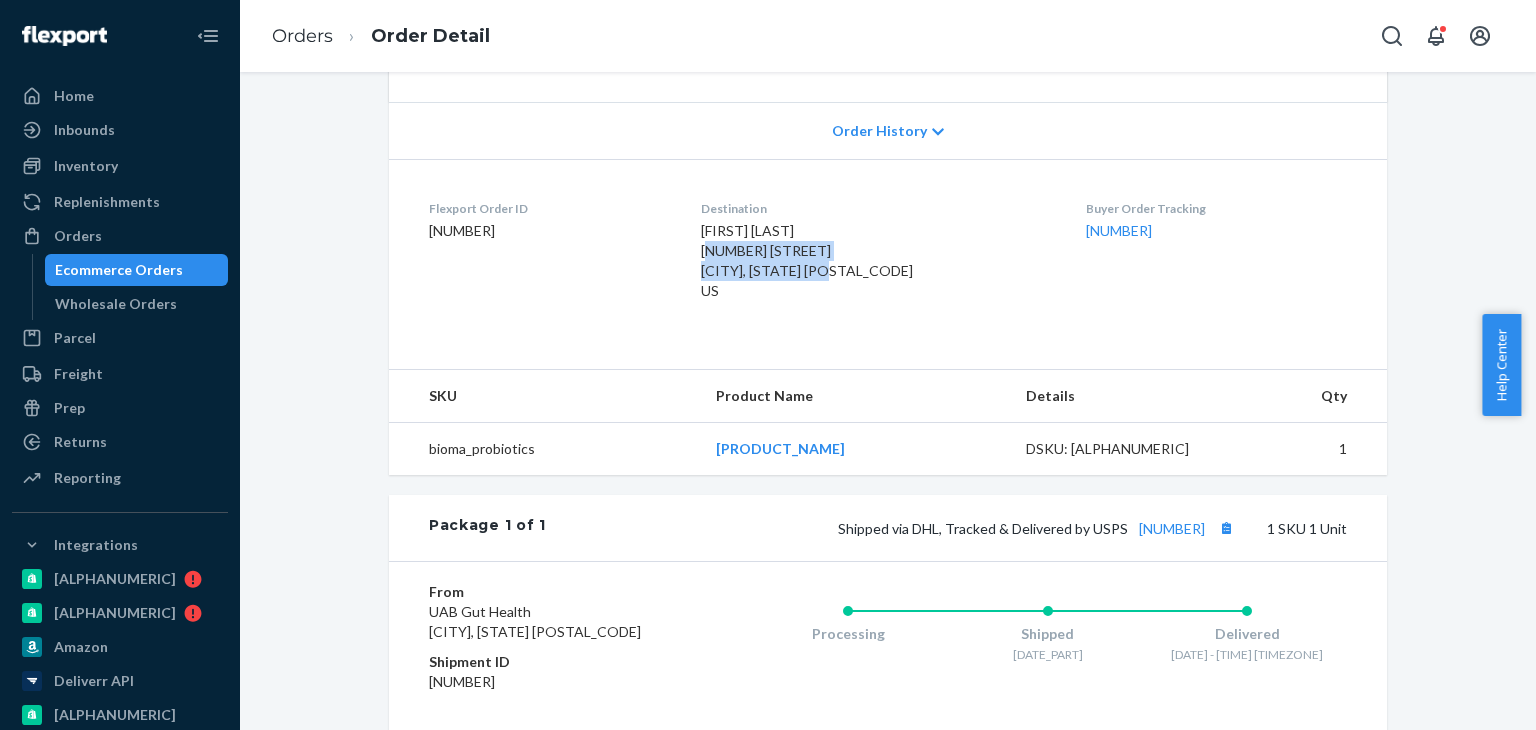 drag, startPoint x: 712, startPoint y: 251, endPoint x: 868, endPoint y: 279, distance: 158.4929 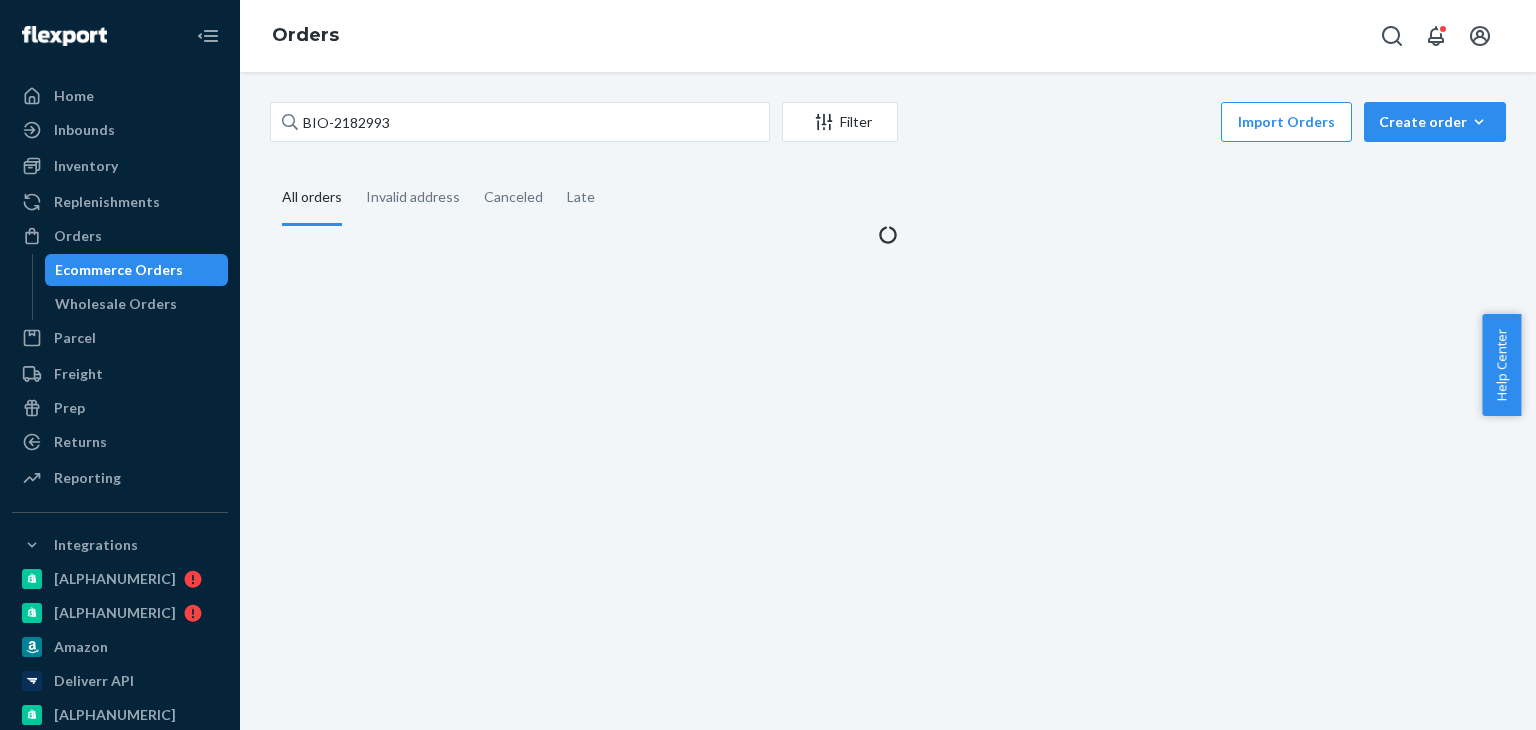 scroll, scrollTop: 0, scrollLeft: 0, axis: both 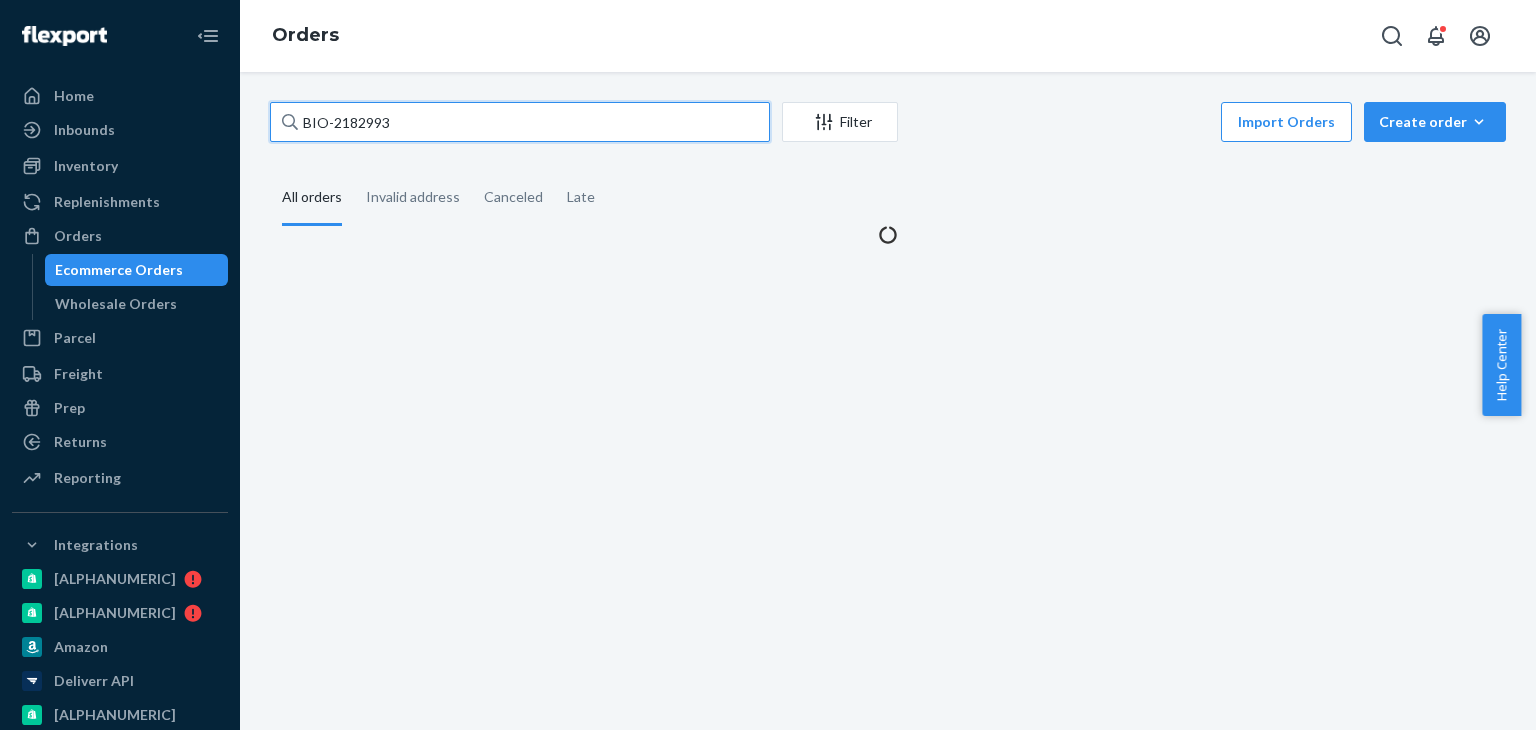 click on "BIO-2182993" at bounding box center [520, 122] 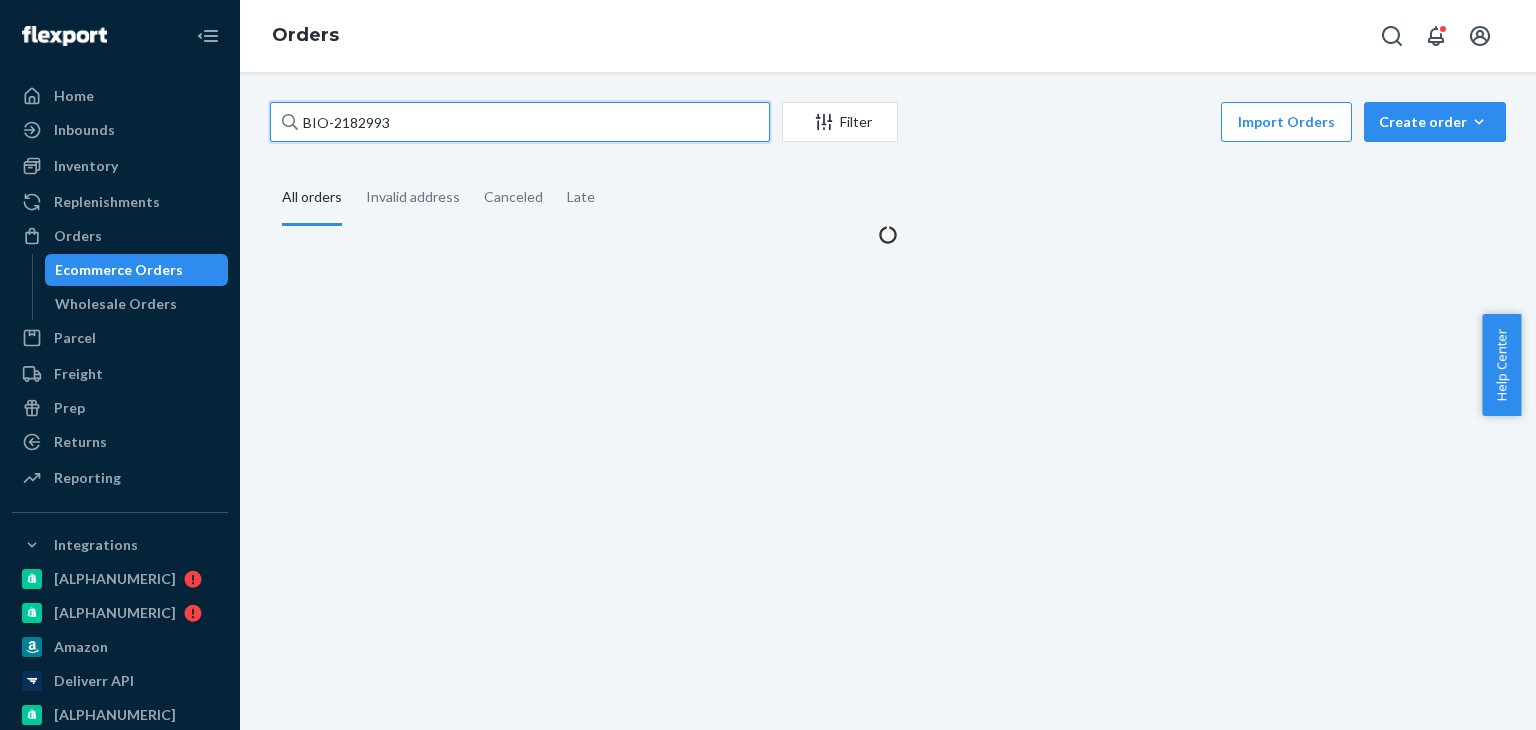 click on "BIO-2182993" at bounding box center (520, 122) 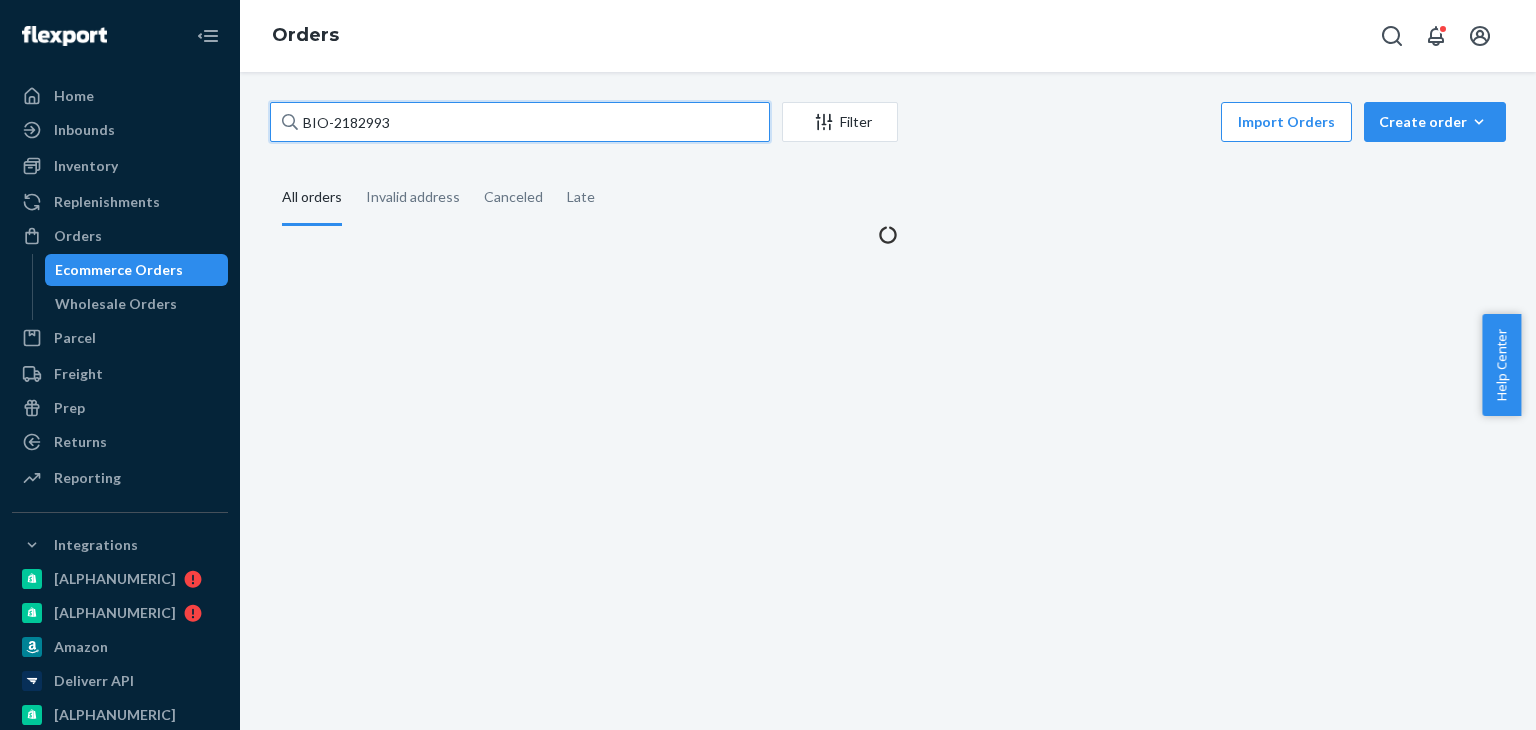 paste on "[NUMBER]" 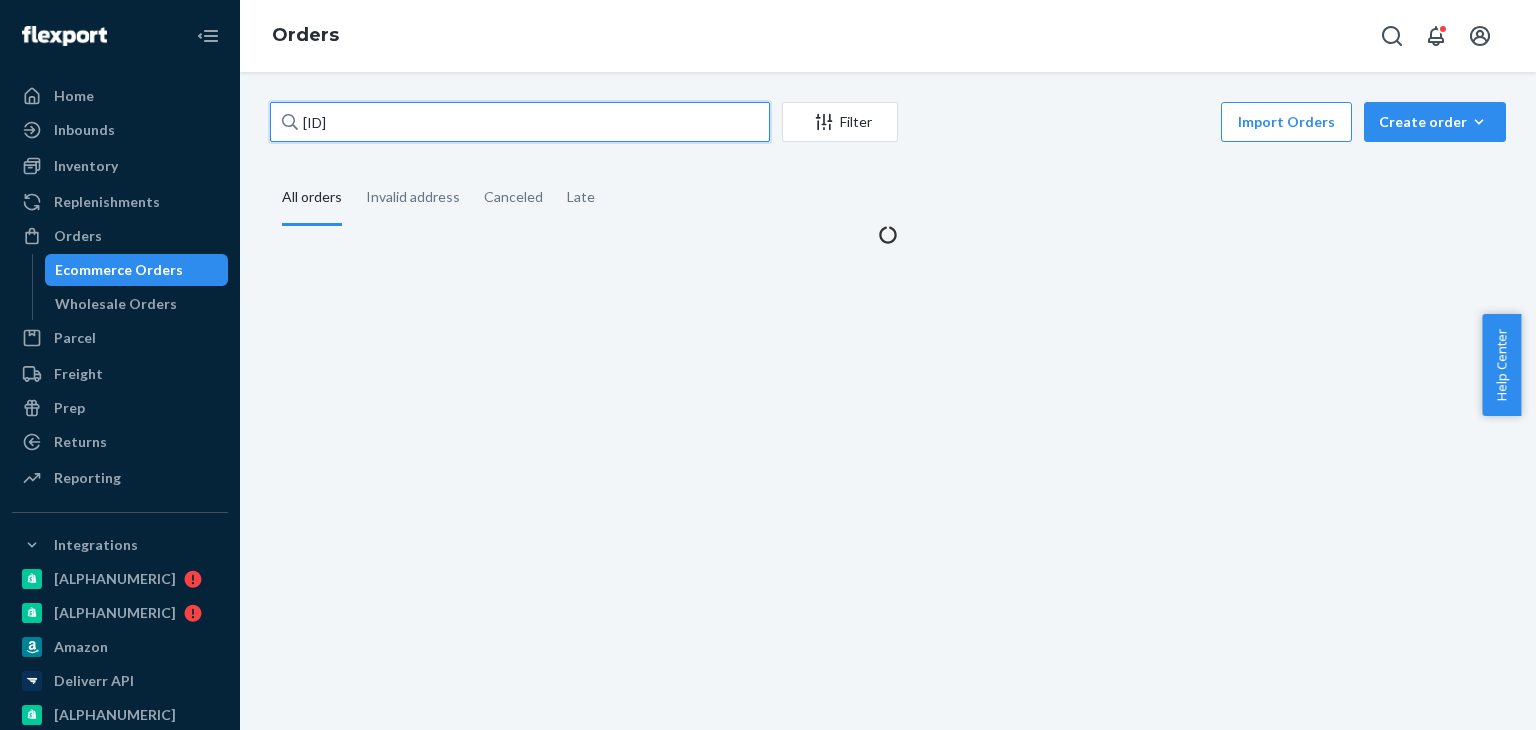 paste on "[NUMBER]" 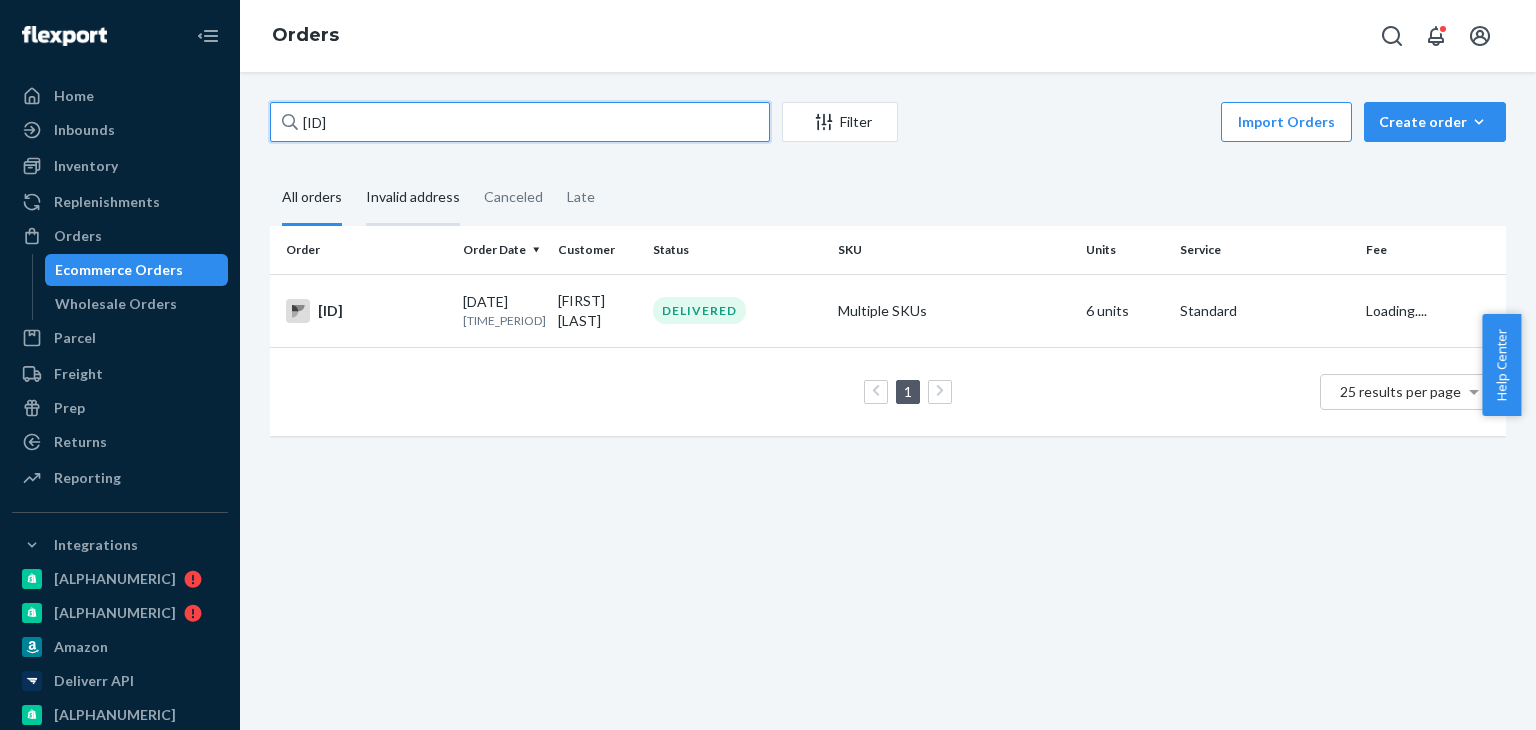 type on "[ID]" 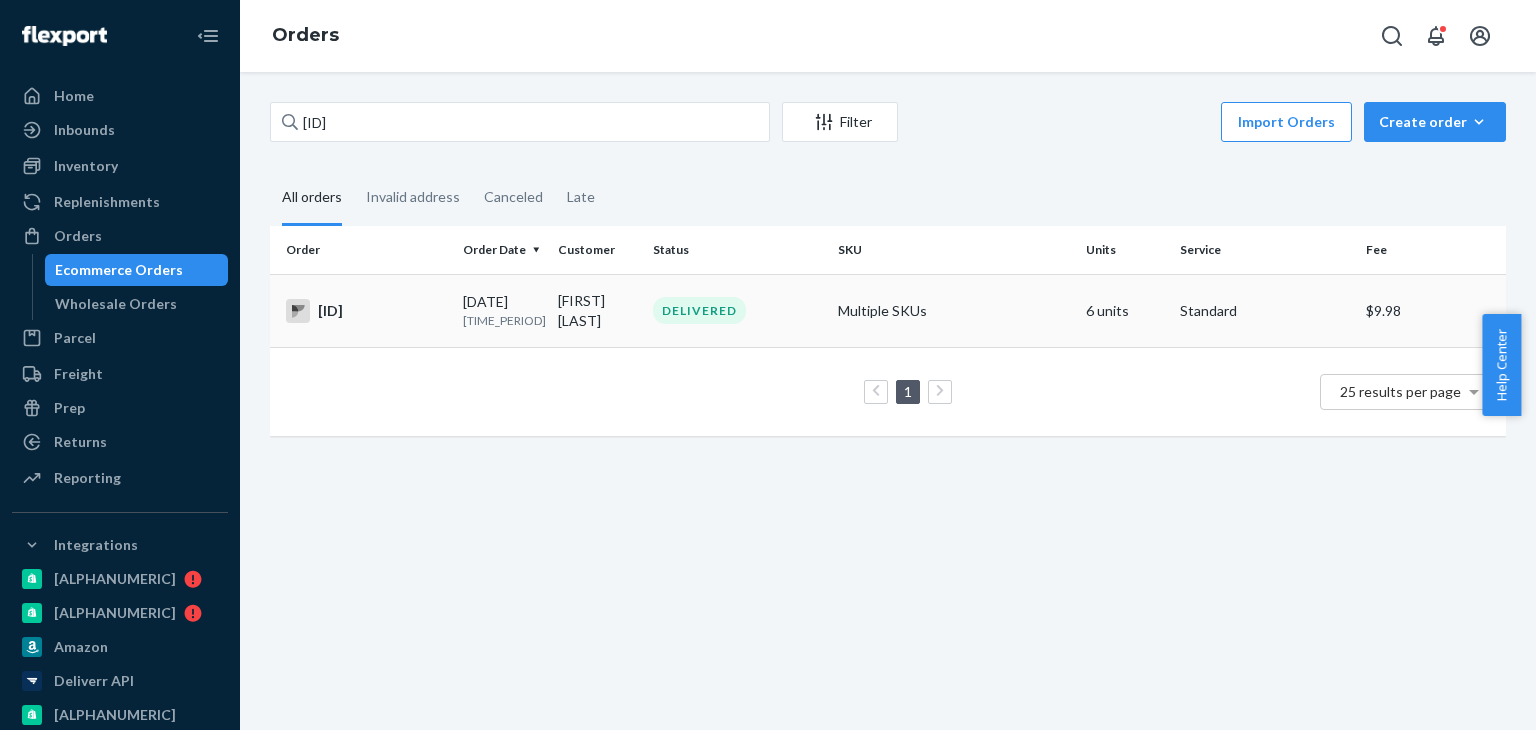 click on "[ID]" at bounding box center (366, 311) 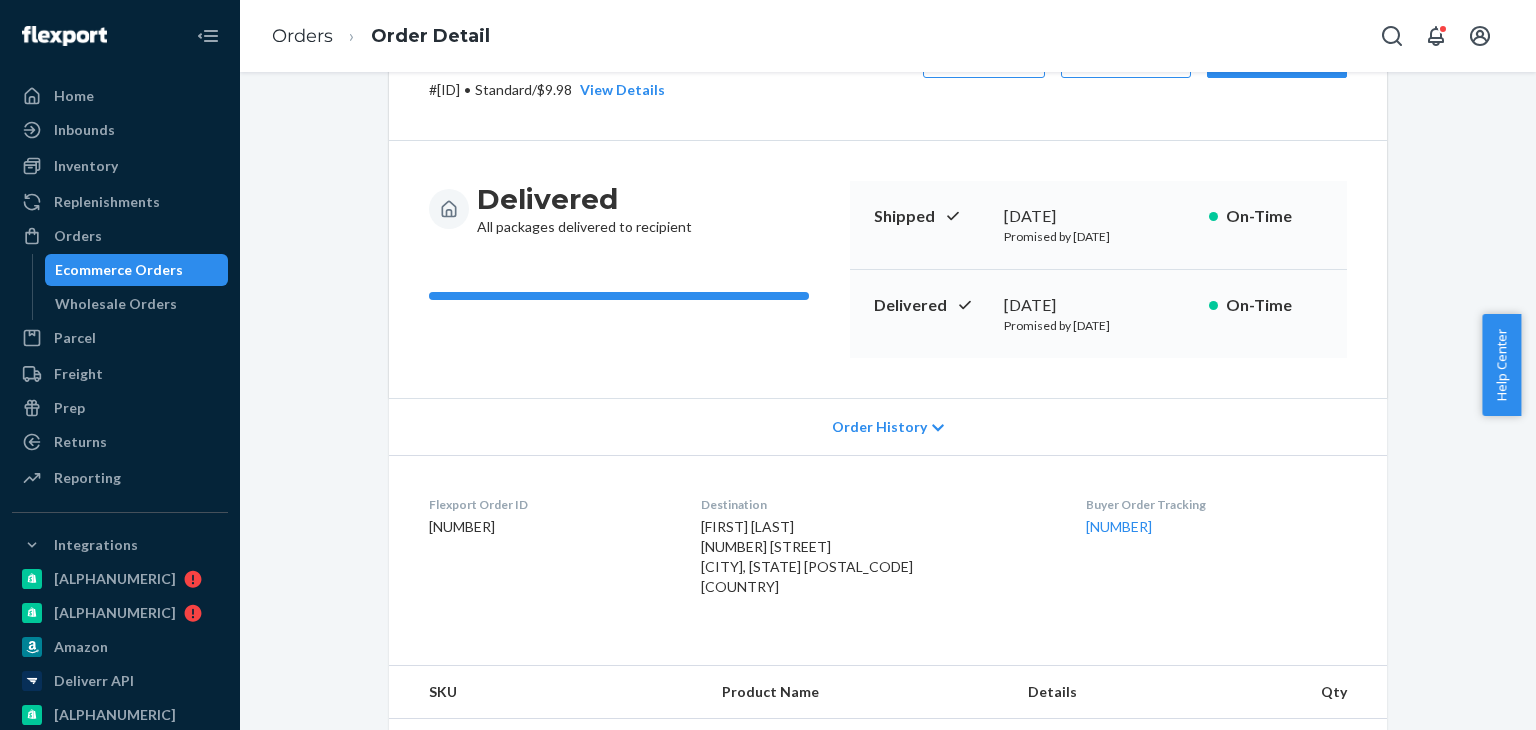 scroll, scrollTop: 100, scrollLeft: 0, axis: vertical 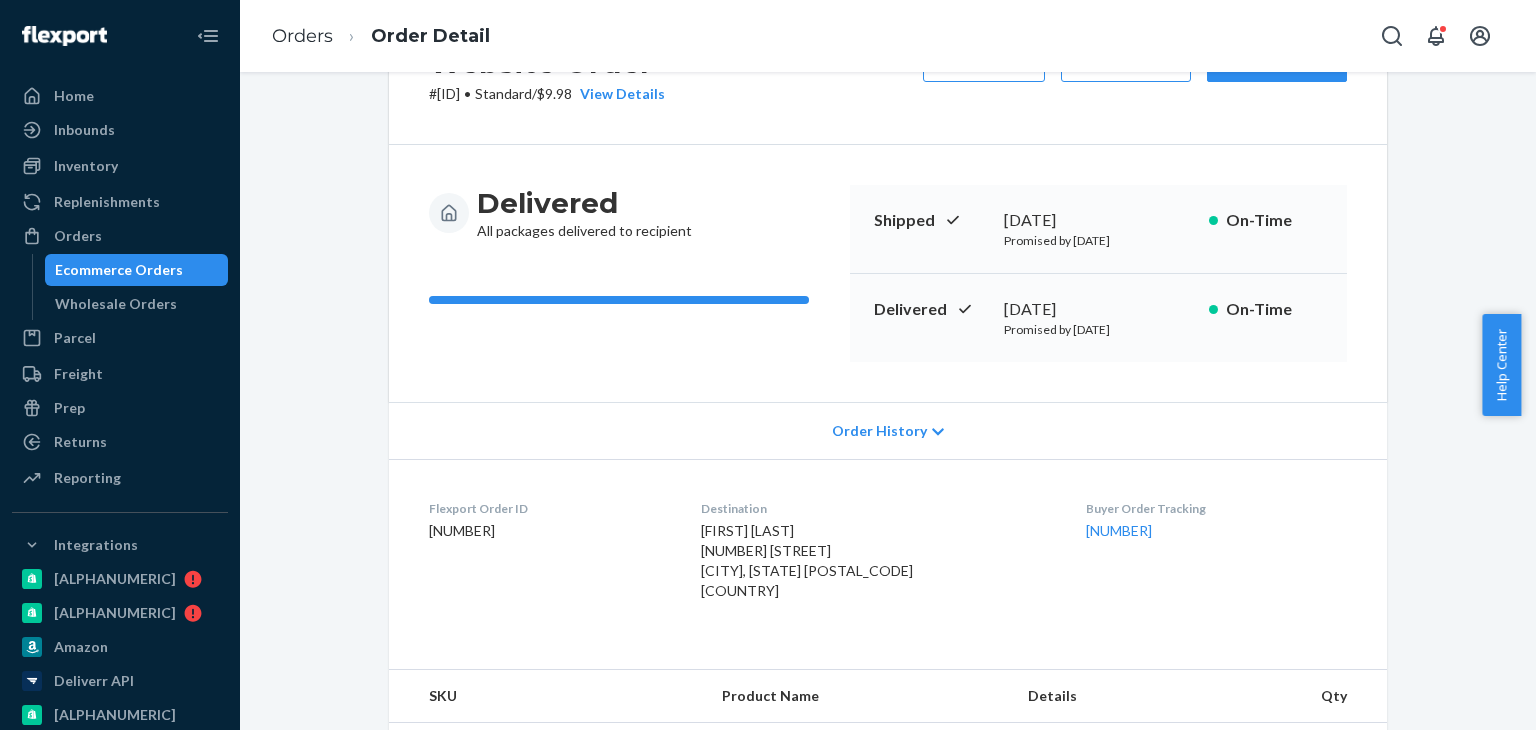 drag, startPoint x: 1078, startPoint y: 303, endPoint x: 960, endPoint y: 303, distance: 118 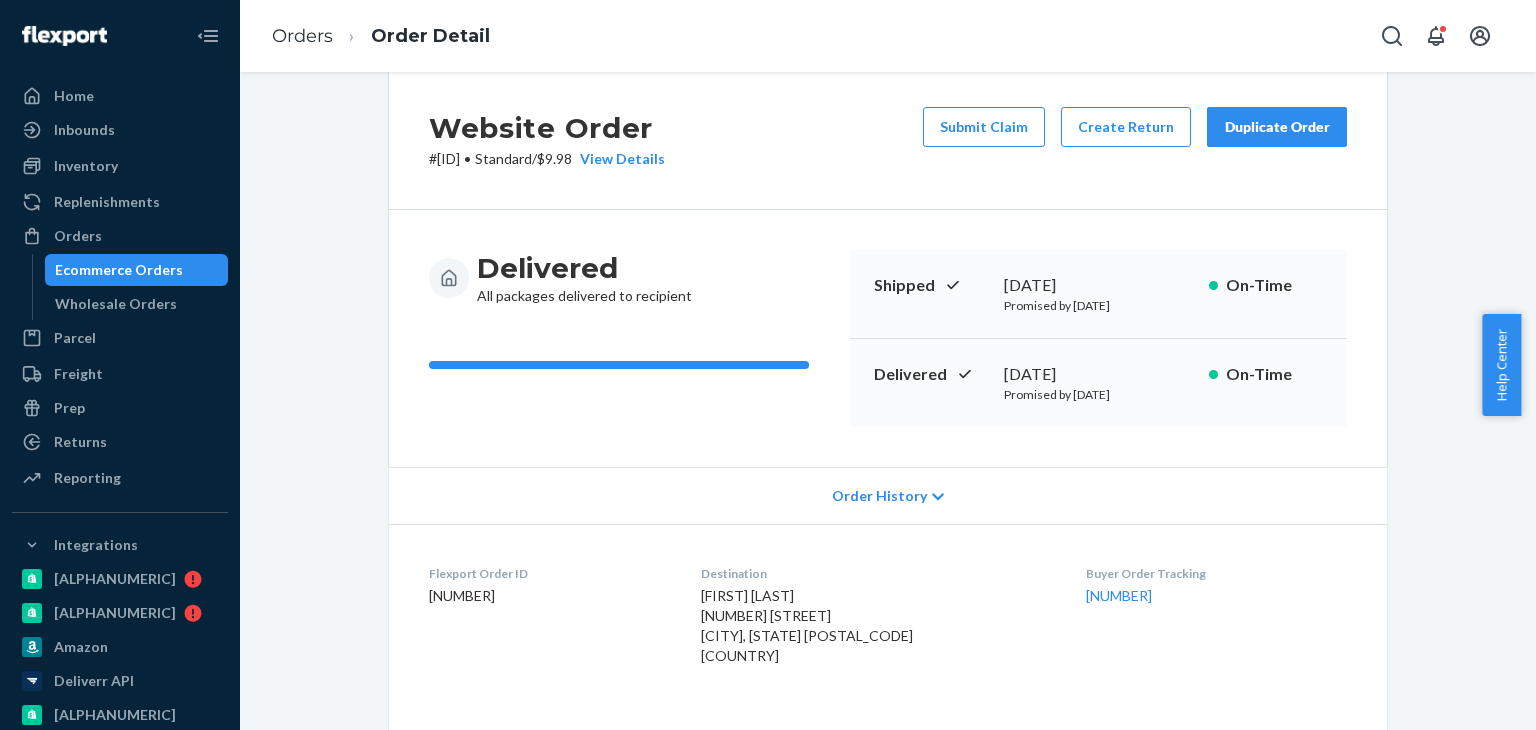 scroll, scrollTop: 0, scrollLeft: 0, axis: both 